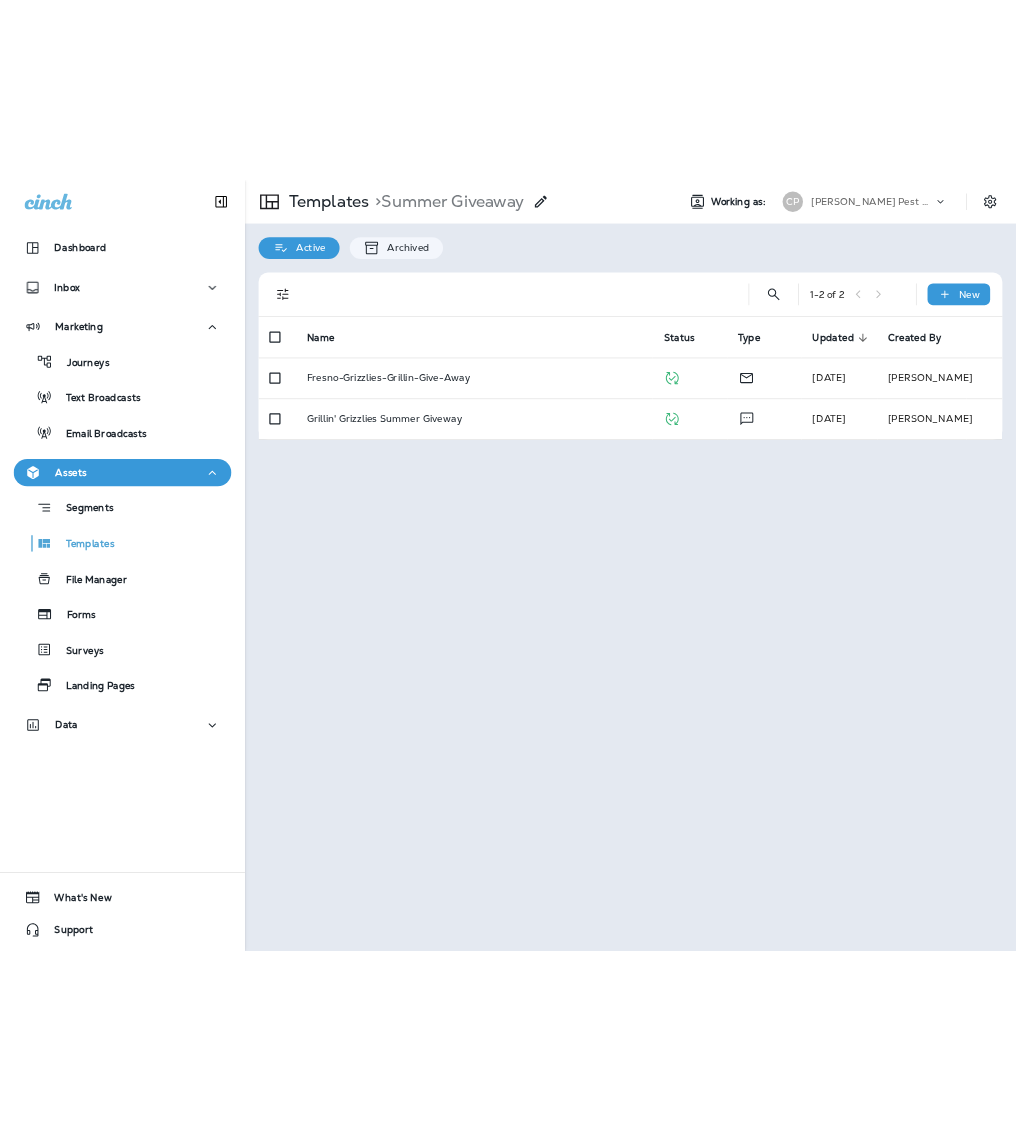 scroll, scrollTop: 0, scrollLeft: 0, axis: both 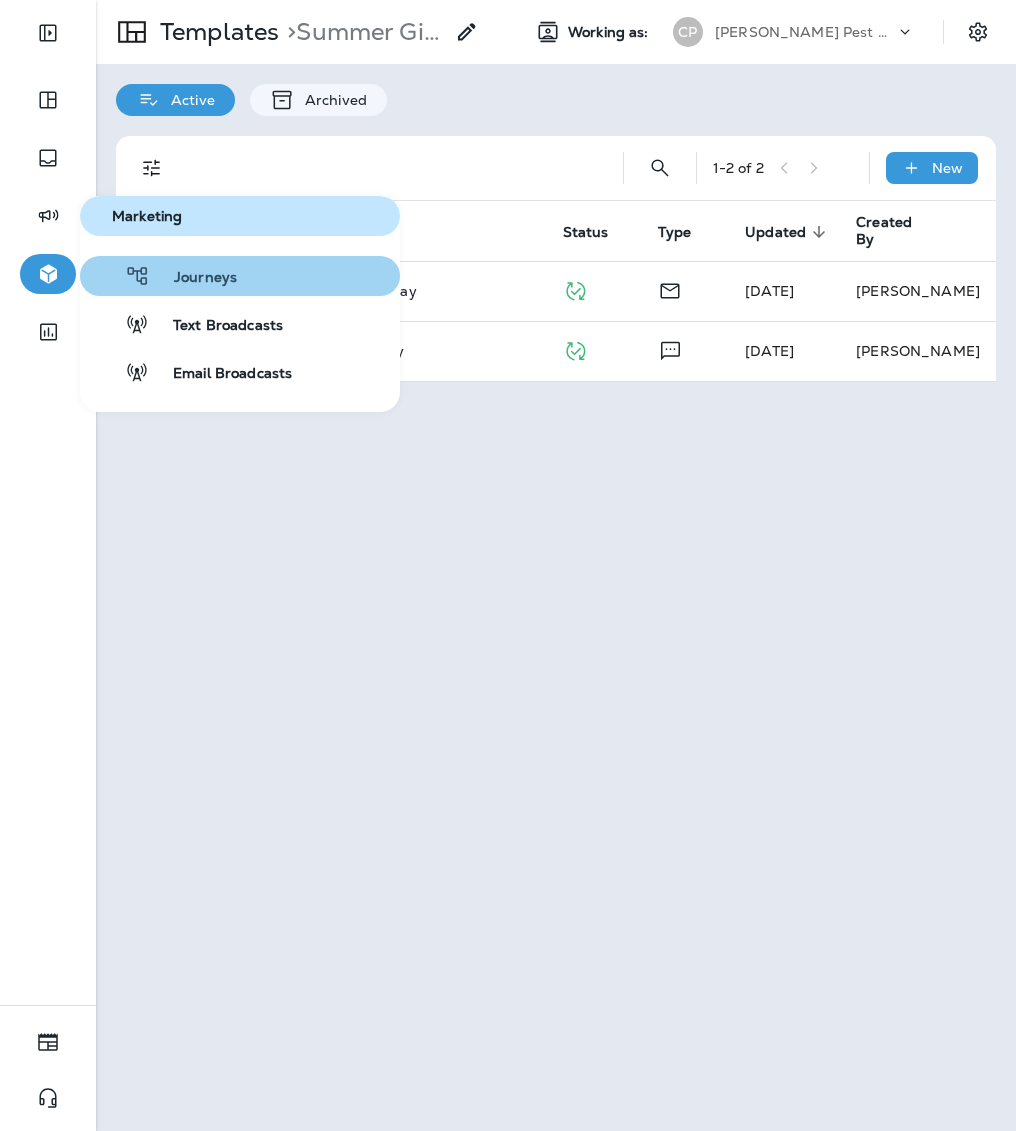 click on "Journeys" at bounding box center (193, 278) 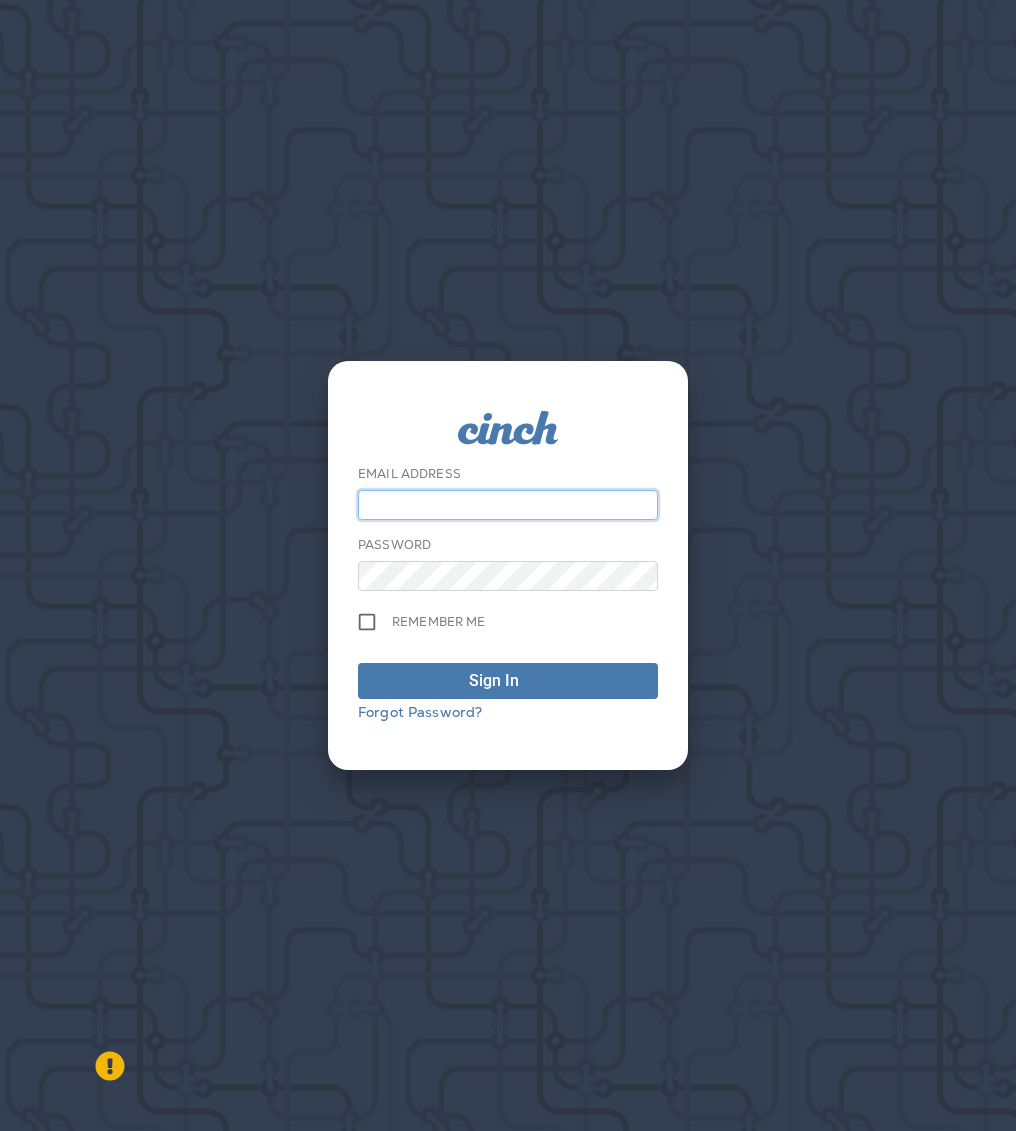 type on "**********" 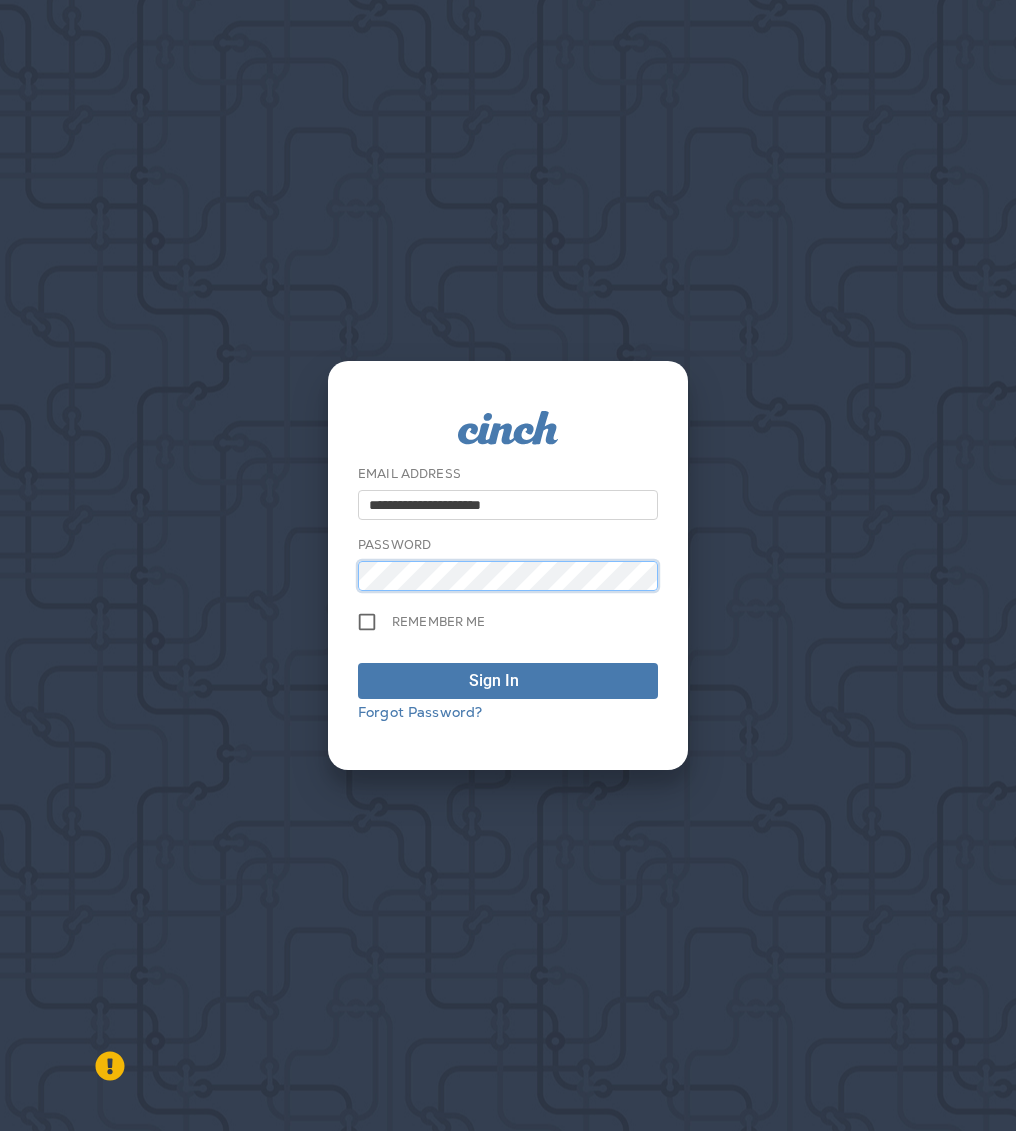 click on "Sign In" at bounding box center [508, 681] 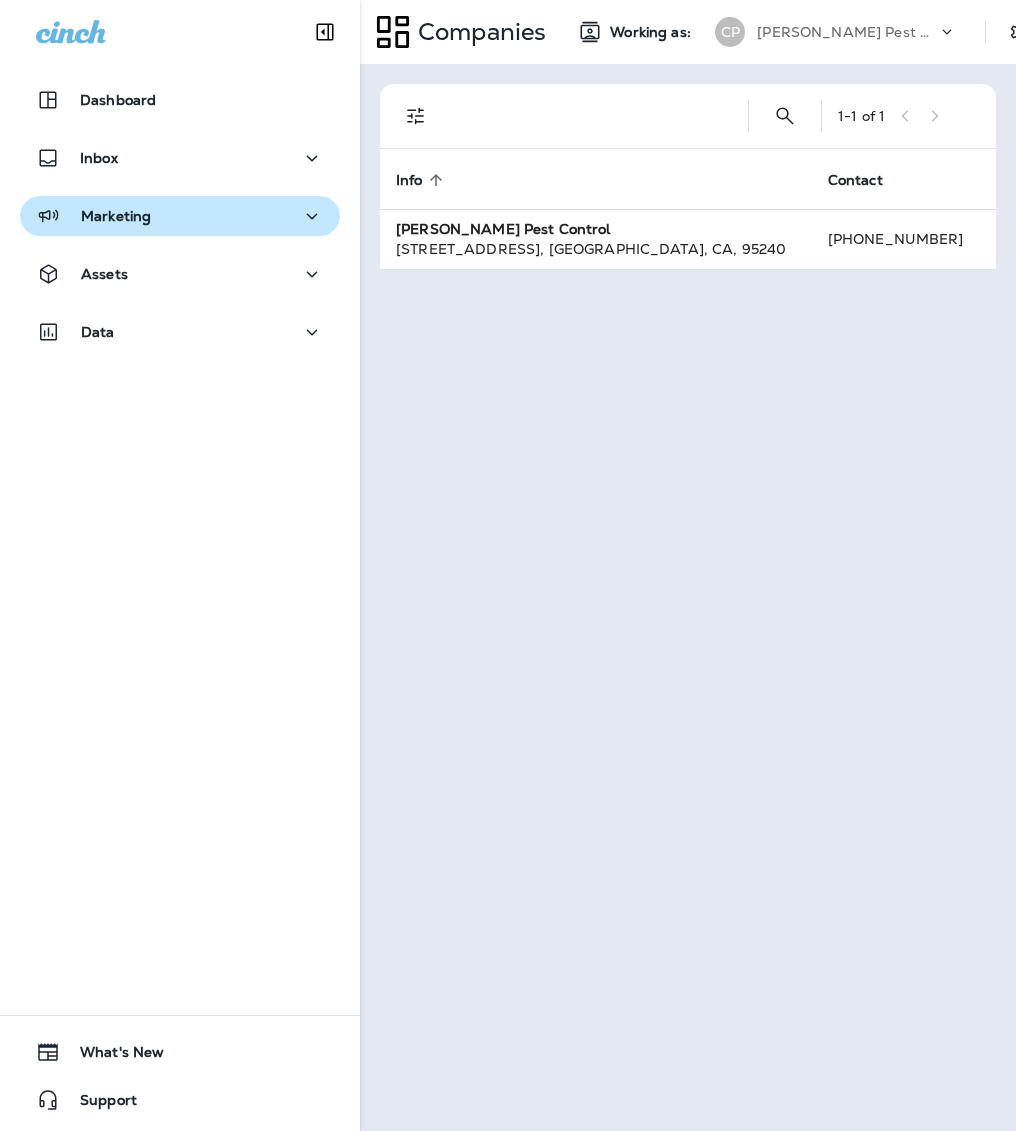 click on "Marketing" at bounding box center (180, 216) 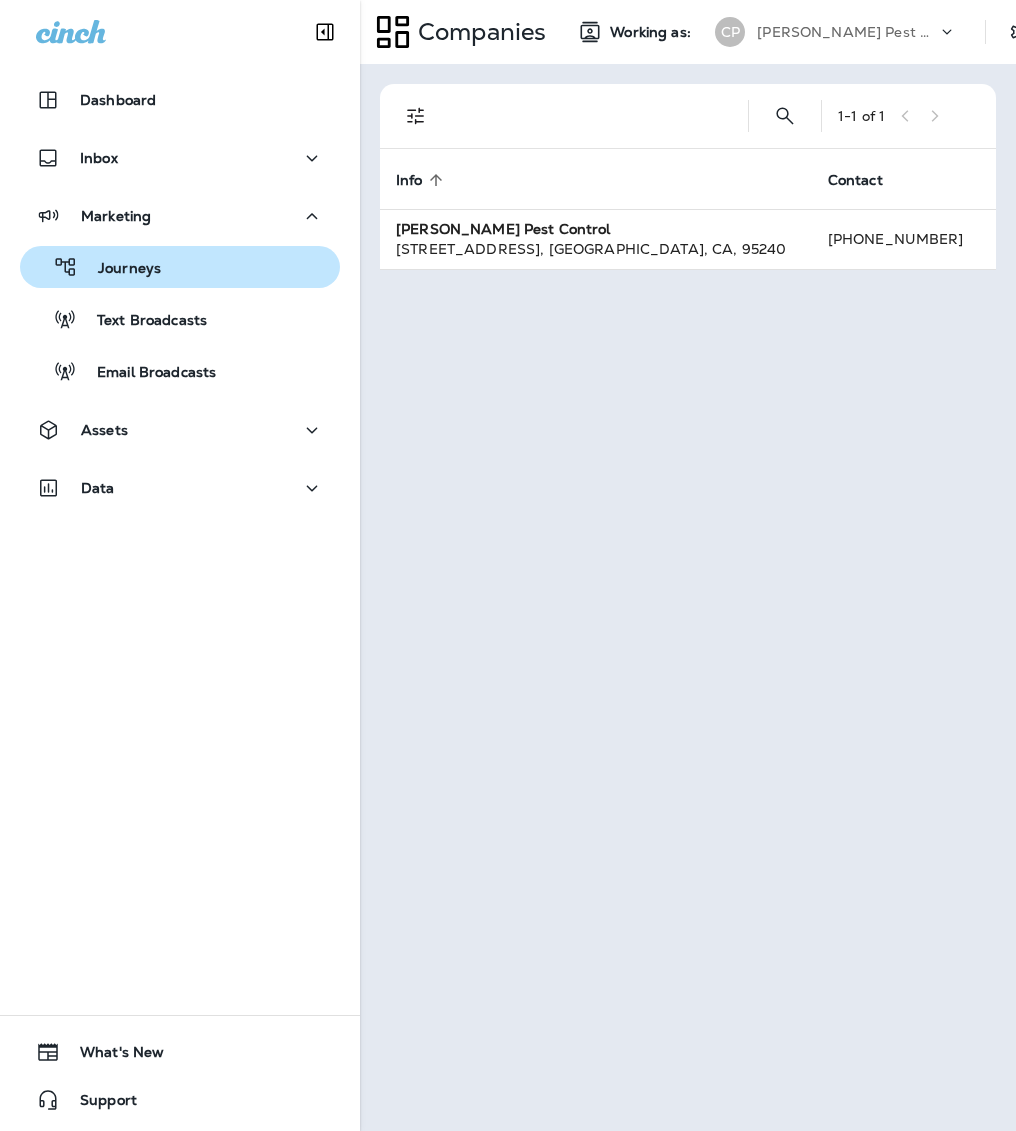 click on "Journeys" at bounding box center (180, 267) 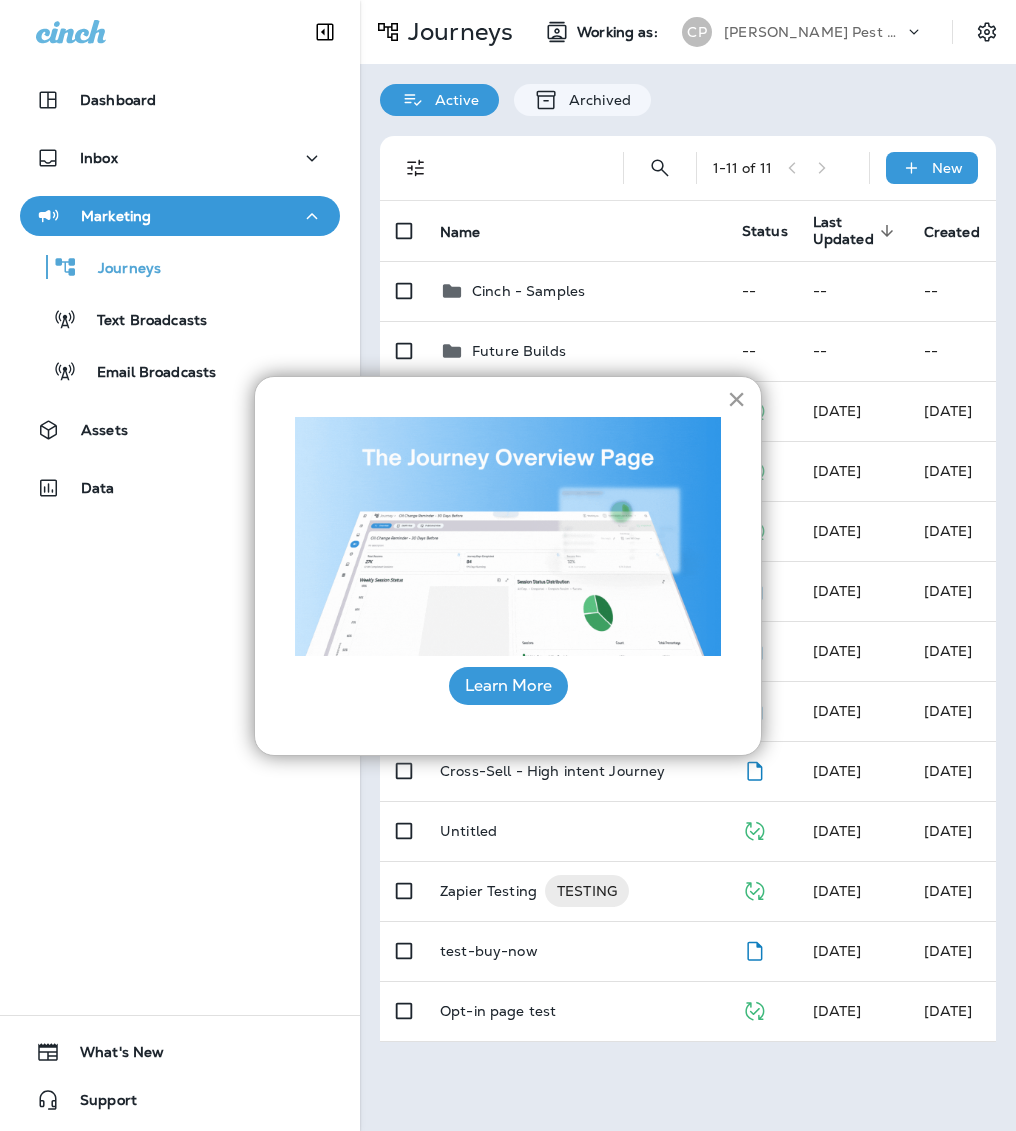 click on "×" at bounding box center [736, 399] 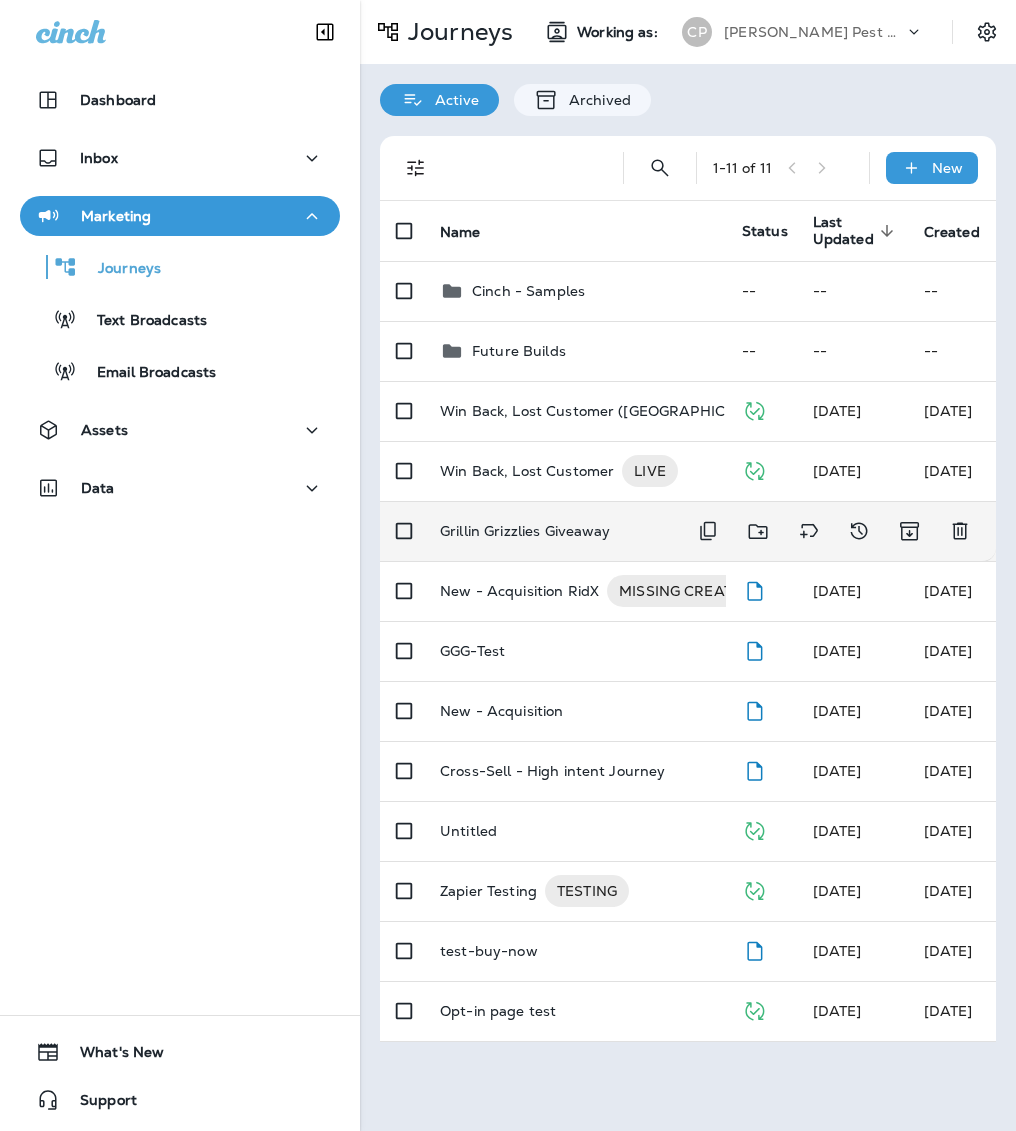 click on "Grillin Grizzlies Giveaway" at bounding box center [525, 531] 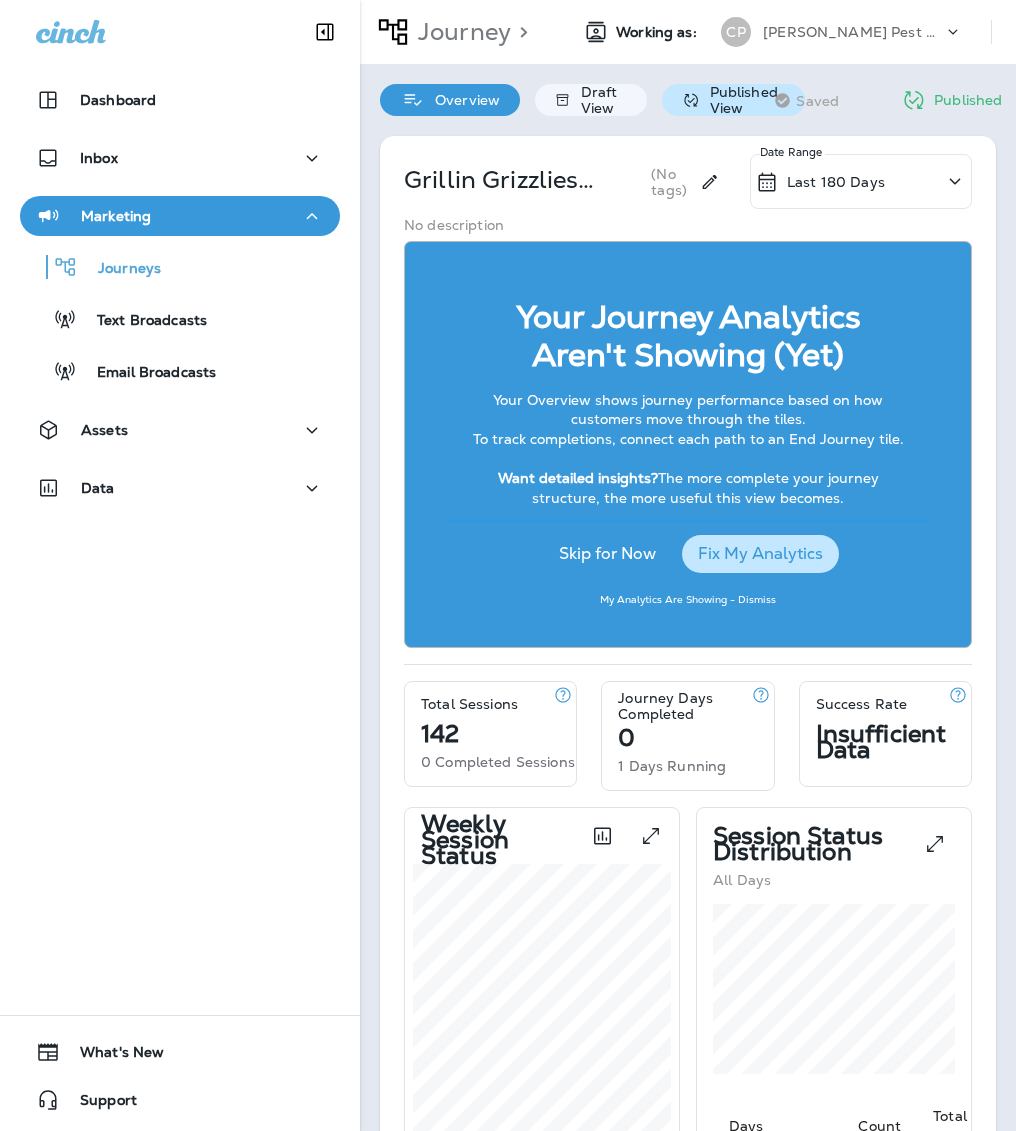 click on "Published View" at bounding box center (742, 100) 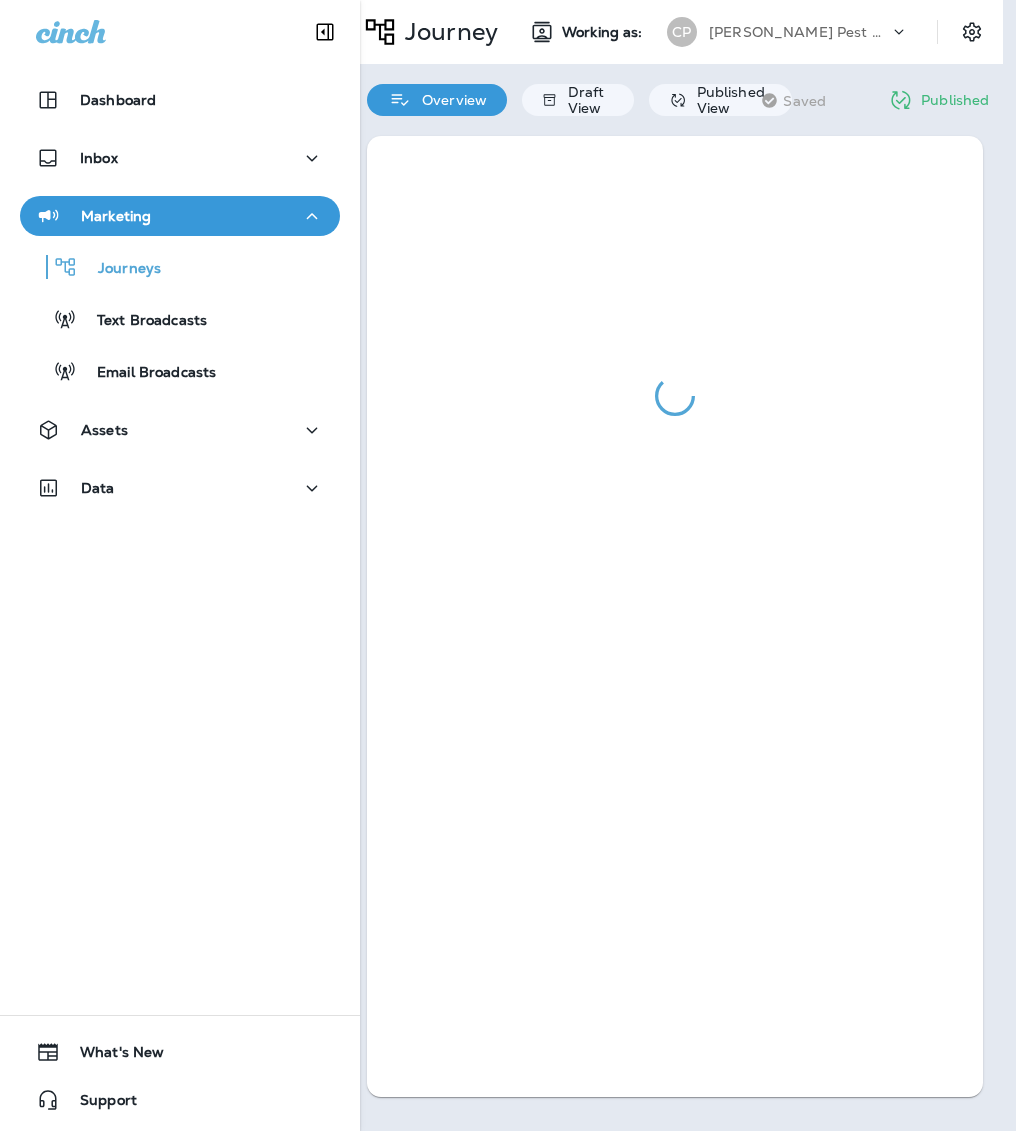 scroll, scrollTop: 0, scrollLeft: 12, axis: horizontal 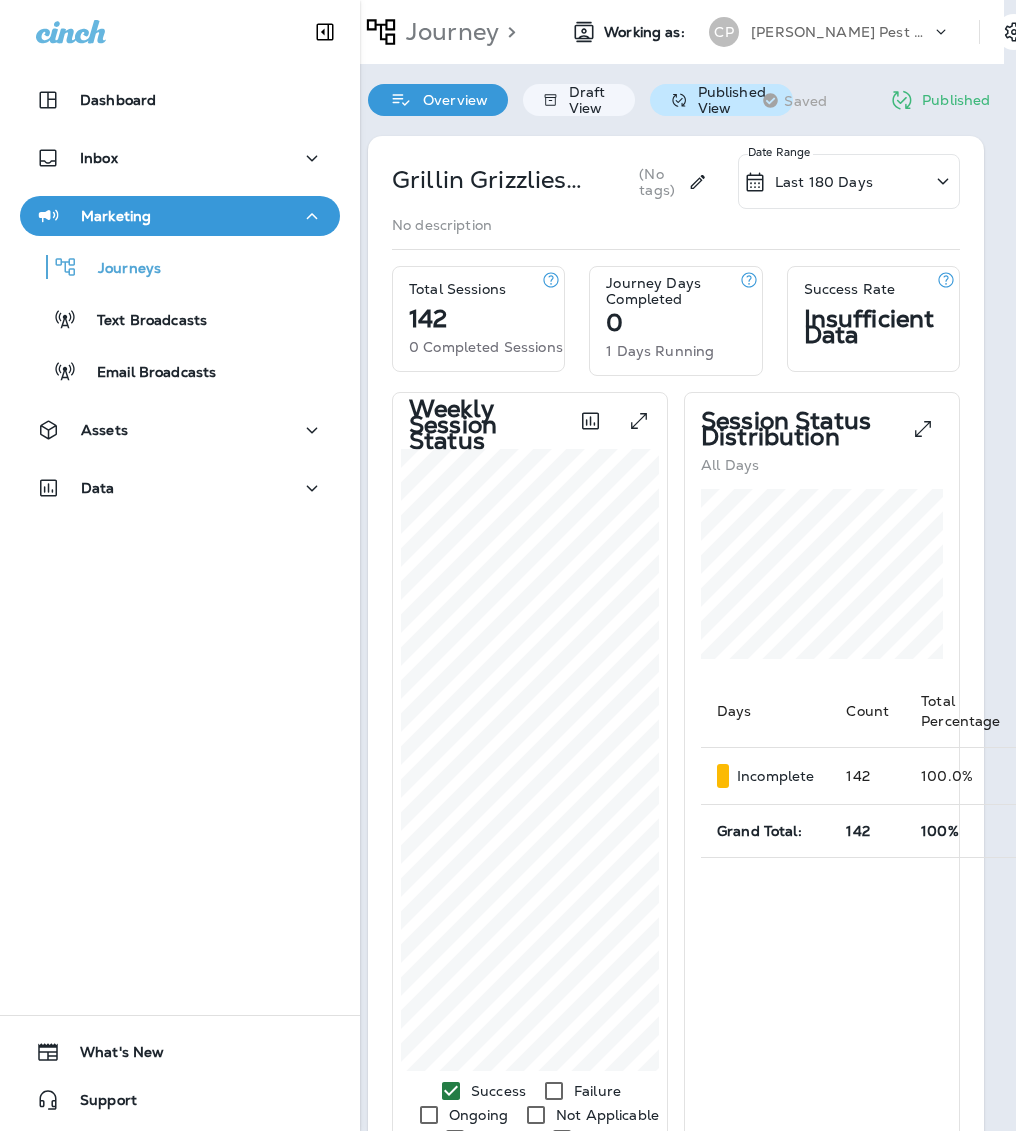 click on "Published View" at bounding box center (730, 100) 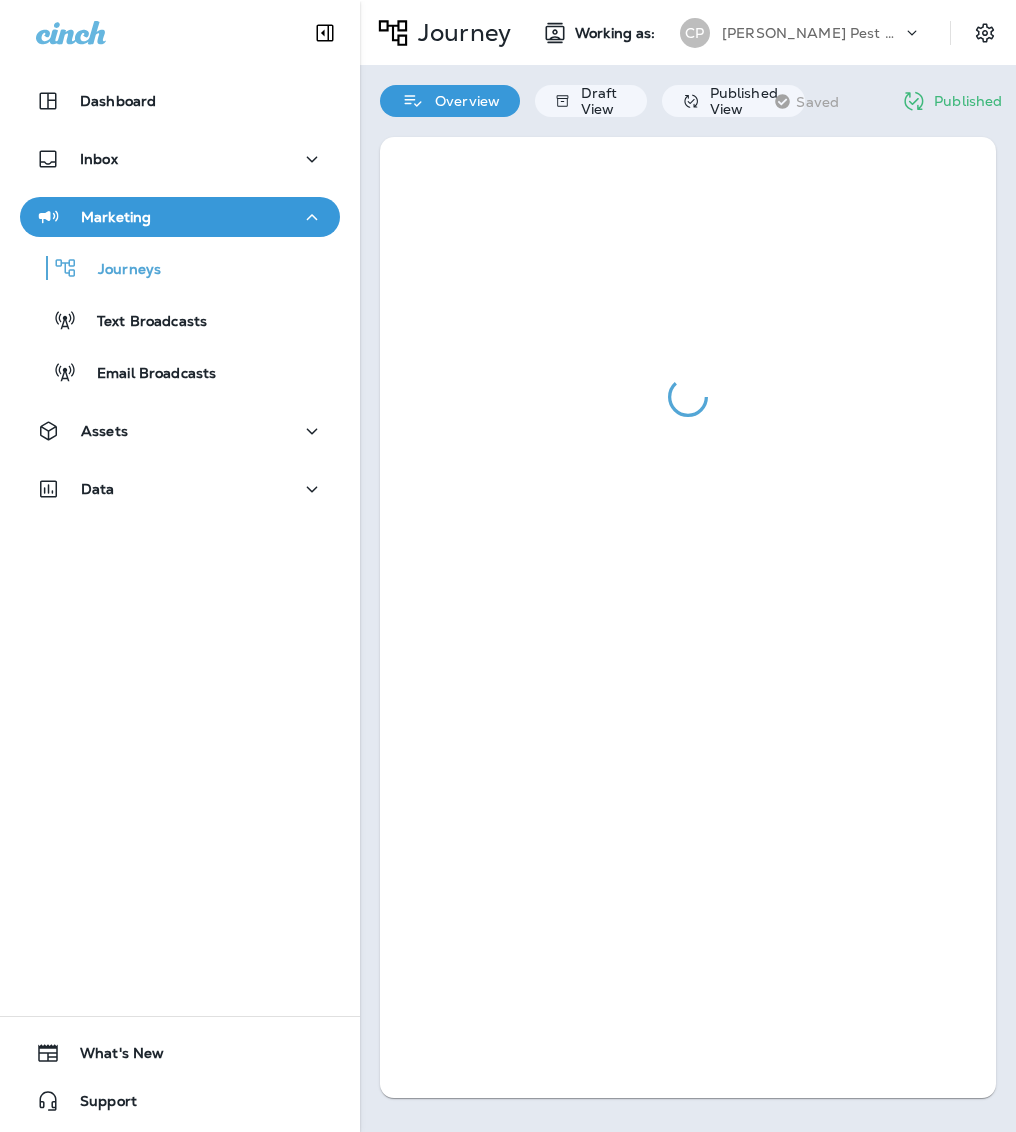 scroll, scrollTop: 0, scrollLeft: 1, axis: horizontal 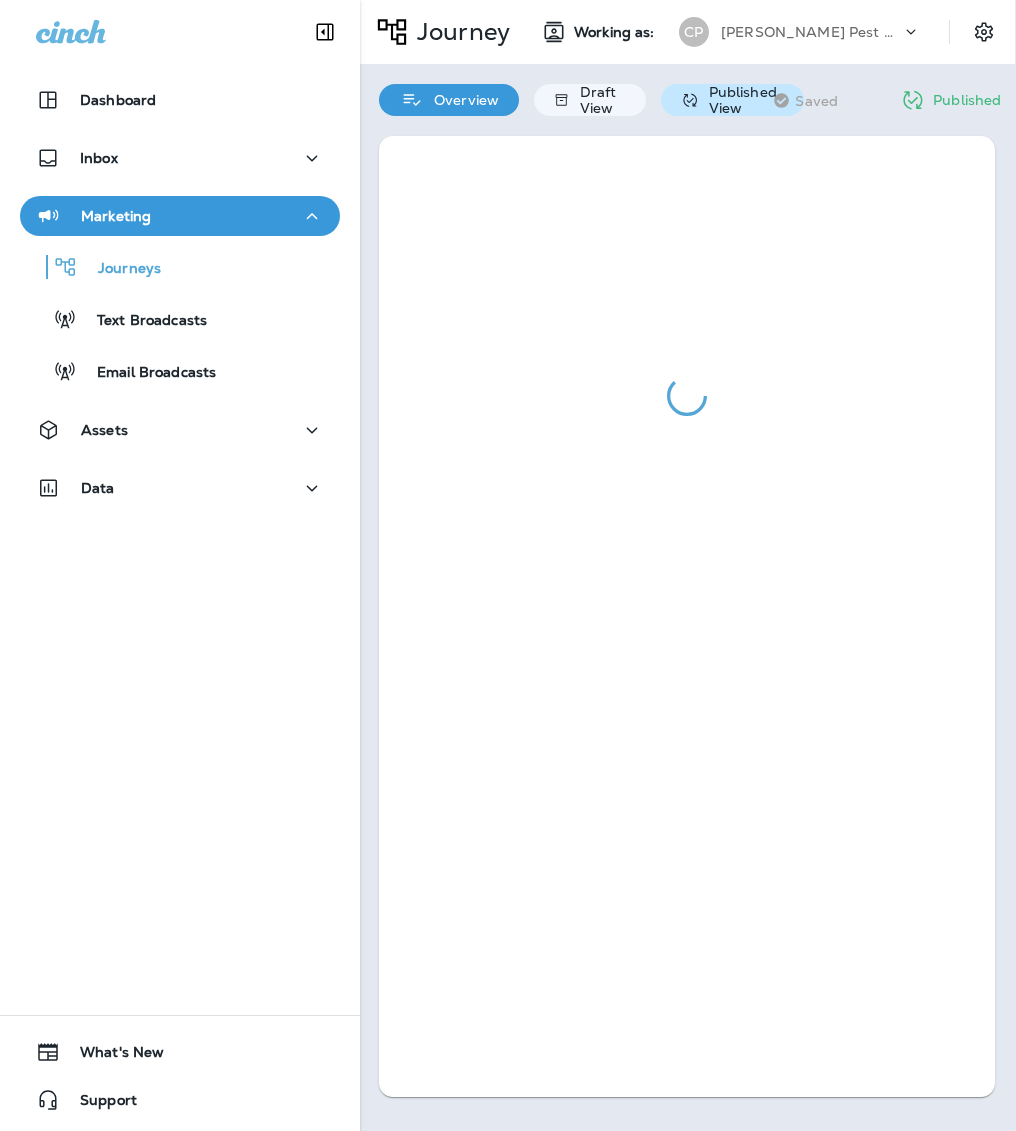 click on "Published View" at bounding box center (741, 100) 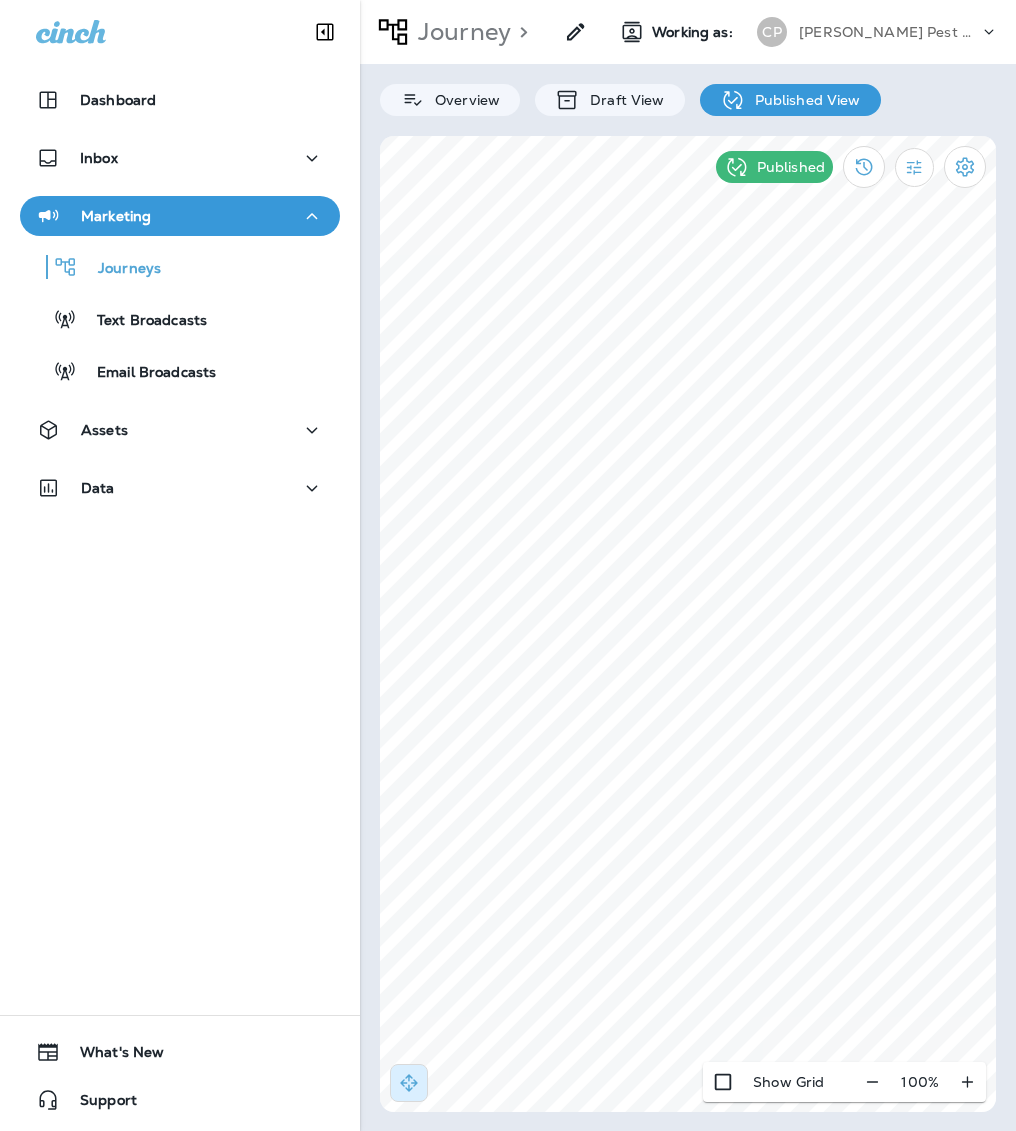 click on "Dashboard Inbox Marketing Journeys Text Broadcasts Email Broadcasts Assets Data 0 What's New Support Journey > Grillin Grizzlies Giveaway Working as: [PERSON_NAME] Pest Control Overview Draft View Published View Published   Show Grid   100 % This Path is actively checking for new subscriptions activated between  [DATE] to [DATE]" at bounding box center [508, 28] 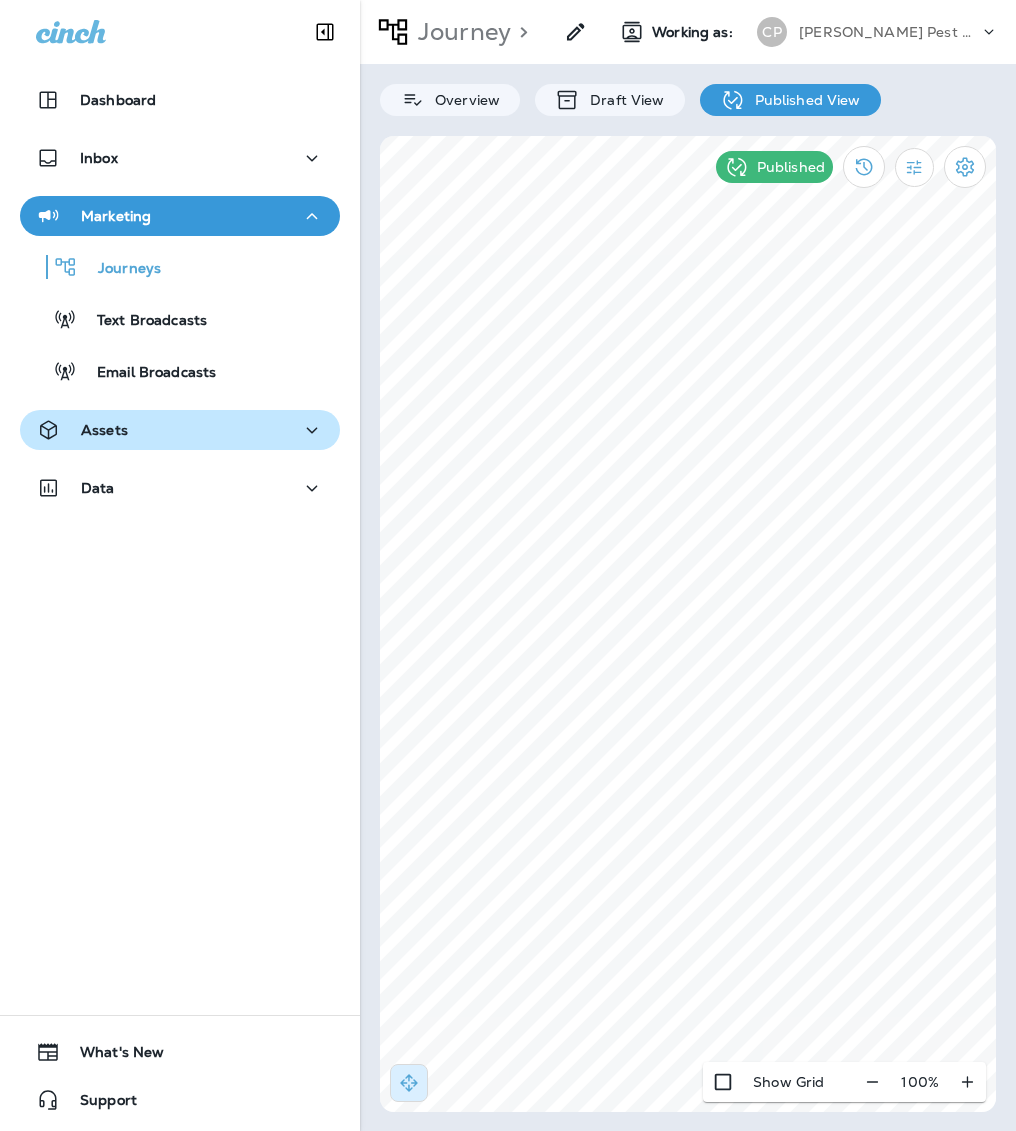 click on "Assets" at bounding box center [104, 430] 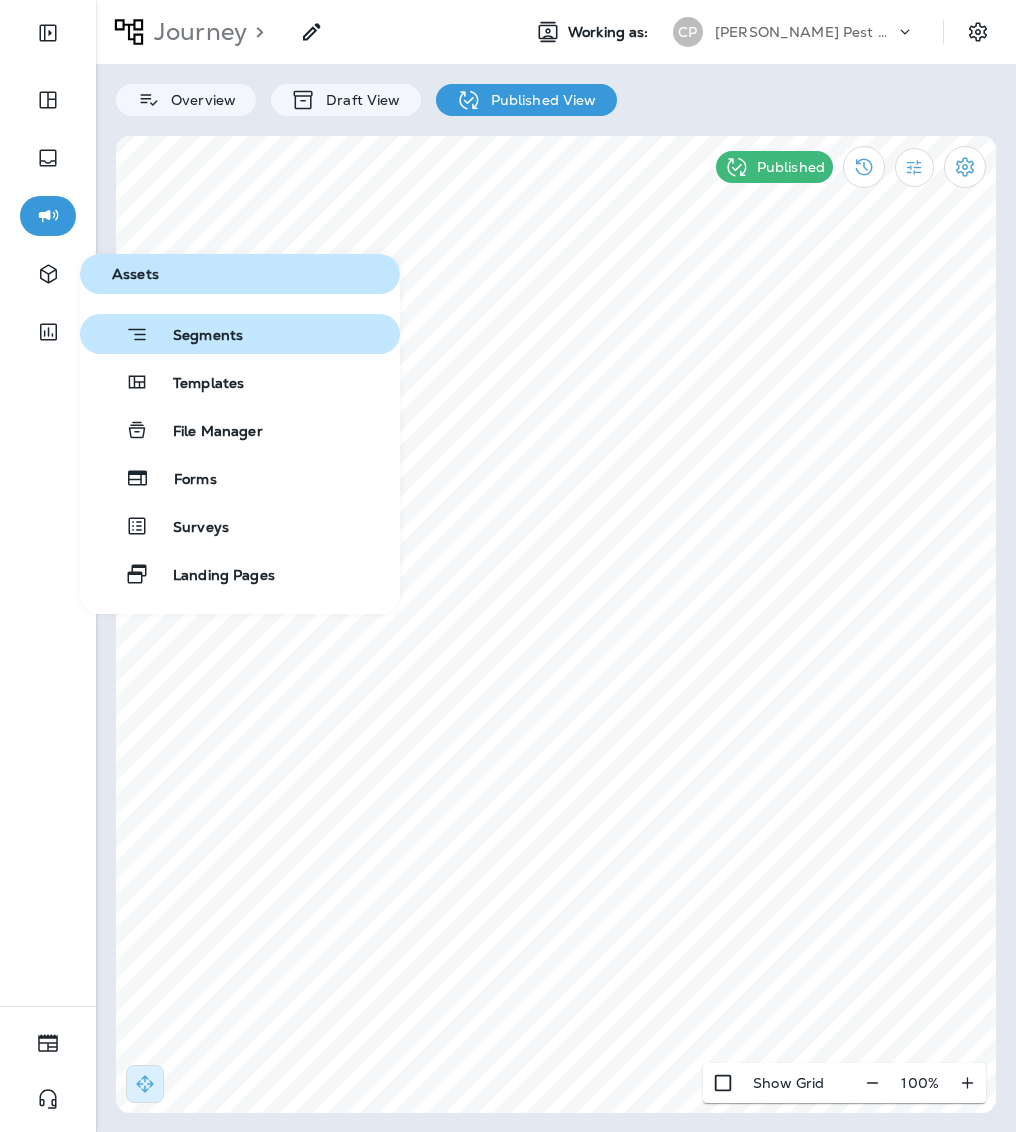 click on "Segments" at bounding box center [196, 337] 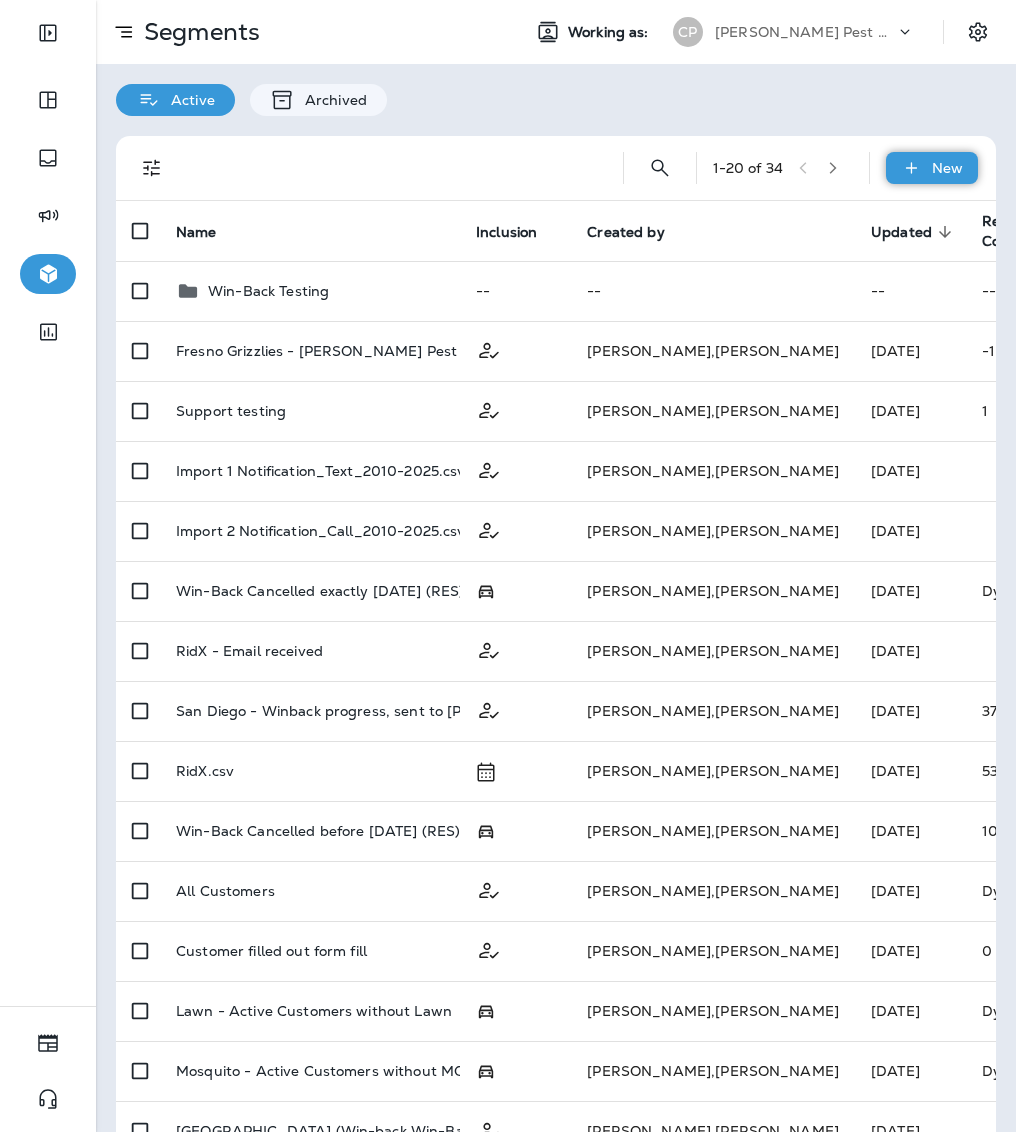click on "New" at bounding box center (932, 168) 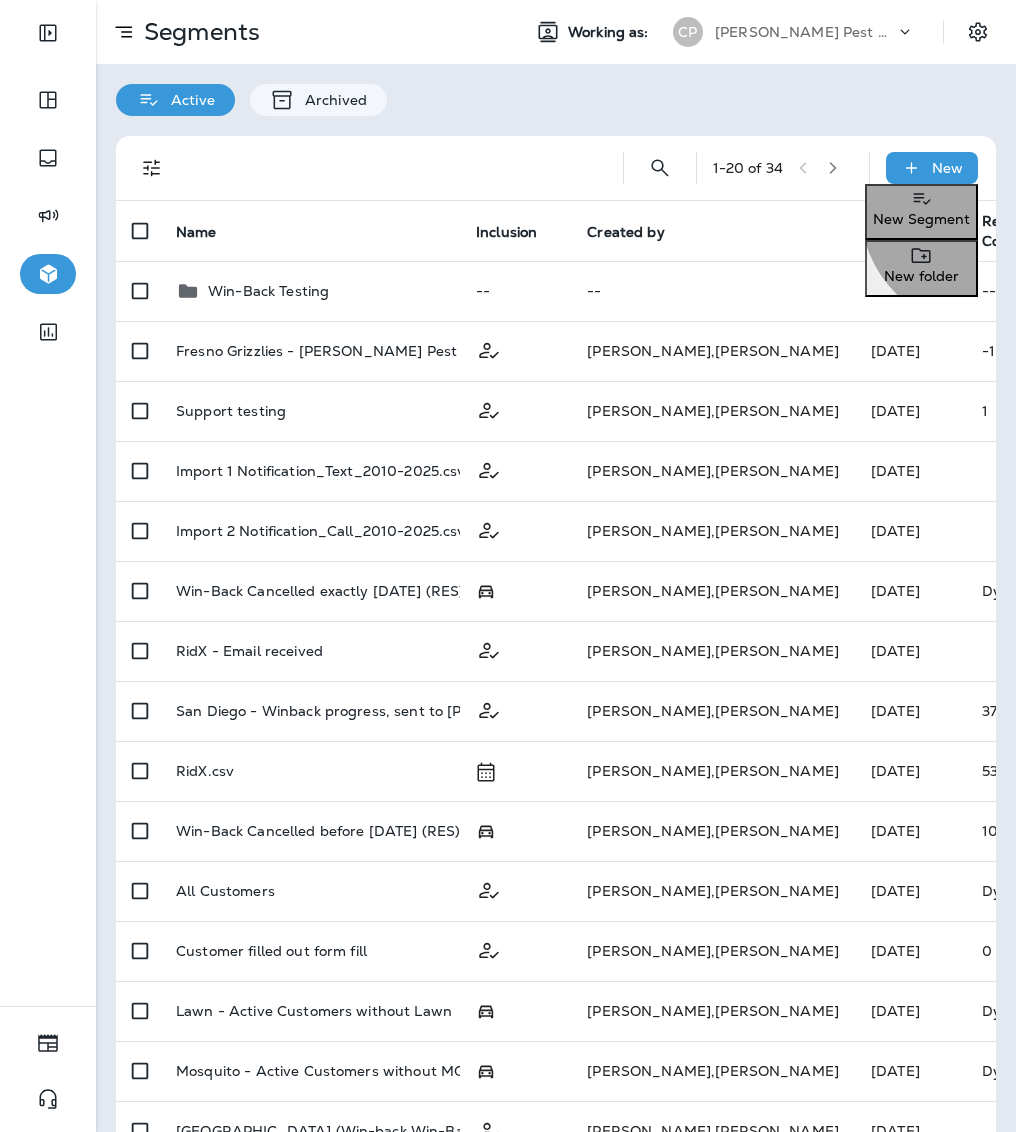 click on "New Segment" at bounding box center (921, 219) 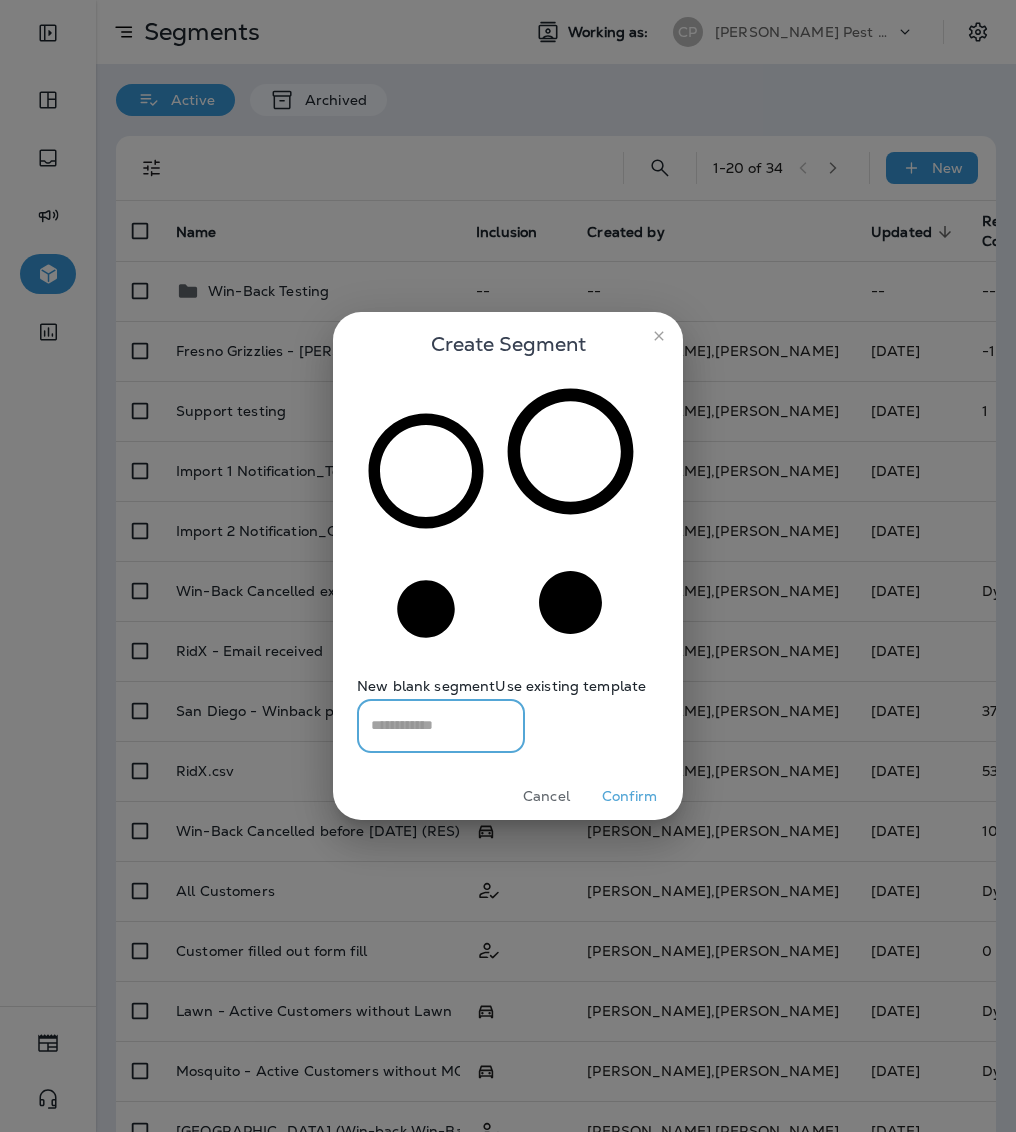 click at bounding box center (441, 725) 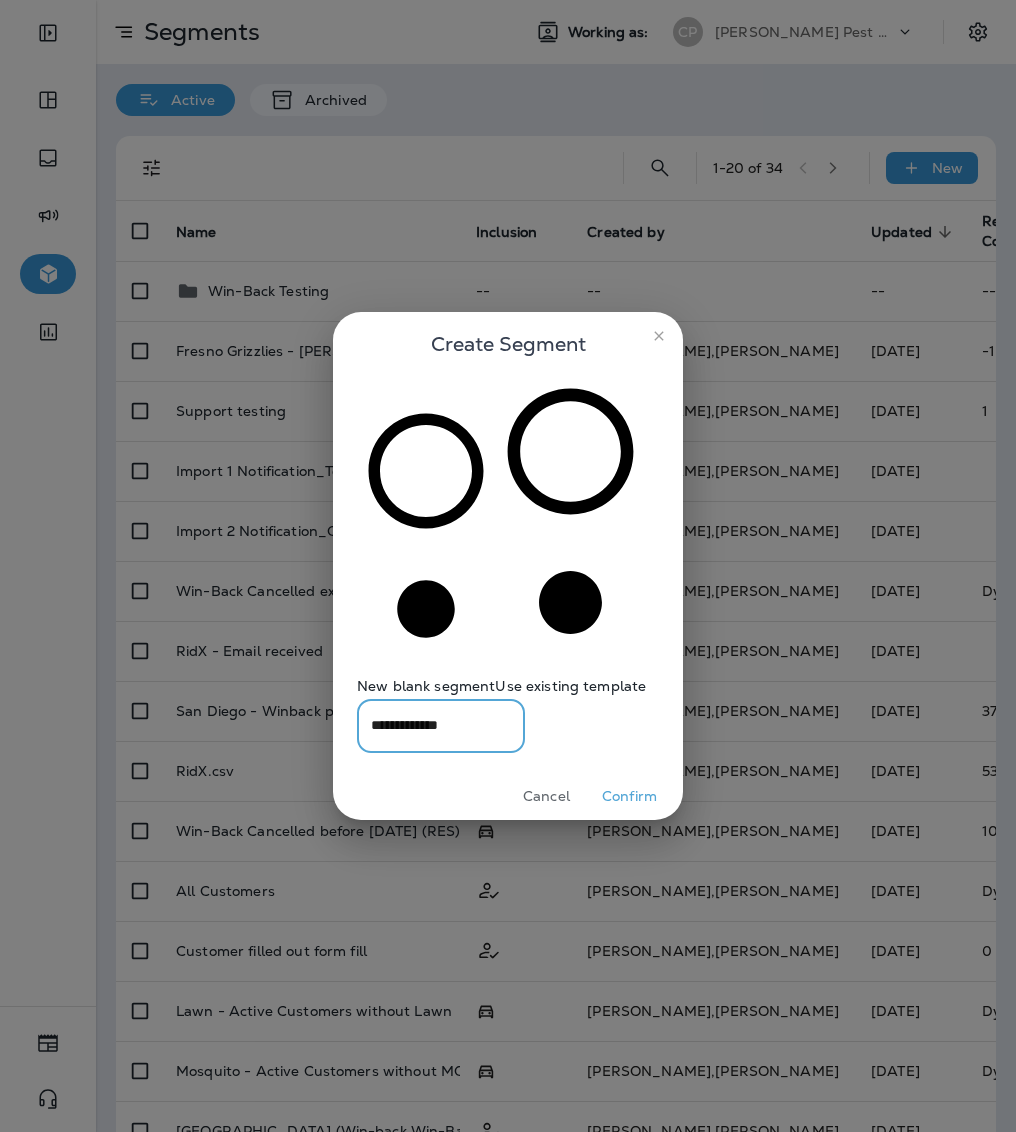 type on "**********" 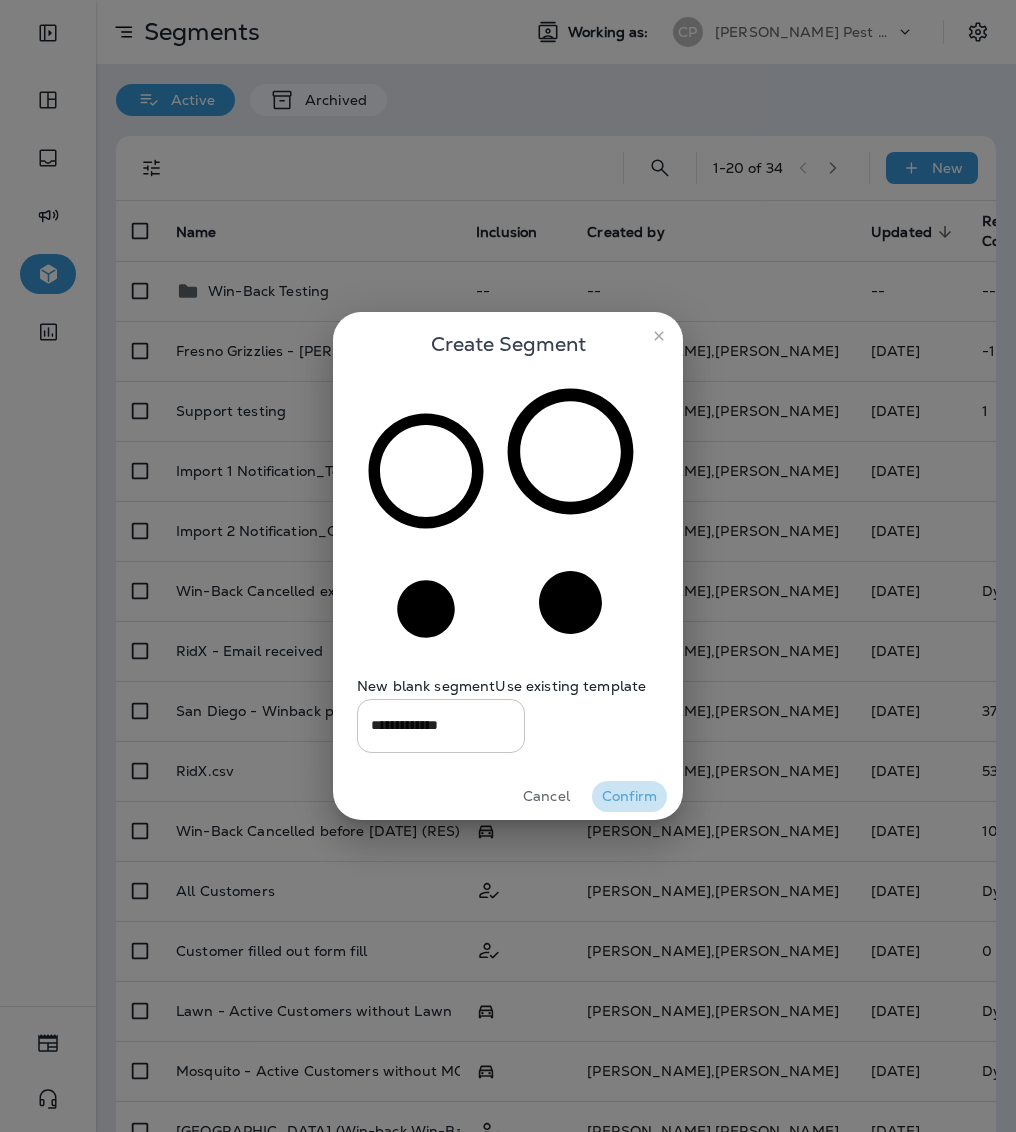 click on "Confirm" at bounding box center [629, 796] 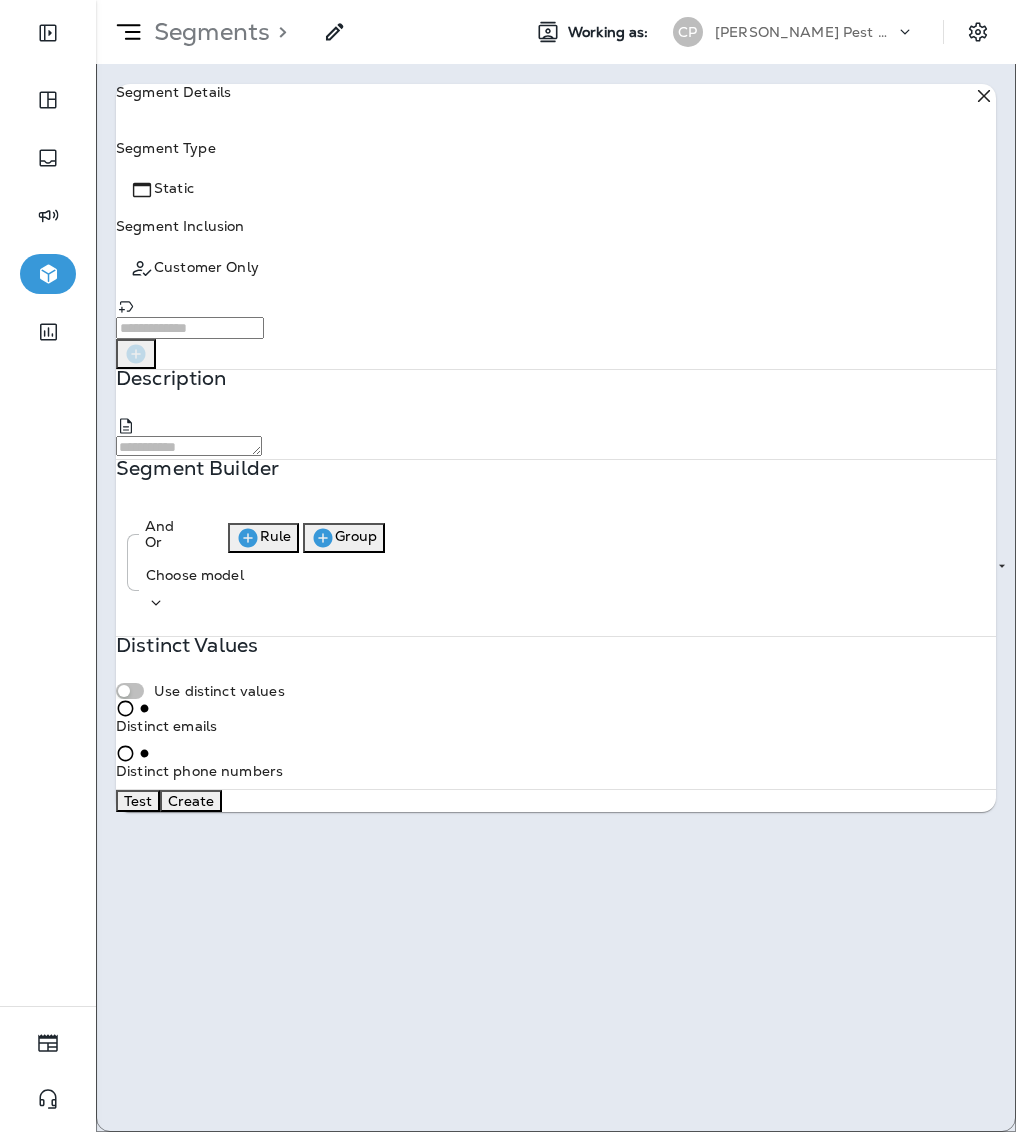 click on "**********" at bounding box center [508, 0] 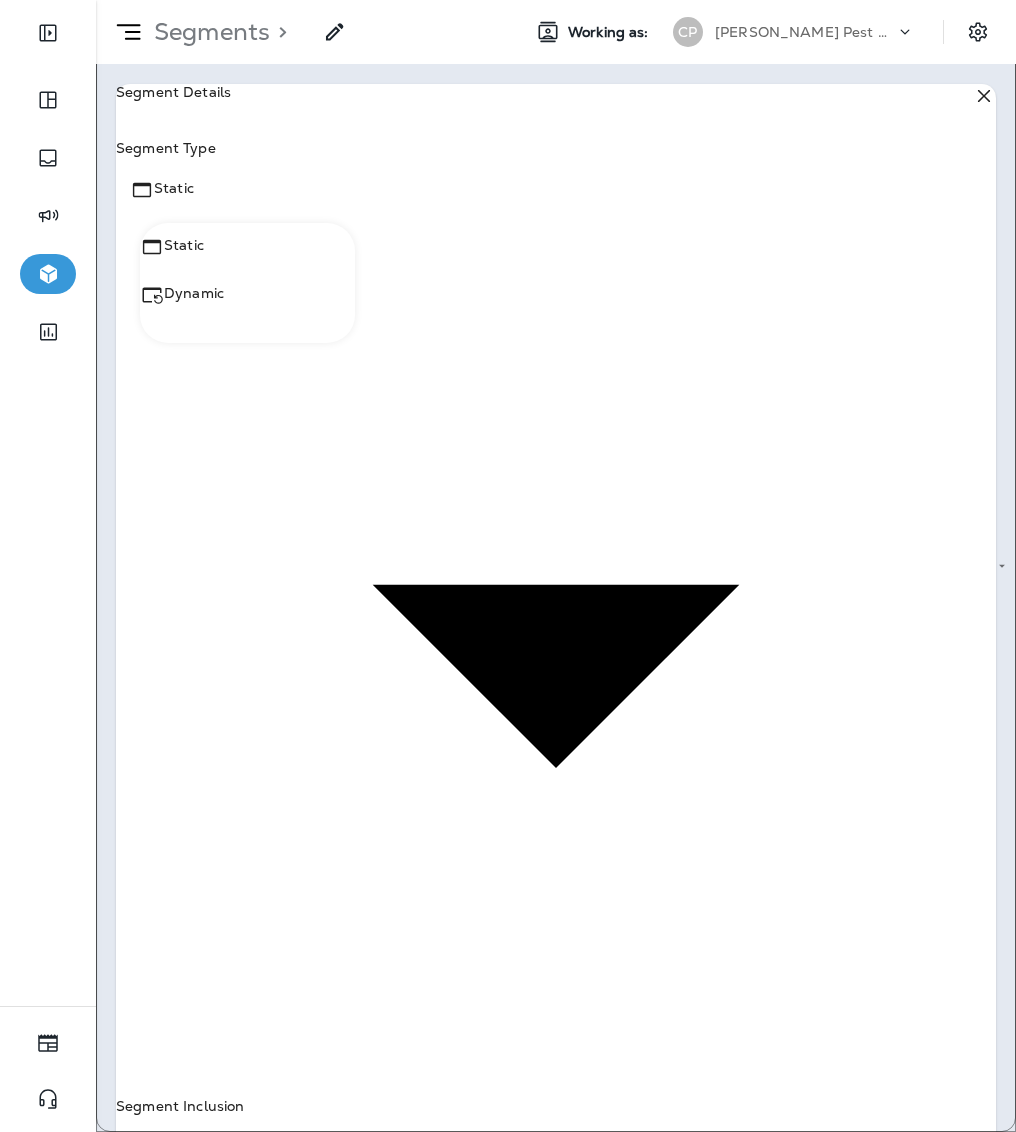 click at bounding box center [508, 566] 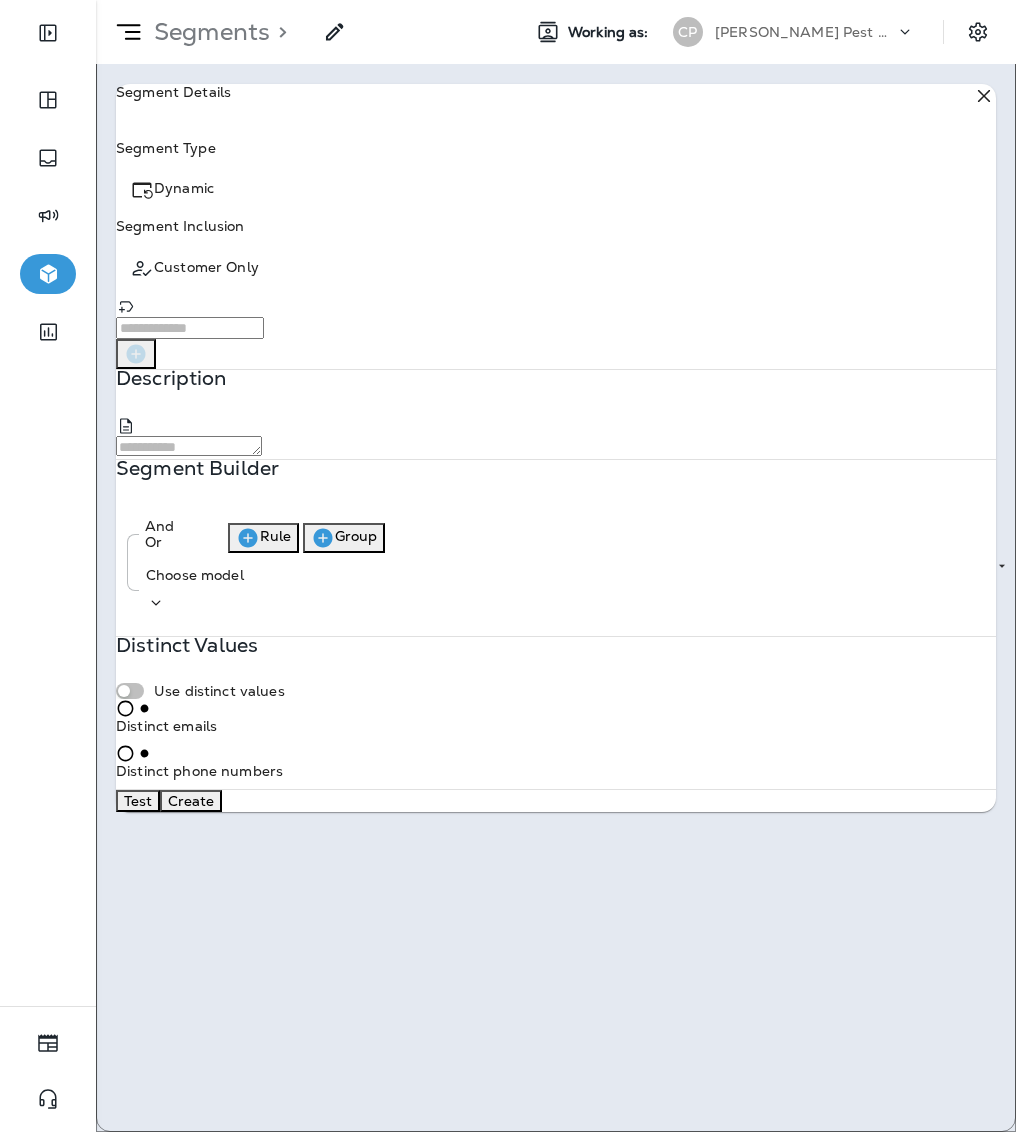 click on "**********" at bounding box center [508, 0] 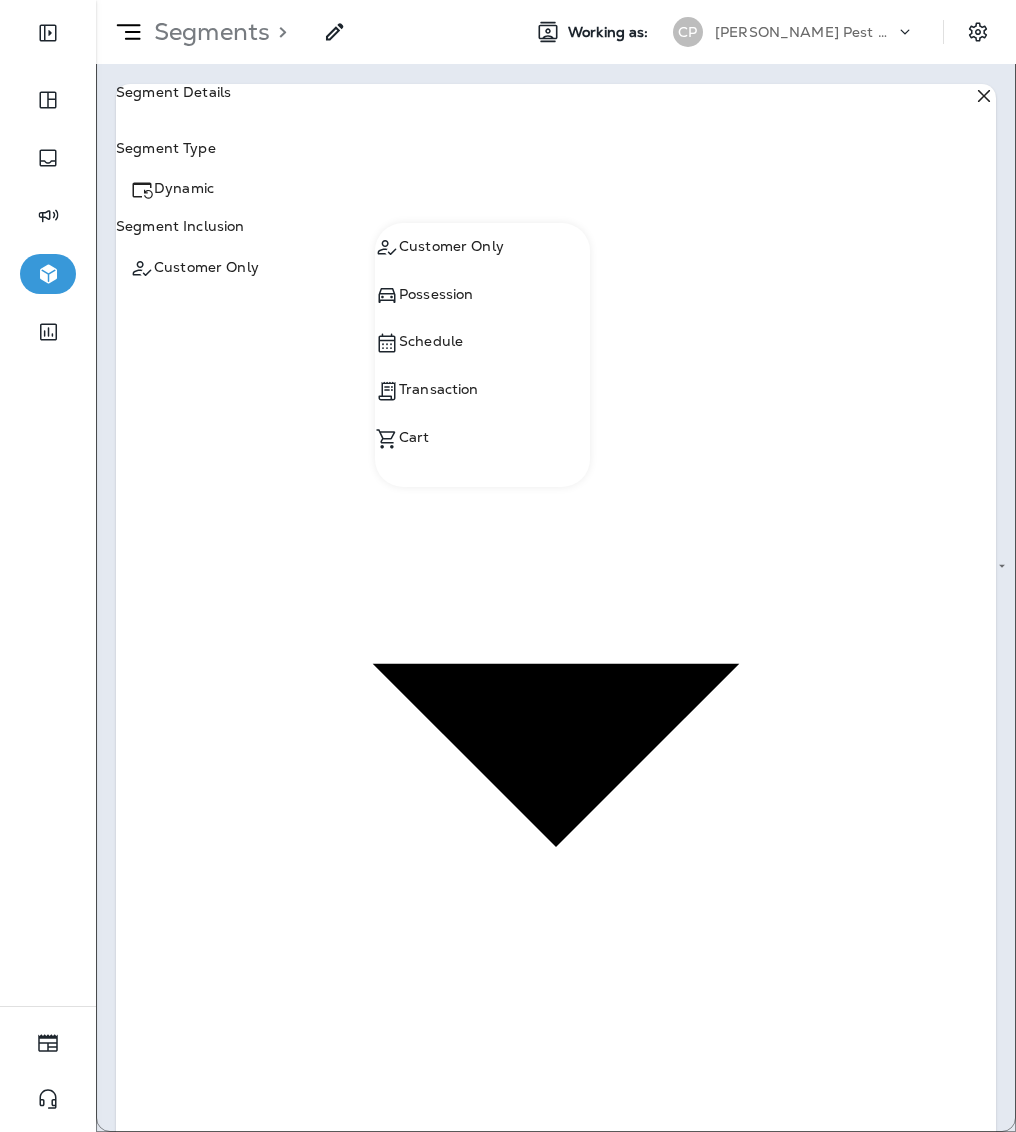 click at bounding box center (508, 566) 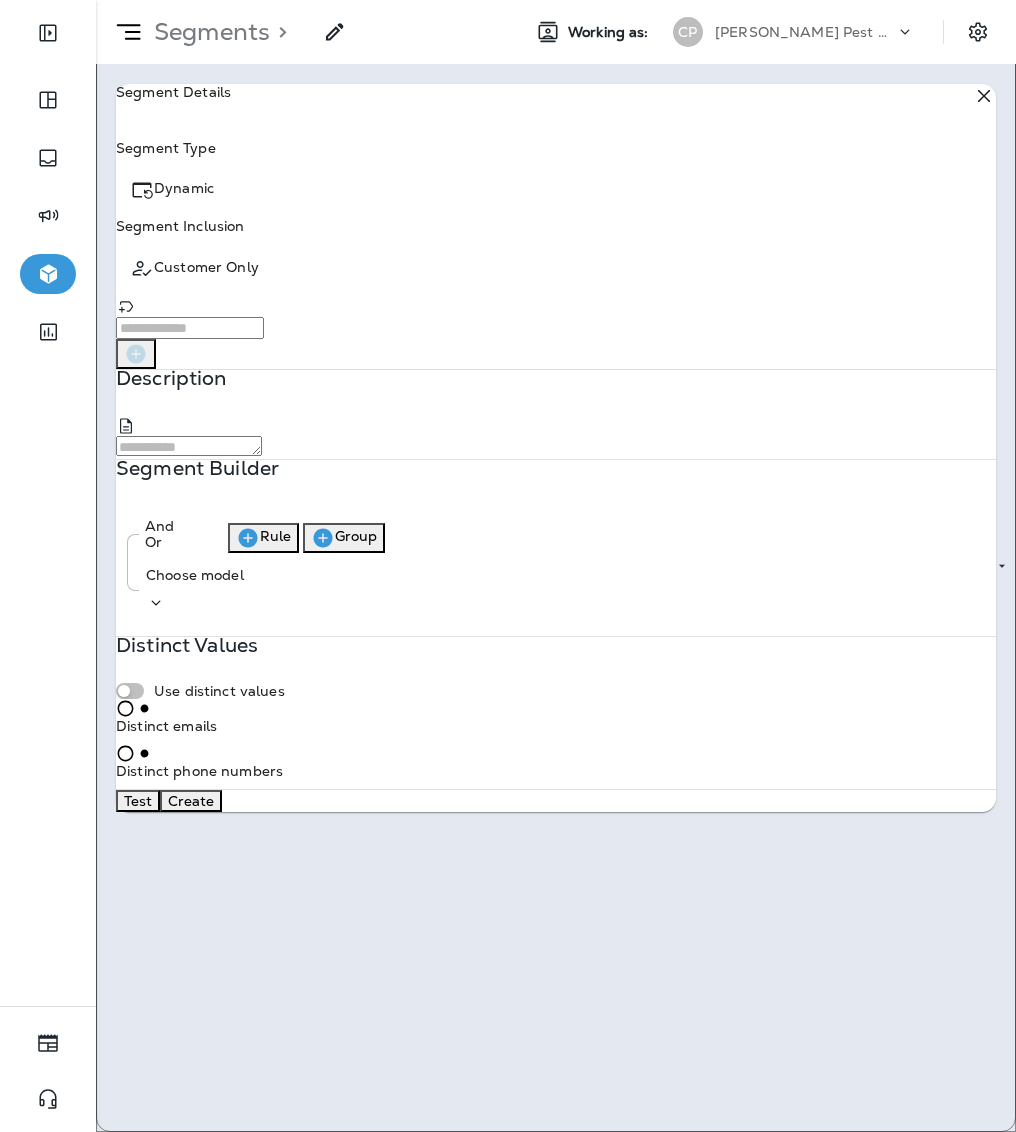 click at bounding box center [189, 446] 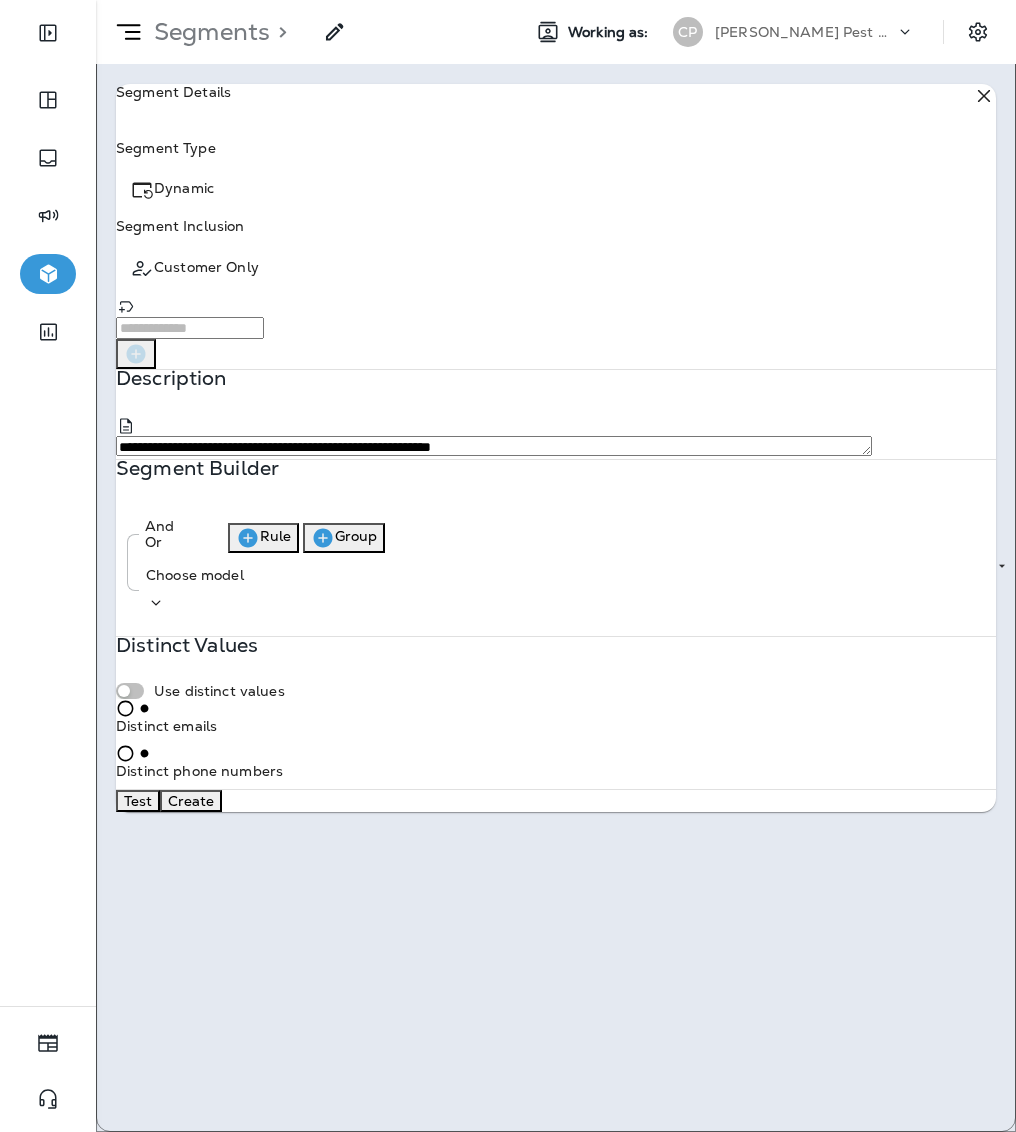 type on "**********" 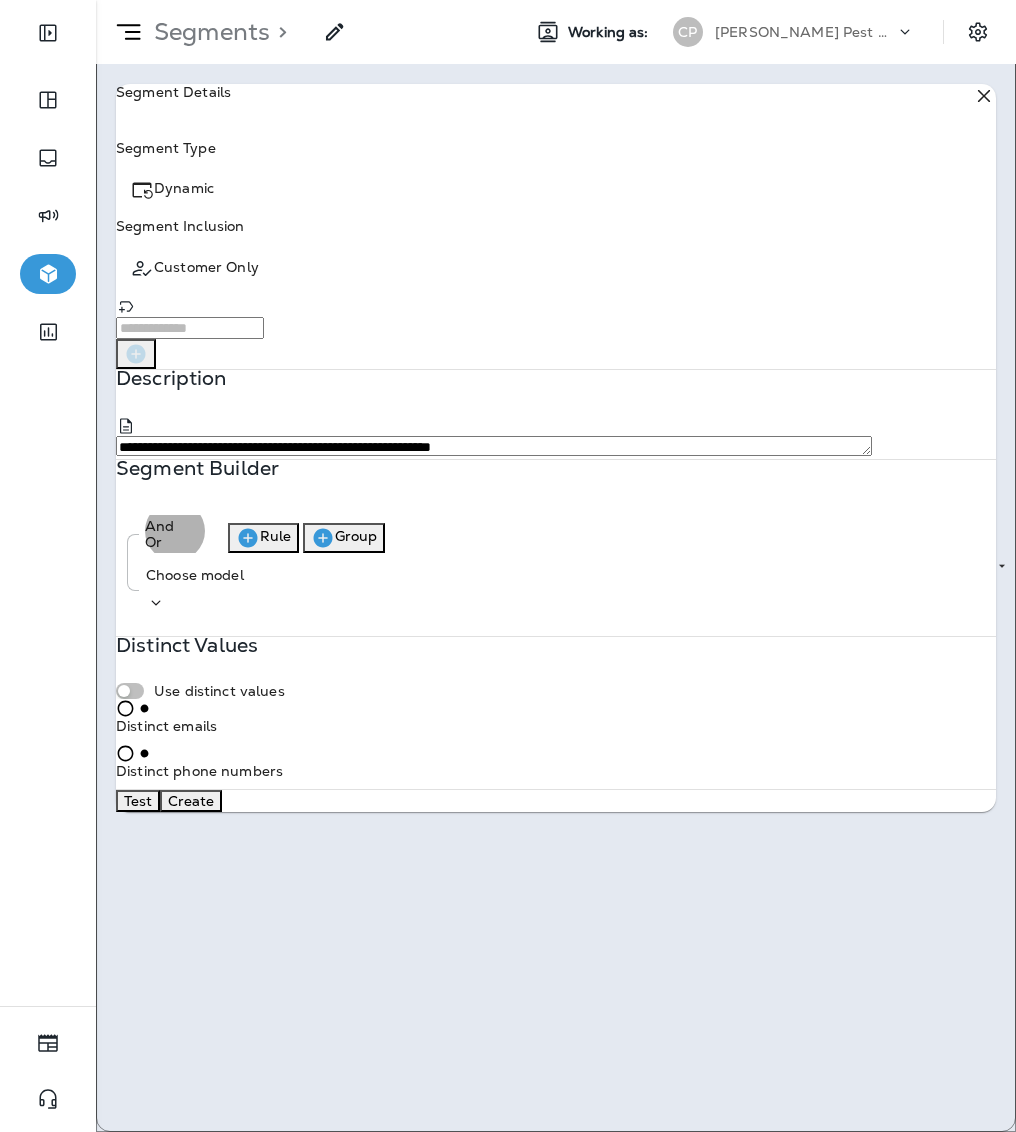 click 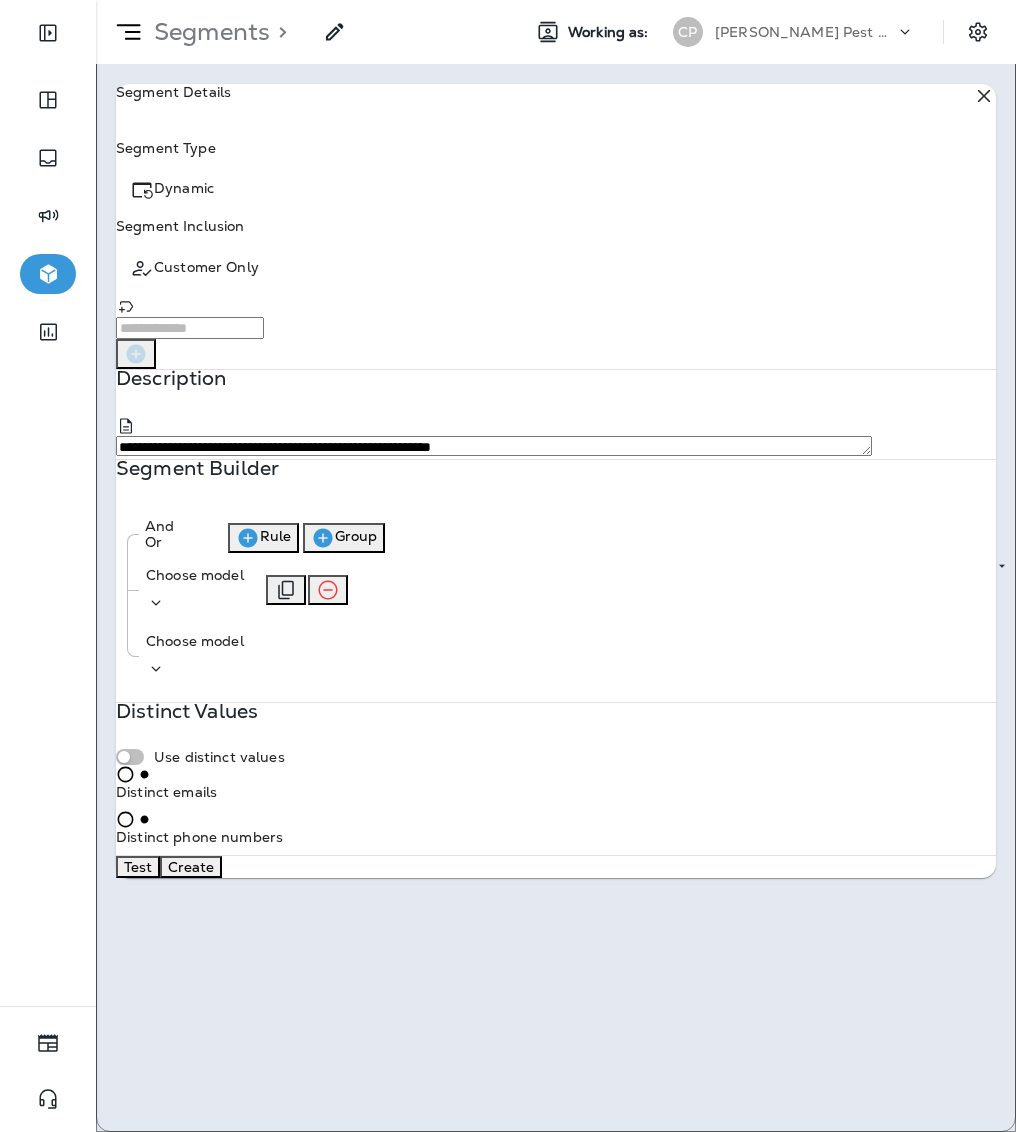 click on "Choose model" at bounding box center (195, 575) 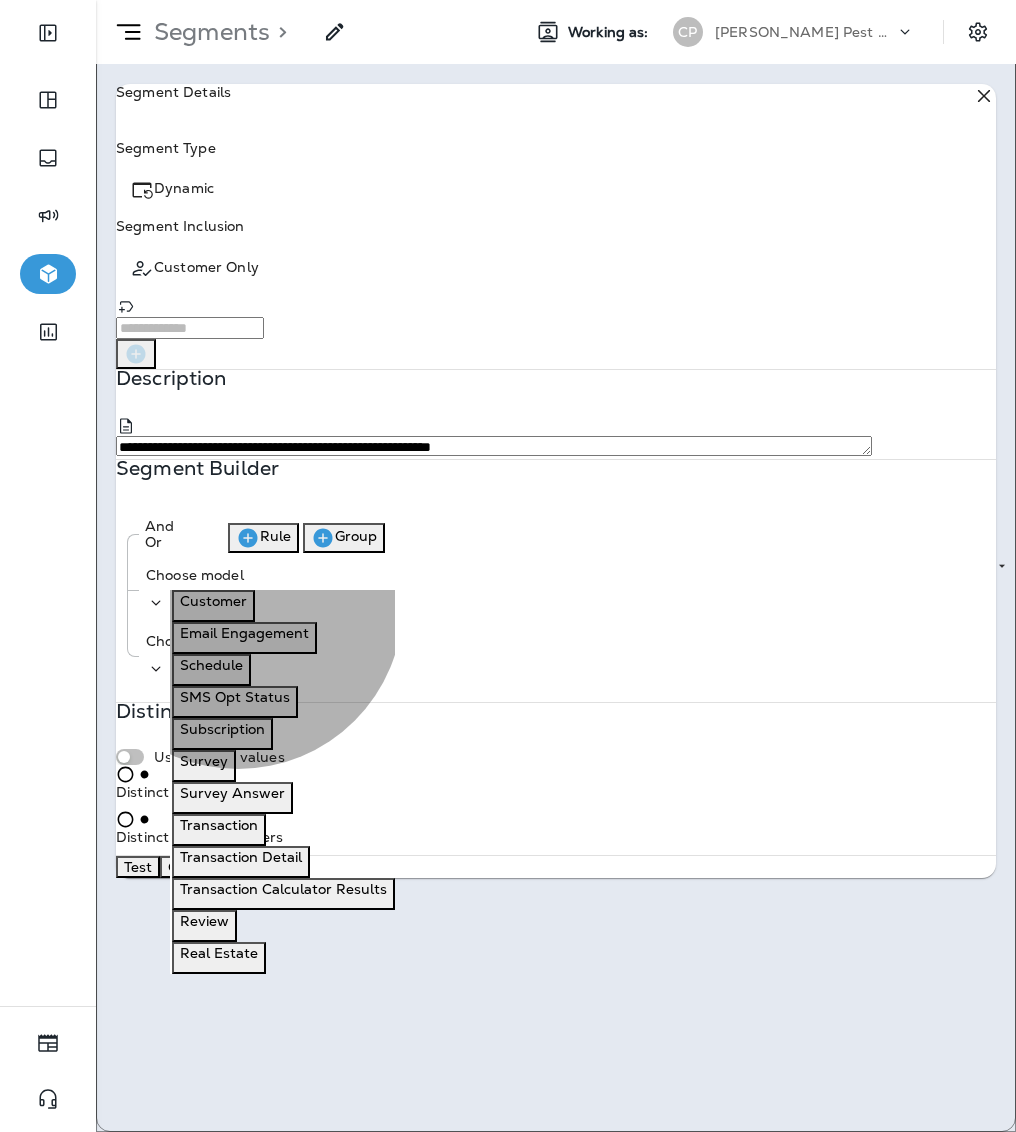 click on "Customer" at bounding box center (213, 601) 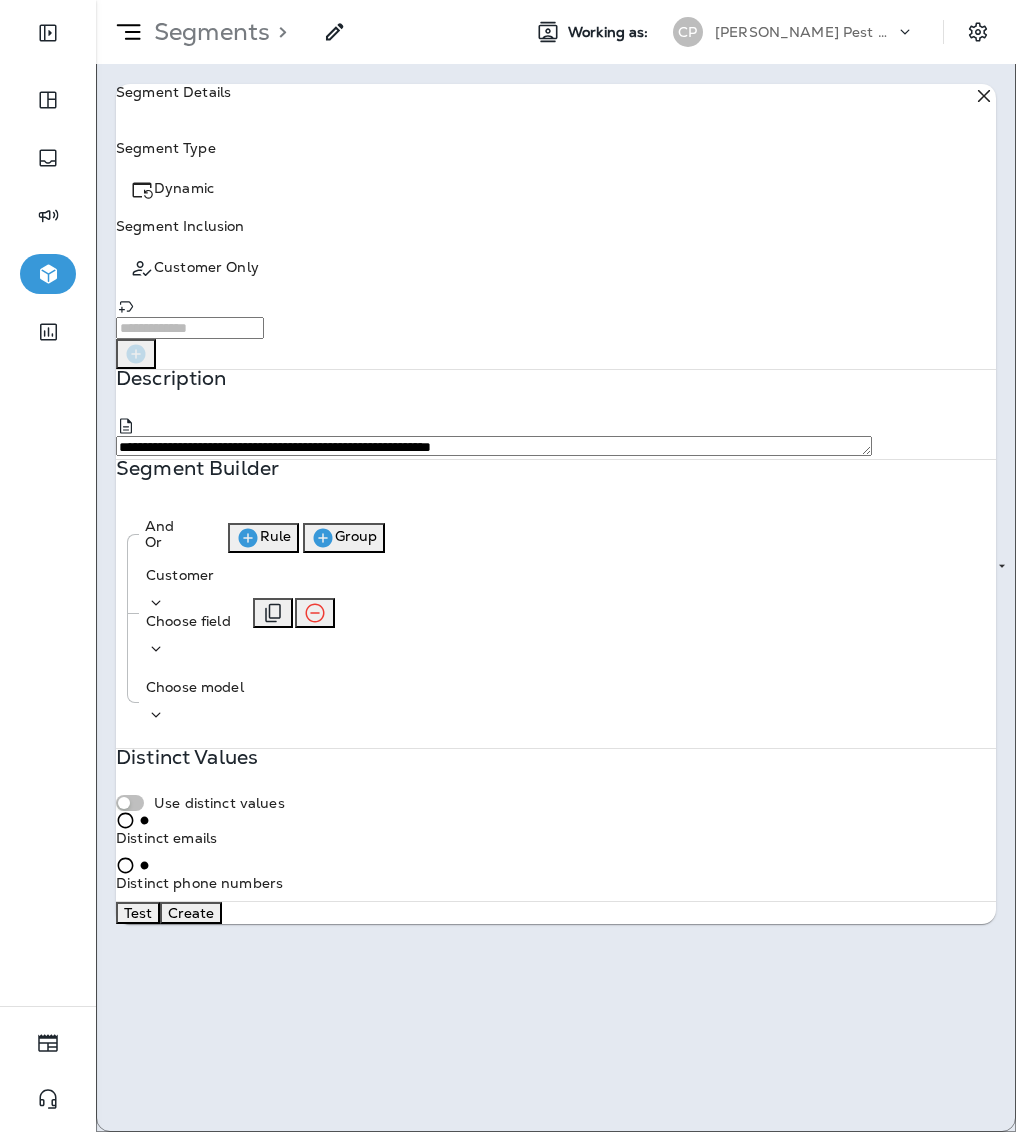 click on "Choose field" at bounding box center [188, 621] 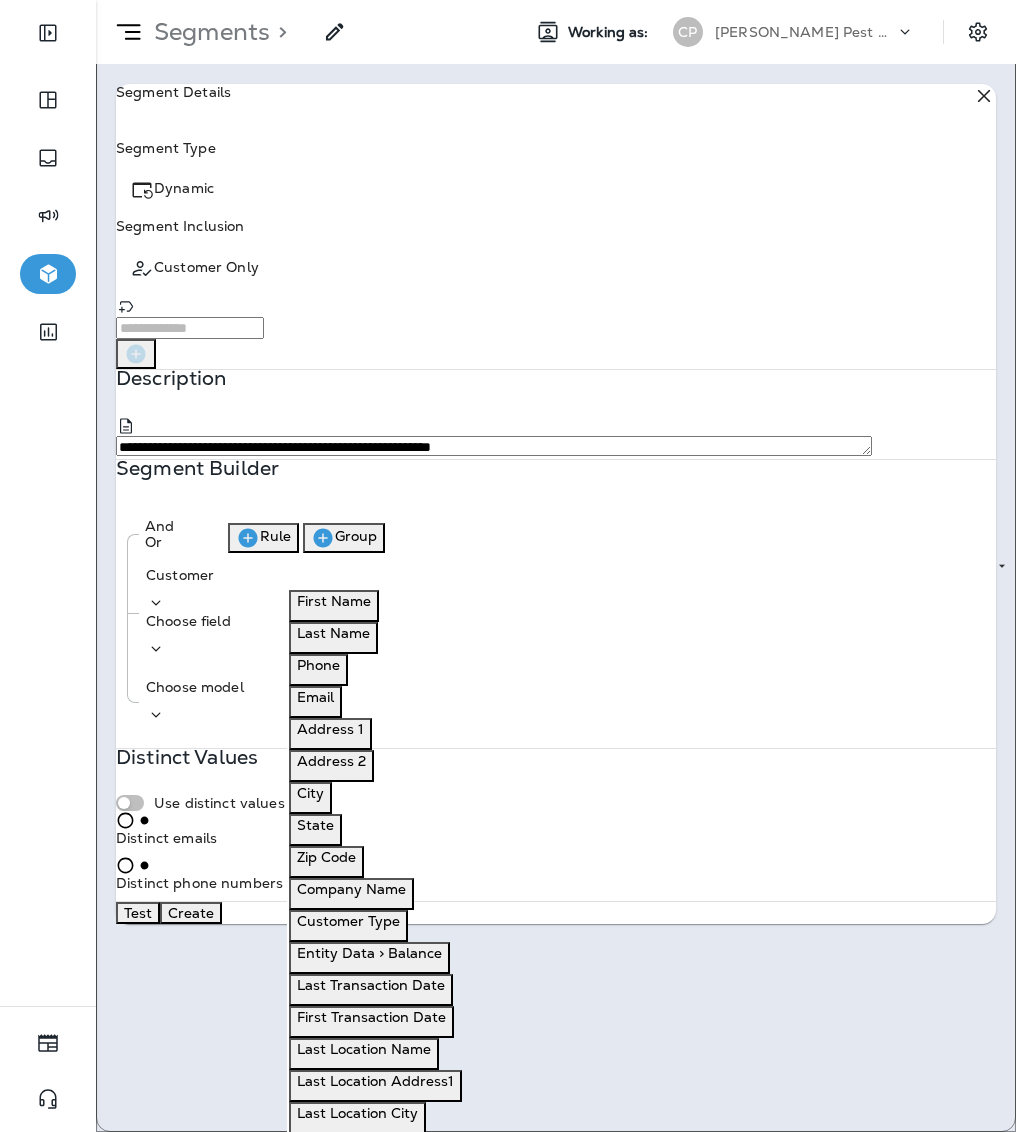 scroll, scrollTop: 359, scrollLeft: 0, axis: vertical 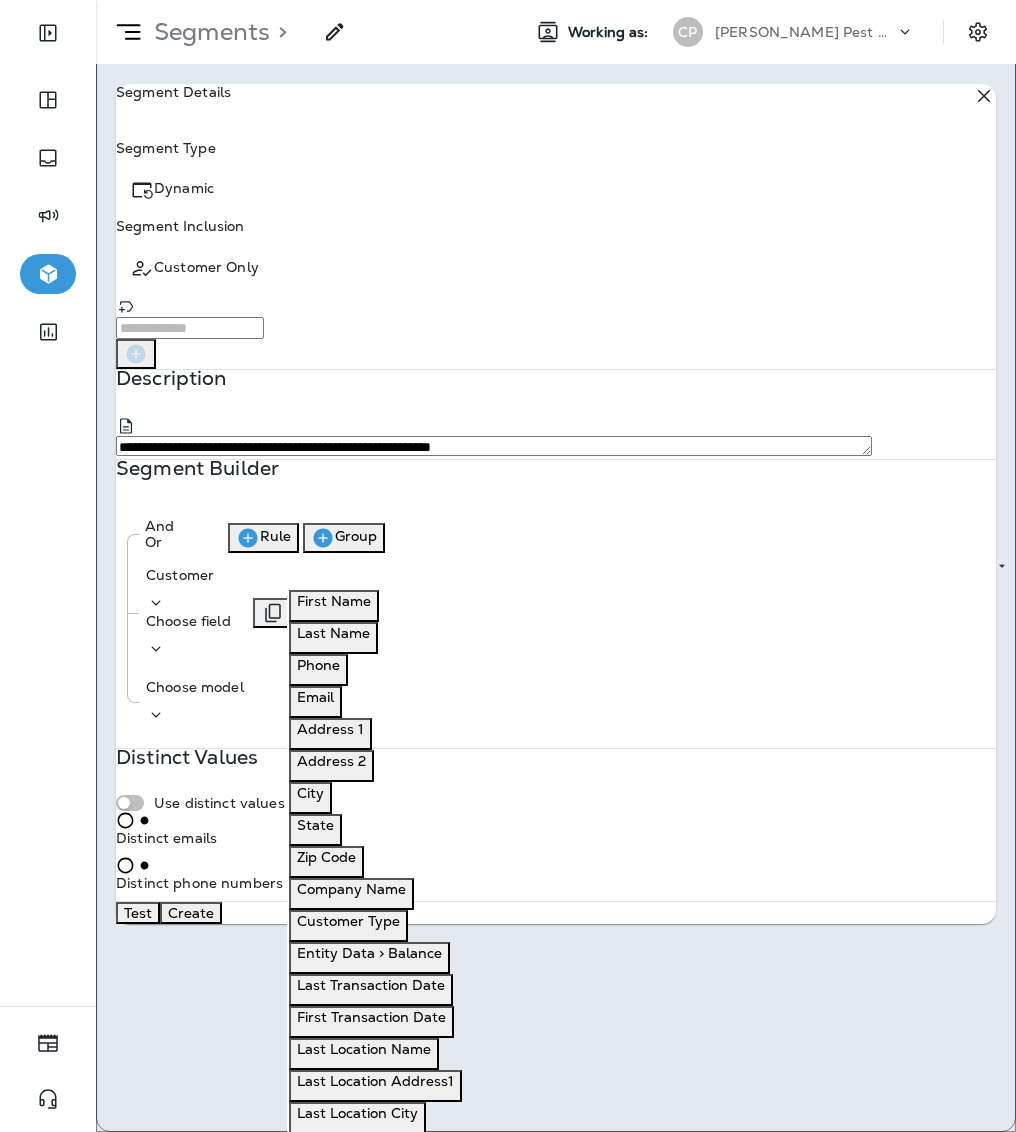 click on "Customer   Choose field" at bounding box center (566, 613) 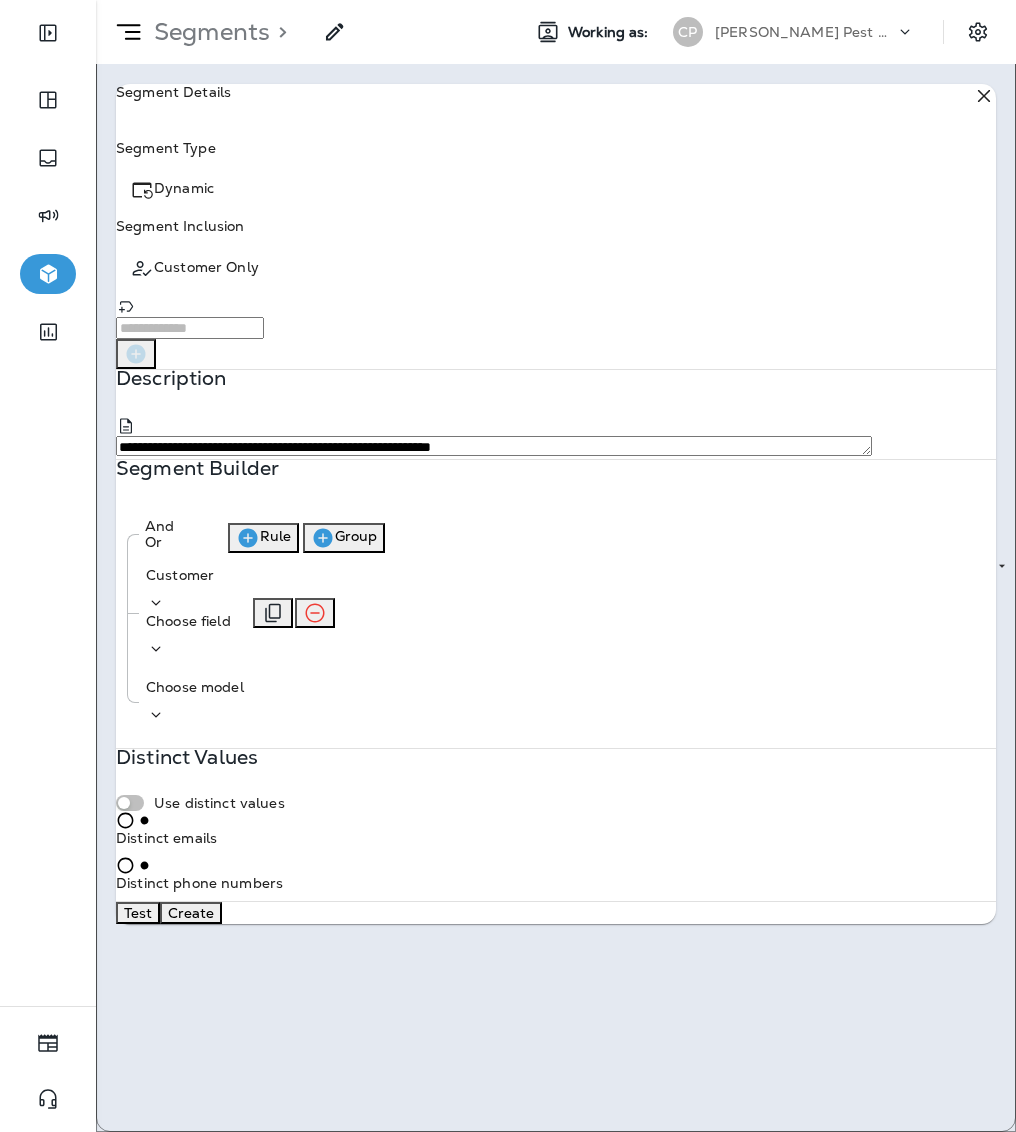 click on "Choose field" at bounding box center [188, 636] 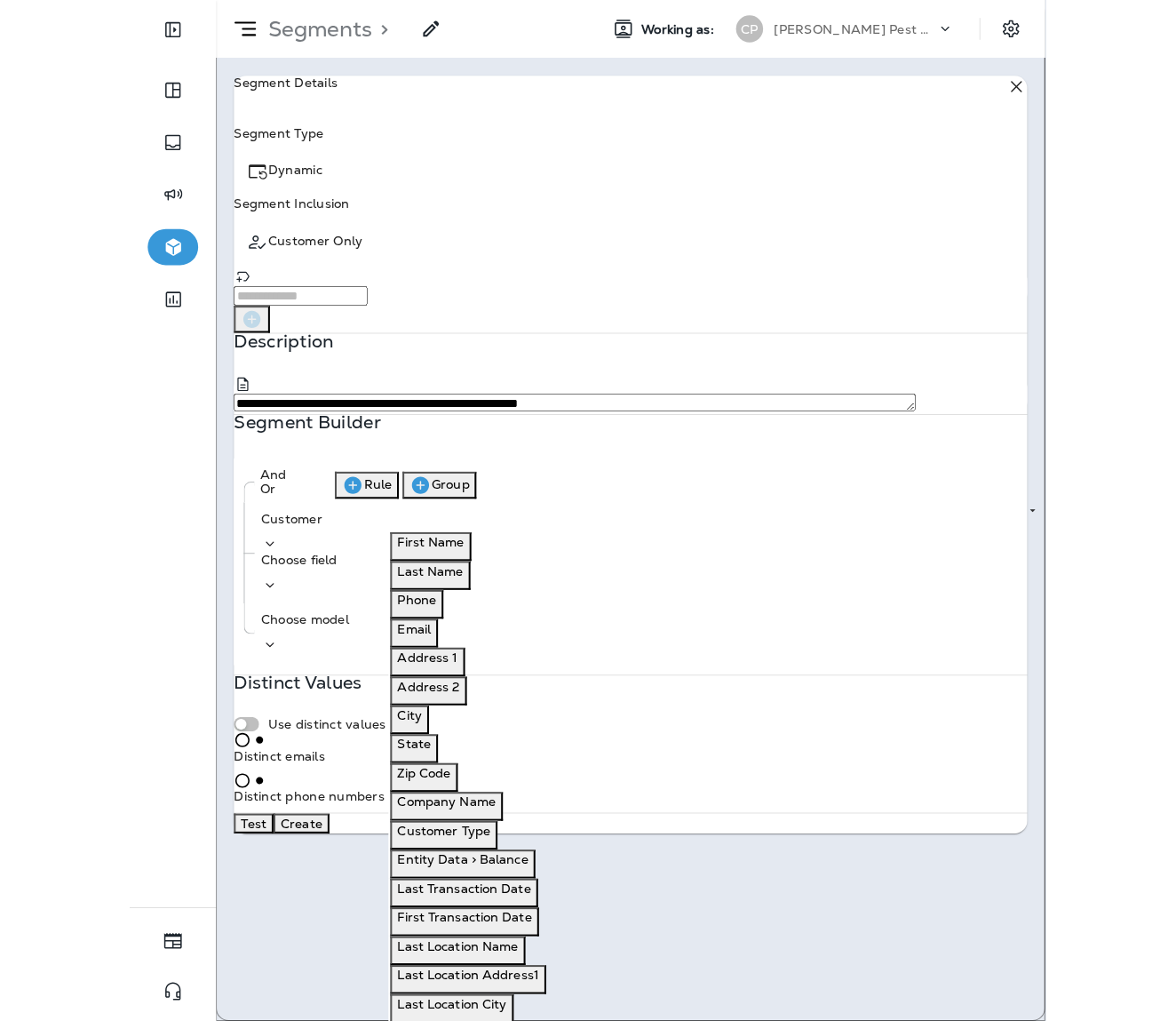 scroll, scrollTop: 487, scrollLeft: 0, axis: vertical 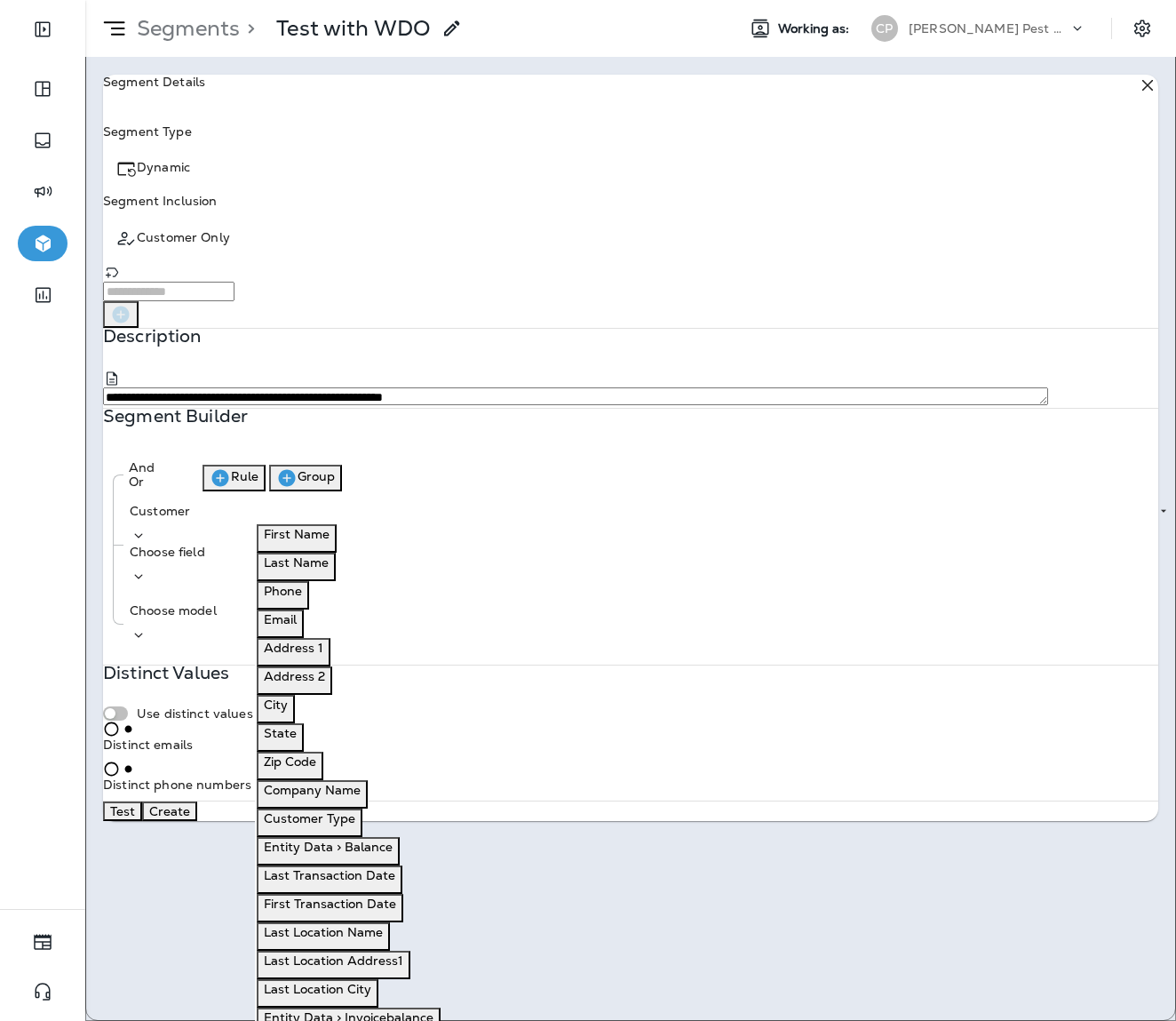 click on "**********" at bounding box center [631, 437] 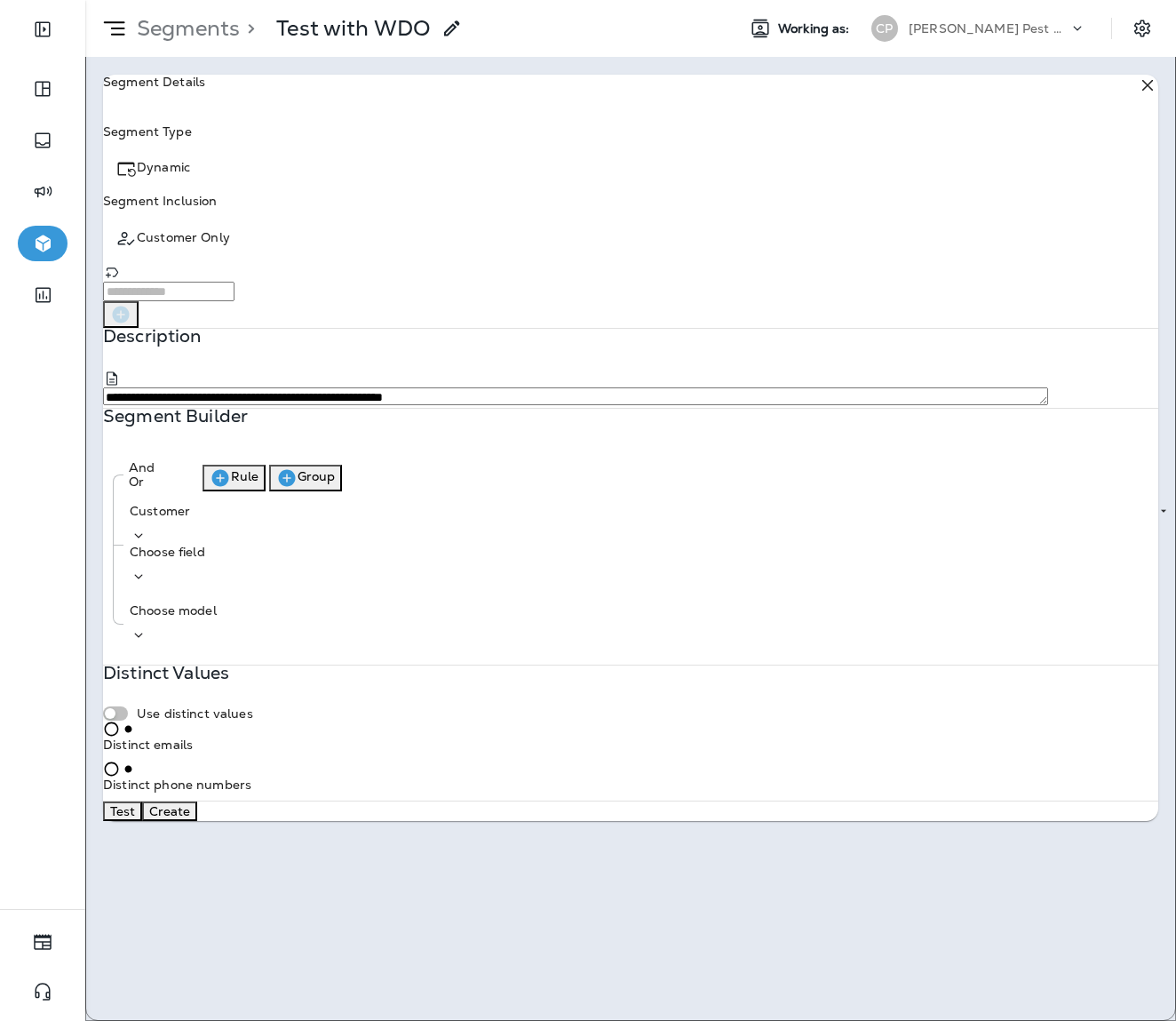 click on "**********" at bounding box center [588, 0] 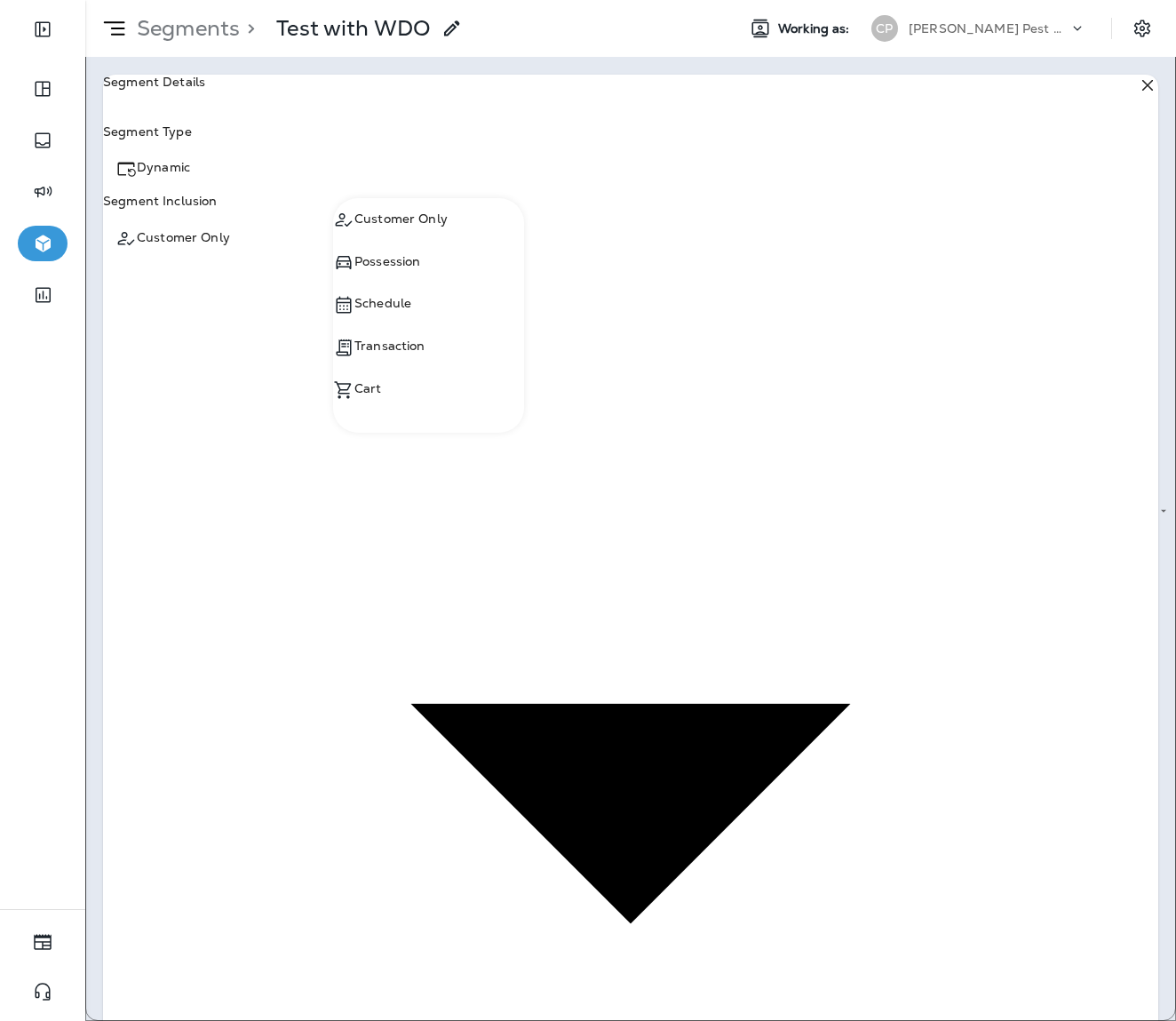 click at bounding box center (588, 510) 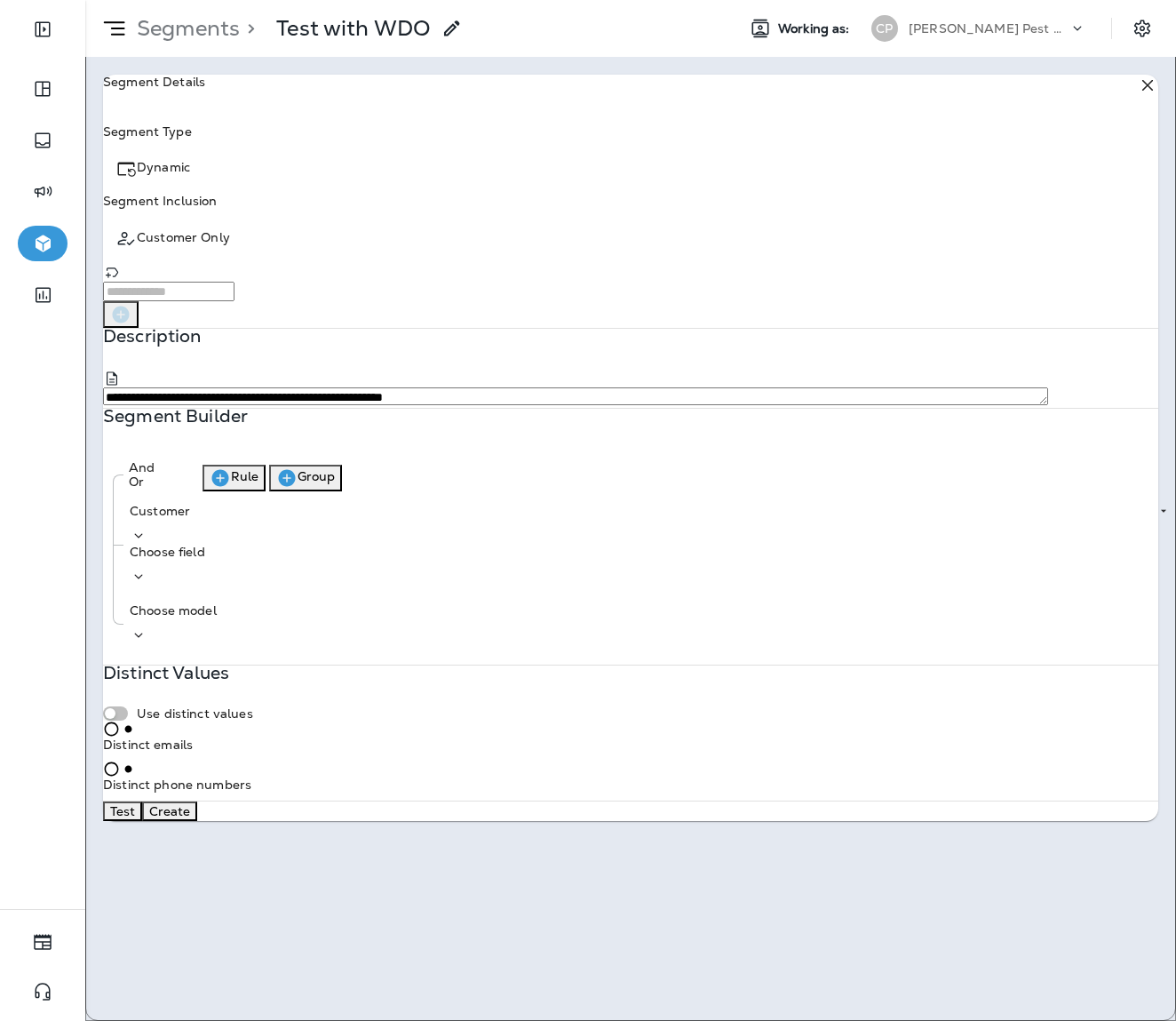 click on "Add tag" at bounding box center (169, 291) 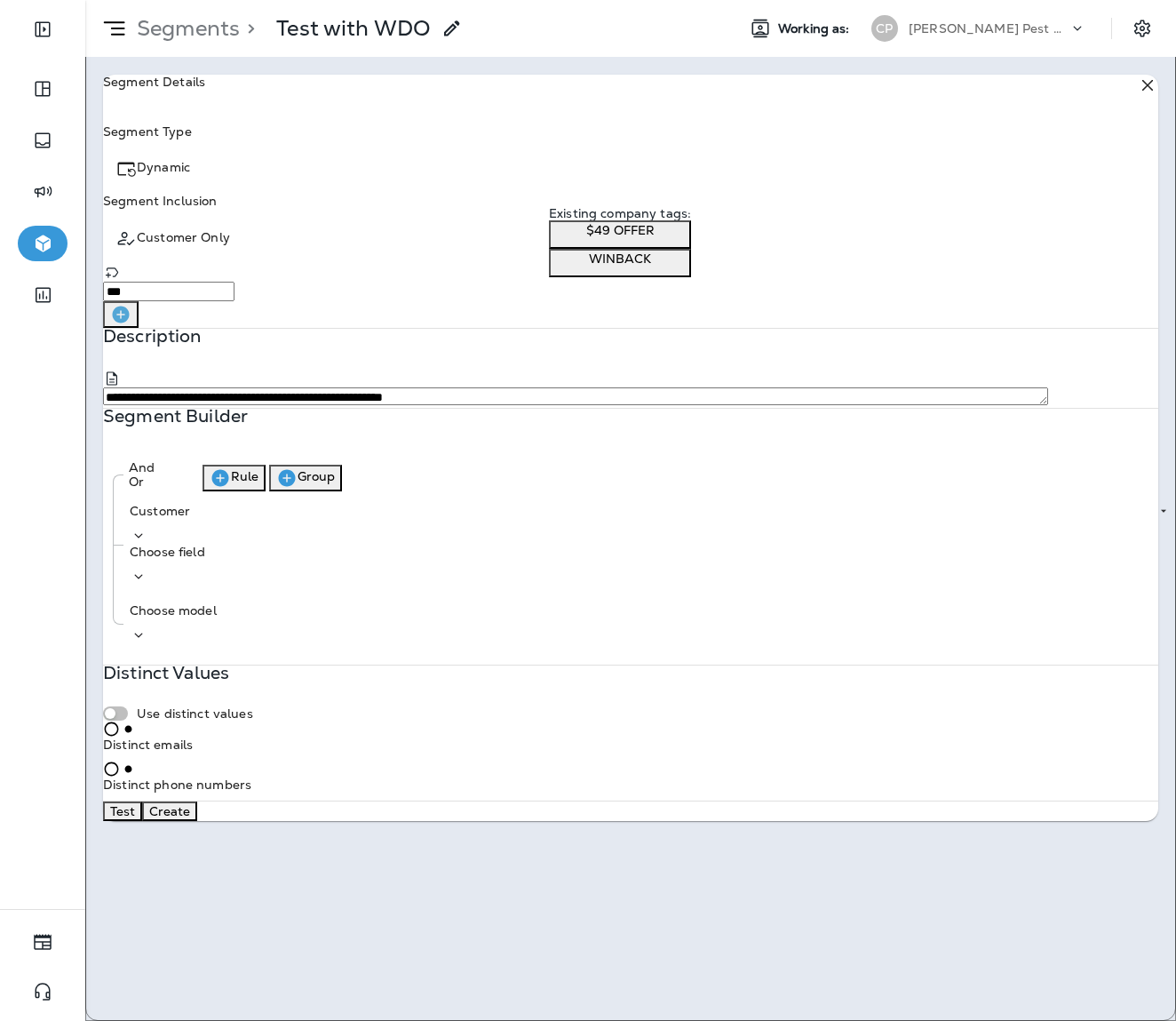 type on "***" 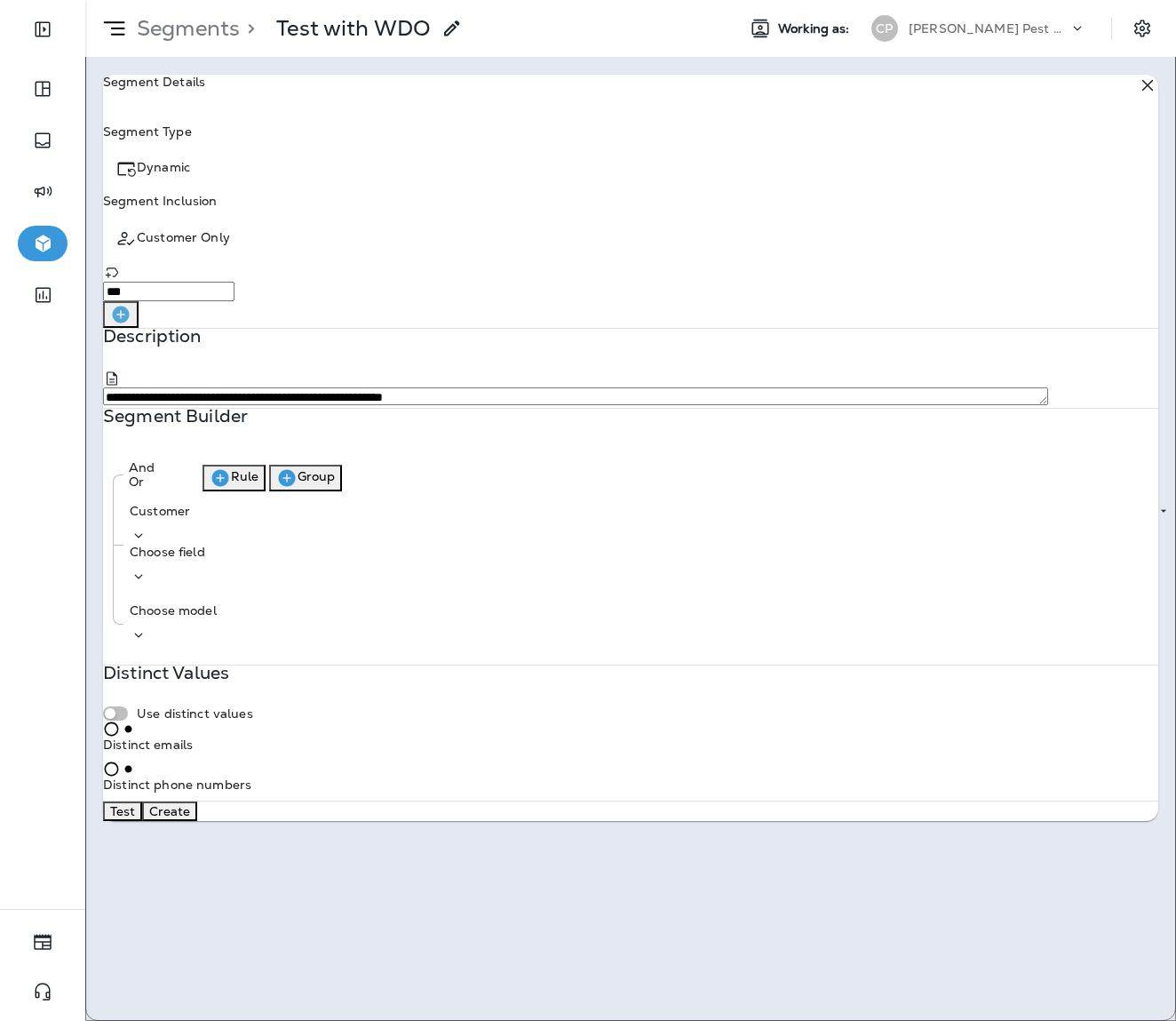 click 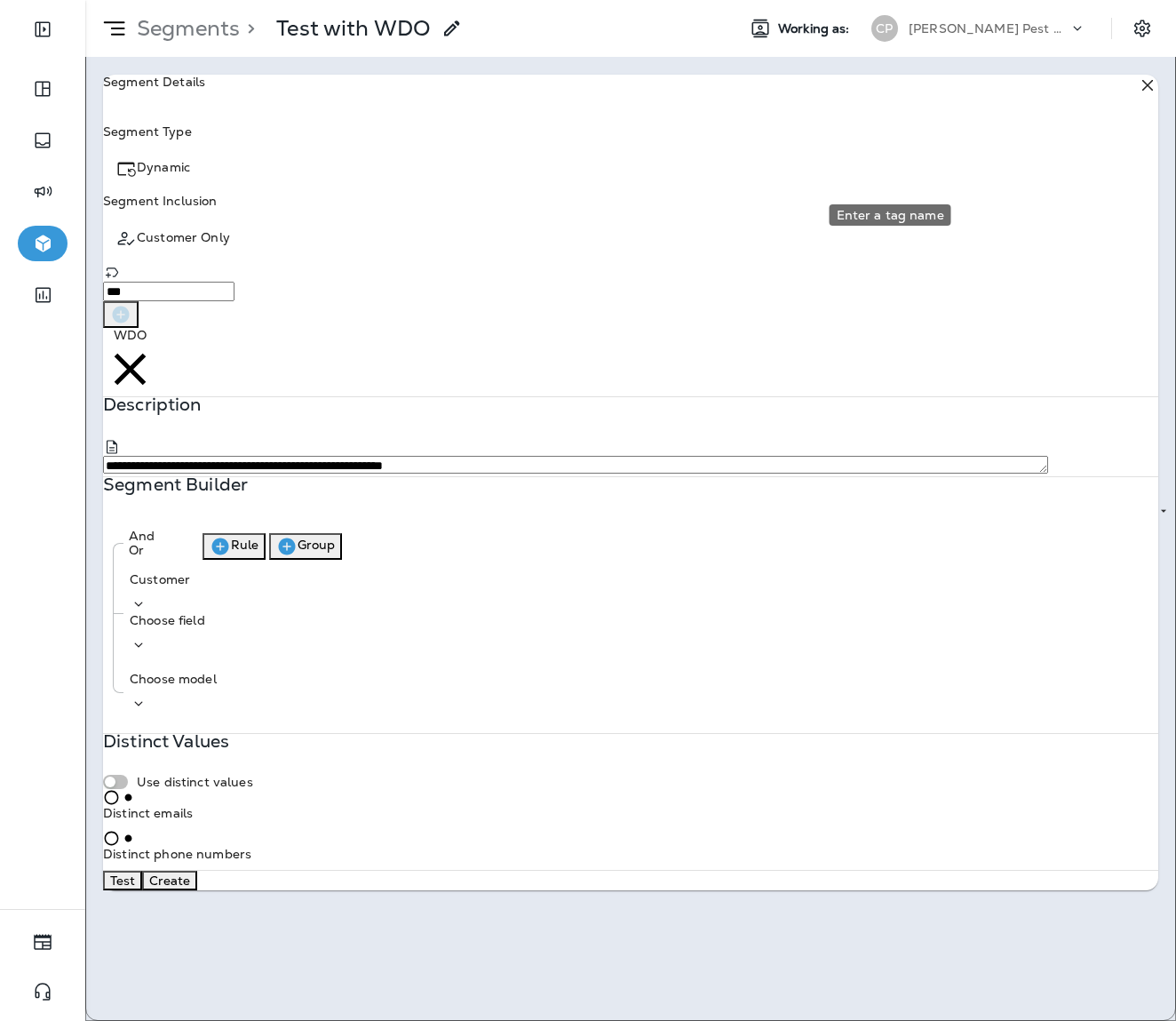 type 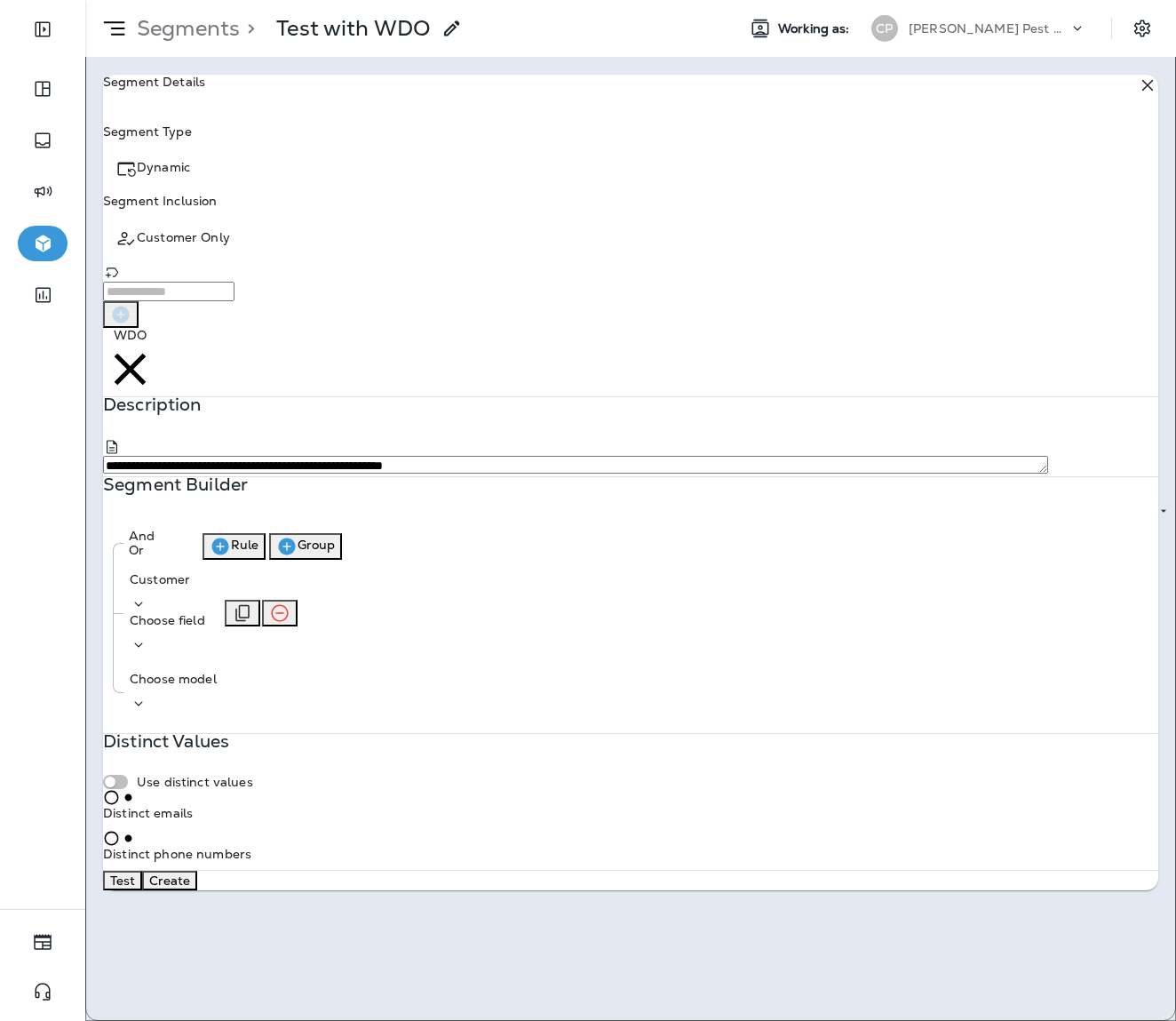 click on "Choose field" at bounding box center (167, 634) 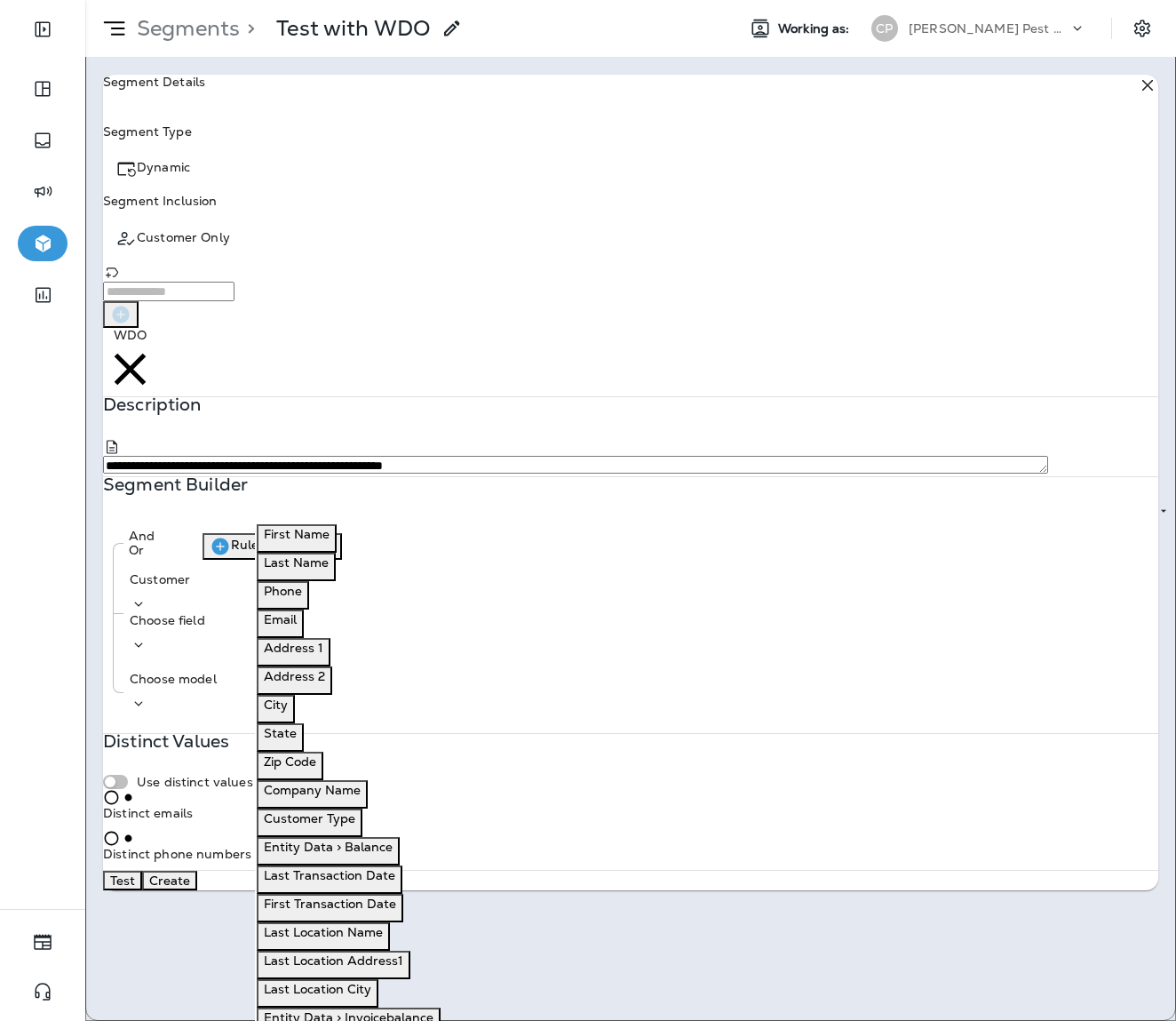 scroll, scrollTop: 622, scrollLeft: 0, axis: vertical 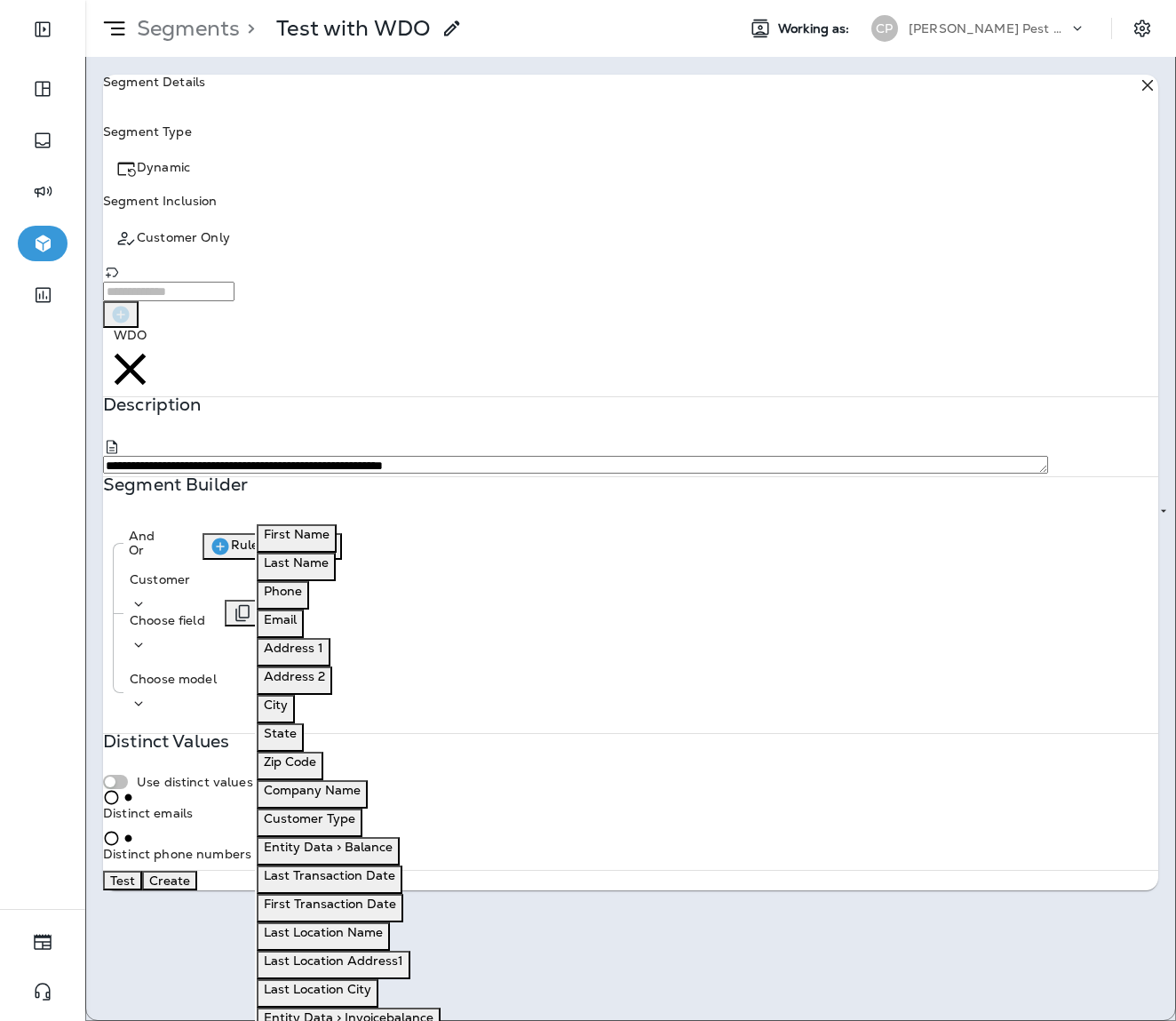 click on "Customer" at bounding box center (167, 579) 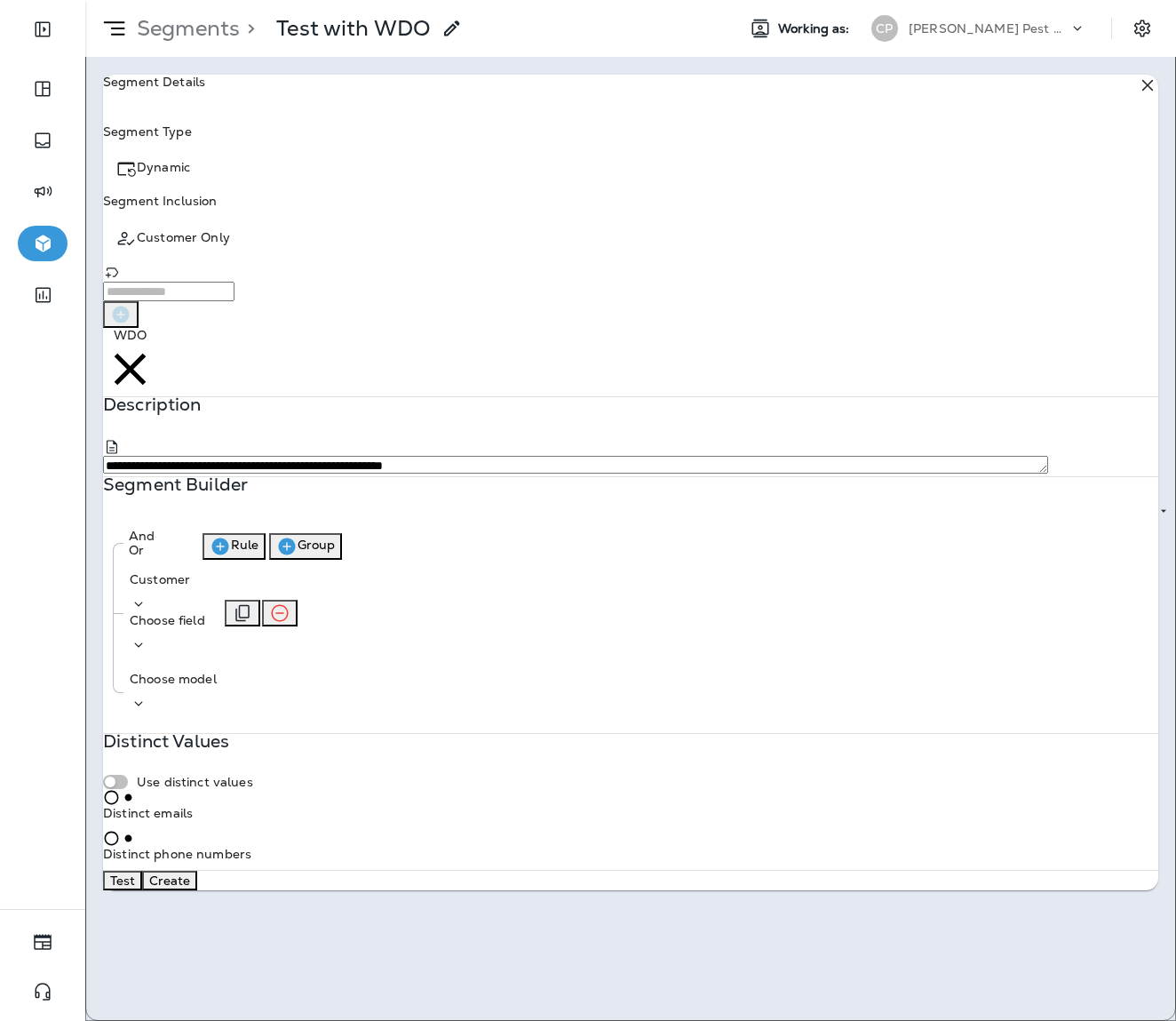 click on "Customer" at bounding box center [167, 579] 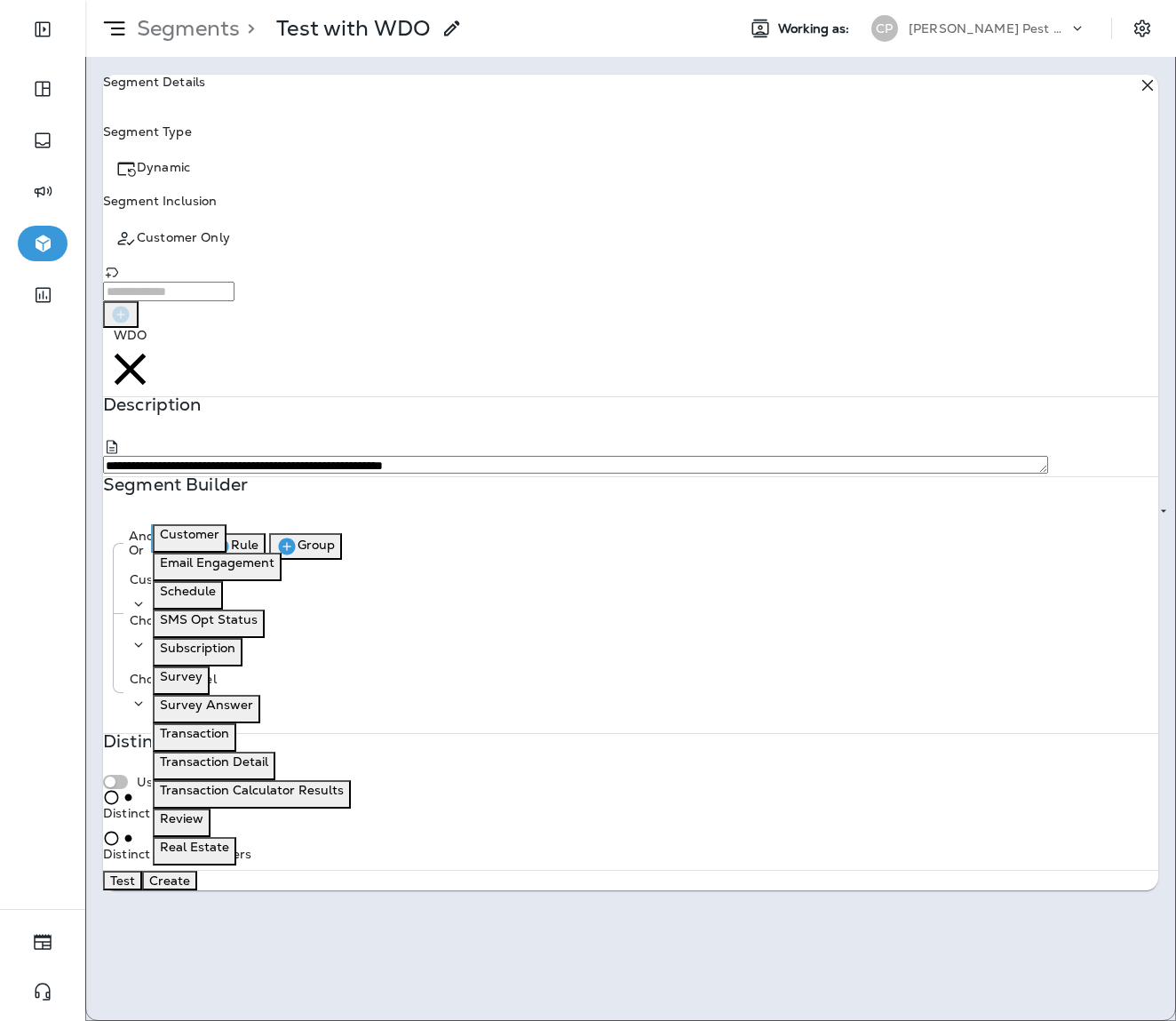 click on "Schedule" at bounding box center [187, 591] 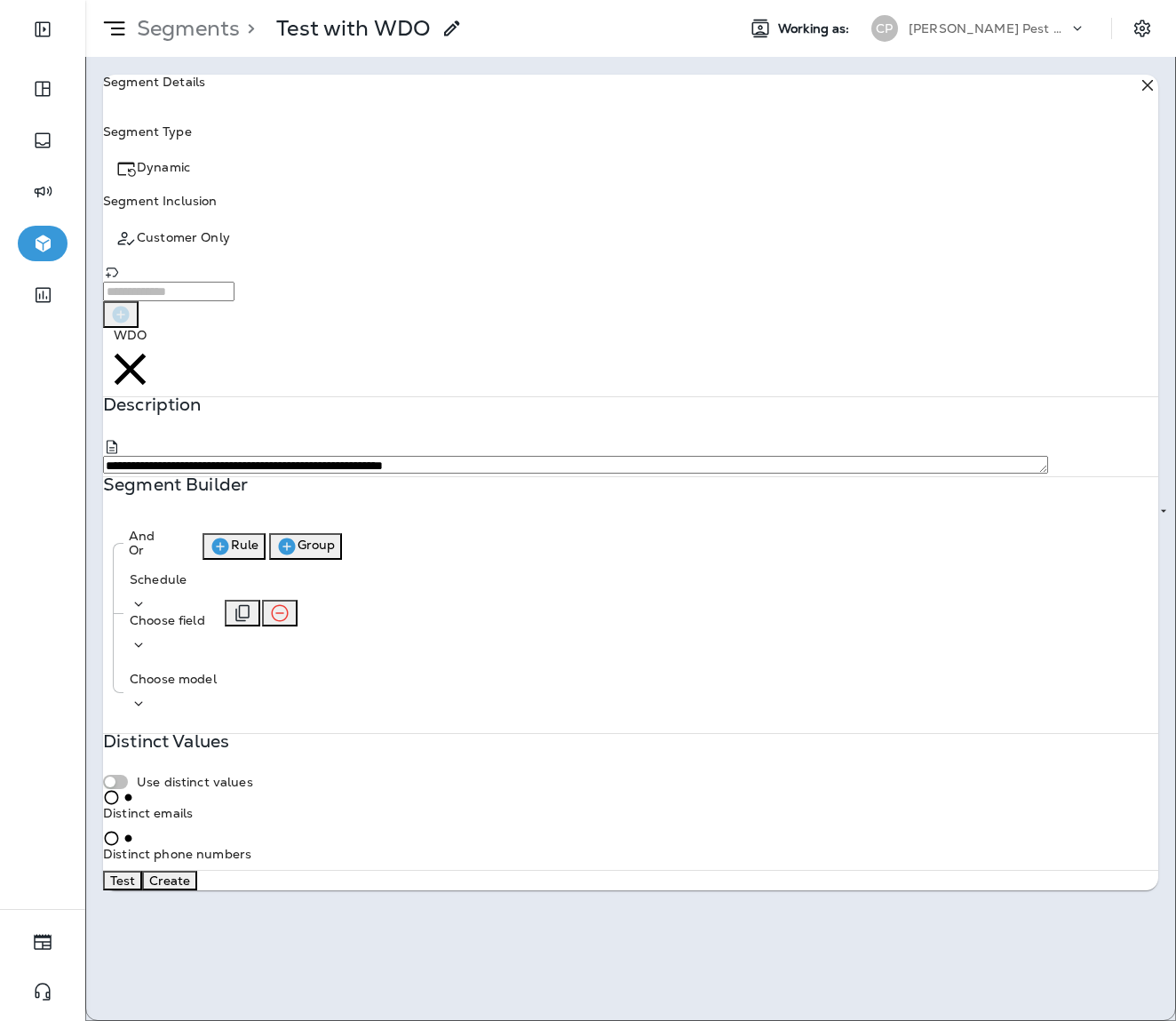 click on "Schedule   Choose field" at bounding box center (175, 613) 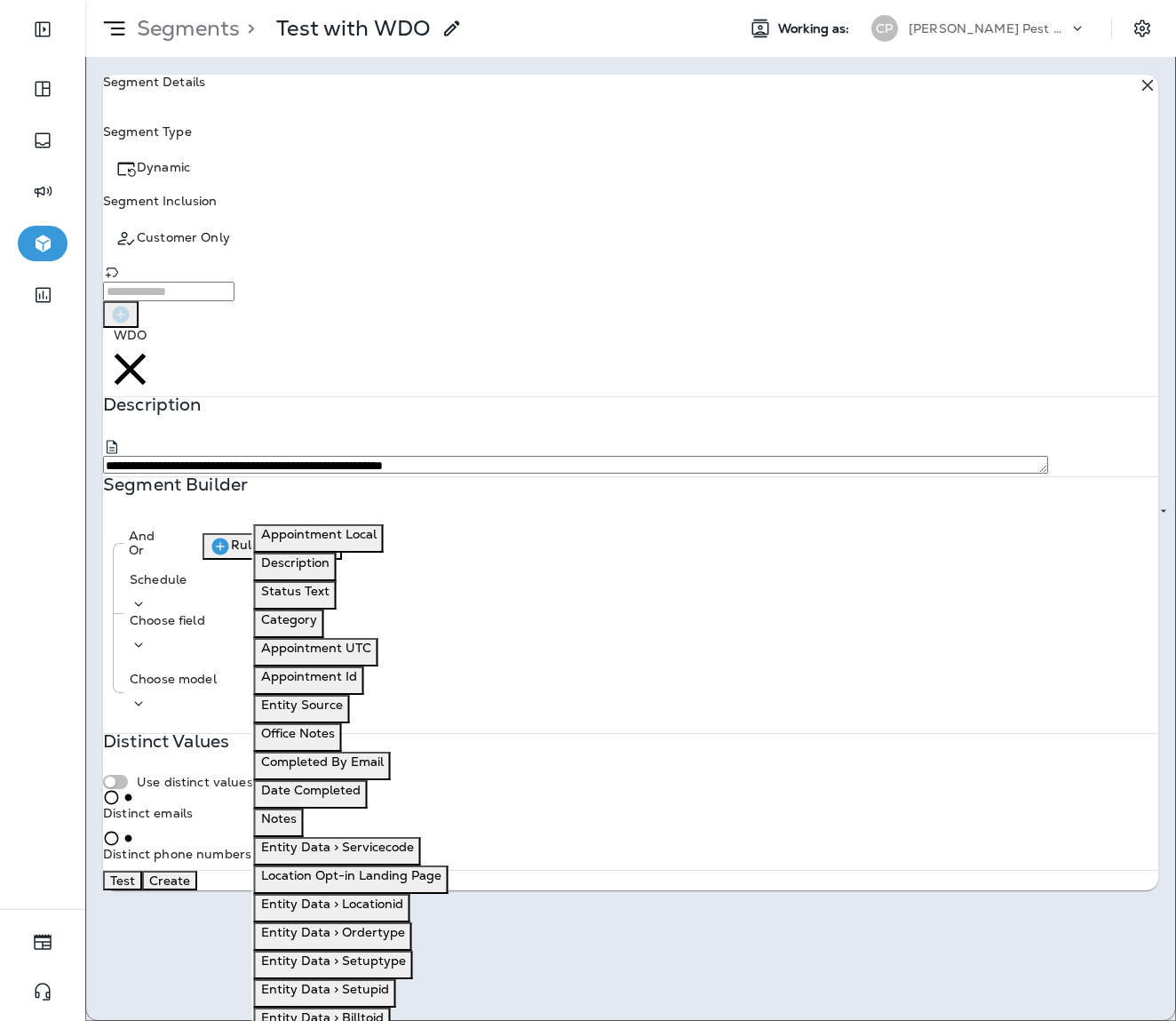 scroll, scrollTop: 243, scrollLeft: 0, axis: vertical 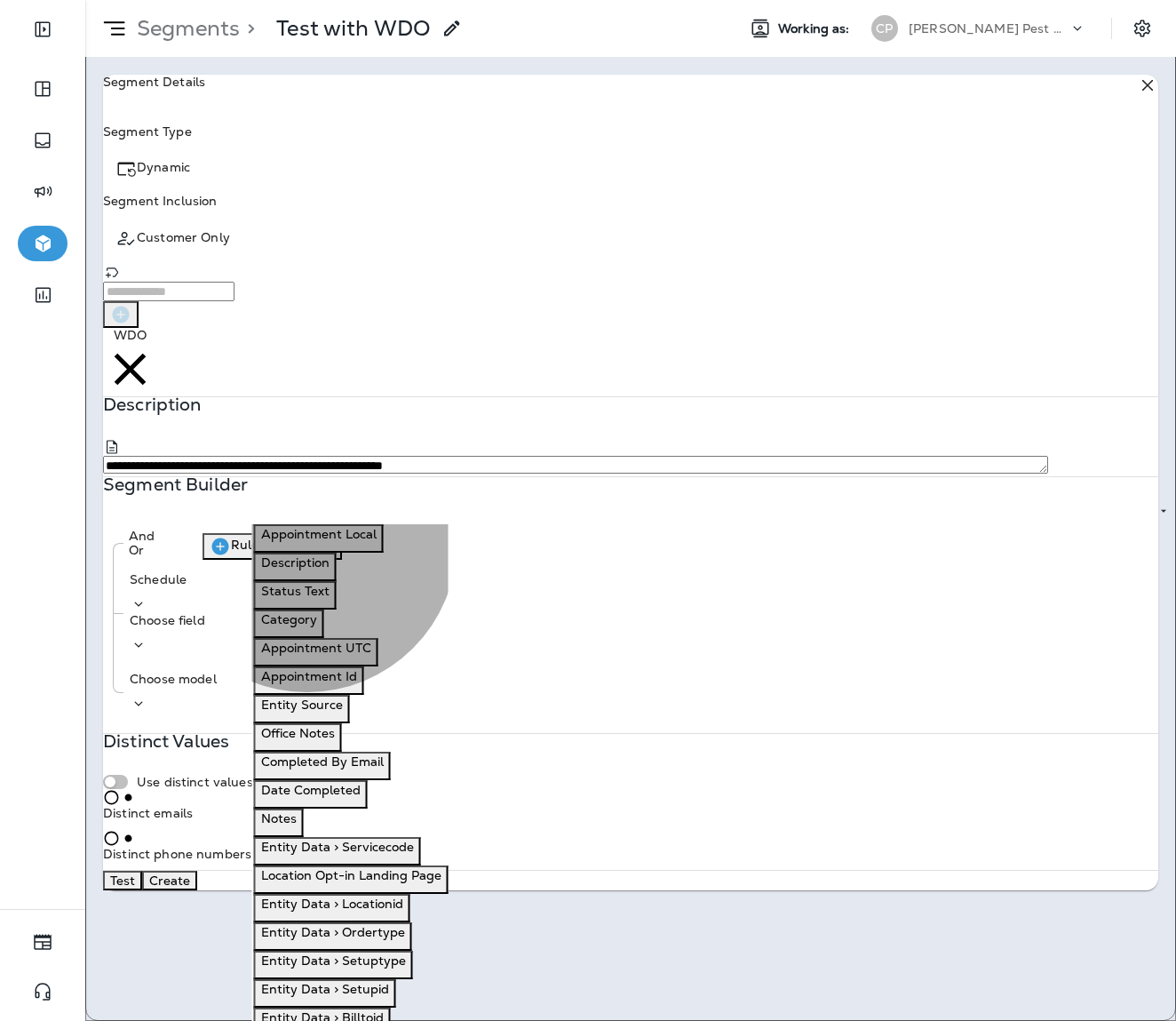 click on "Entity Data > Setuptype" at bounding box center (333, 961) 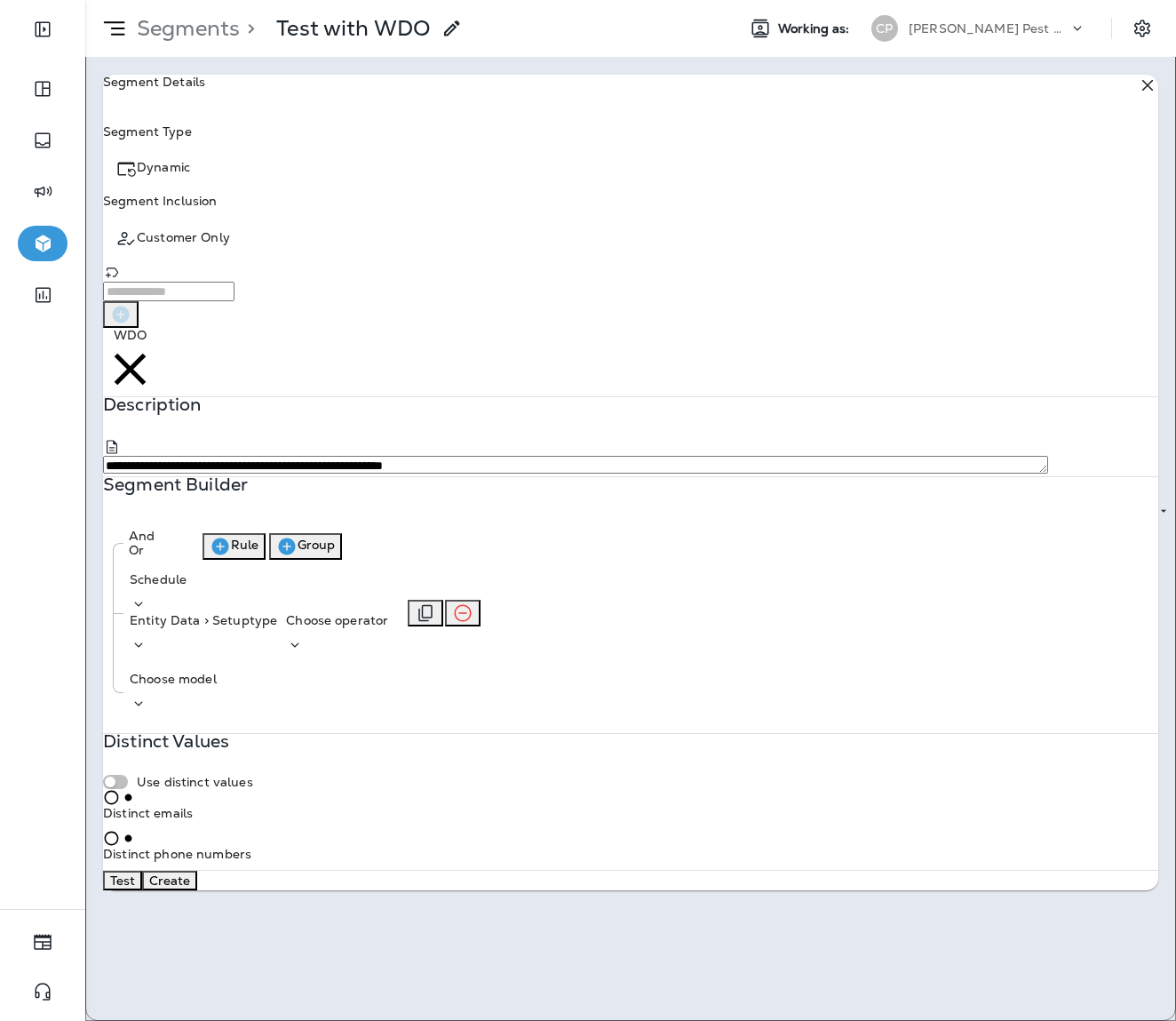 click on "Schedule   Entity Data > Setuptype   Choose operator" at bounding box center [266, 613] 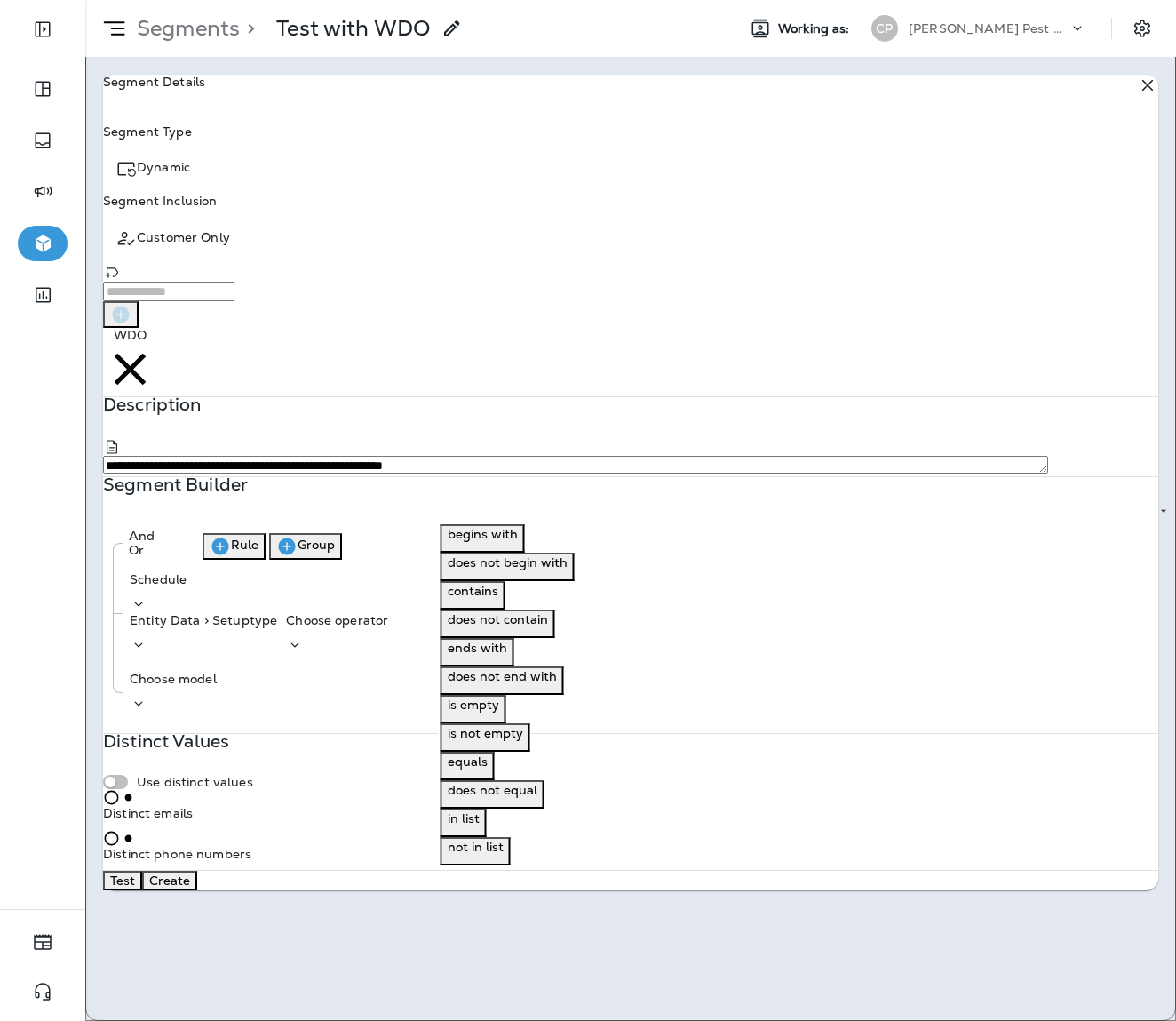click on "begins with" at bounding box center [482, 534] 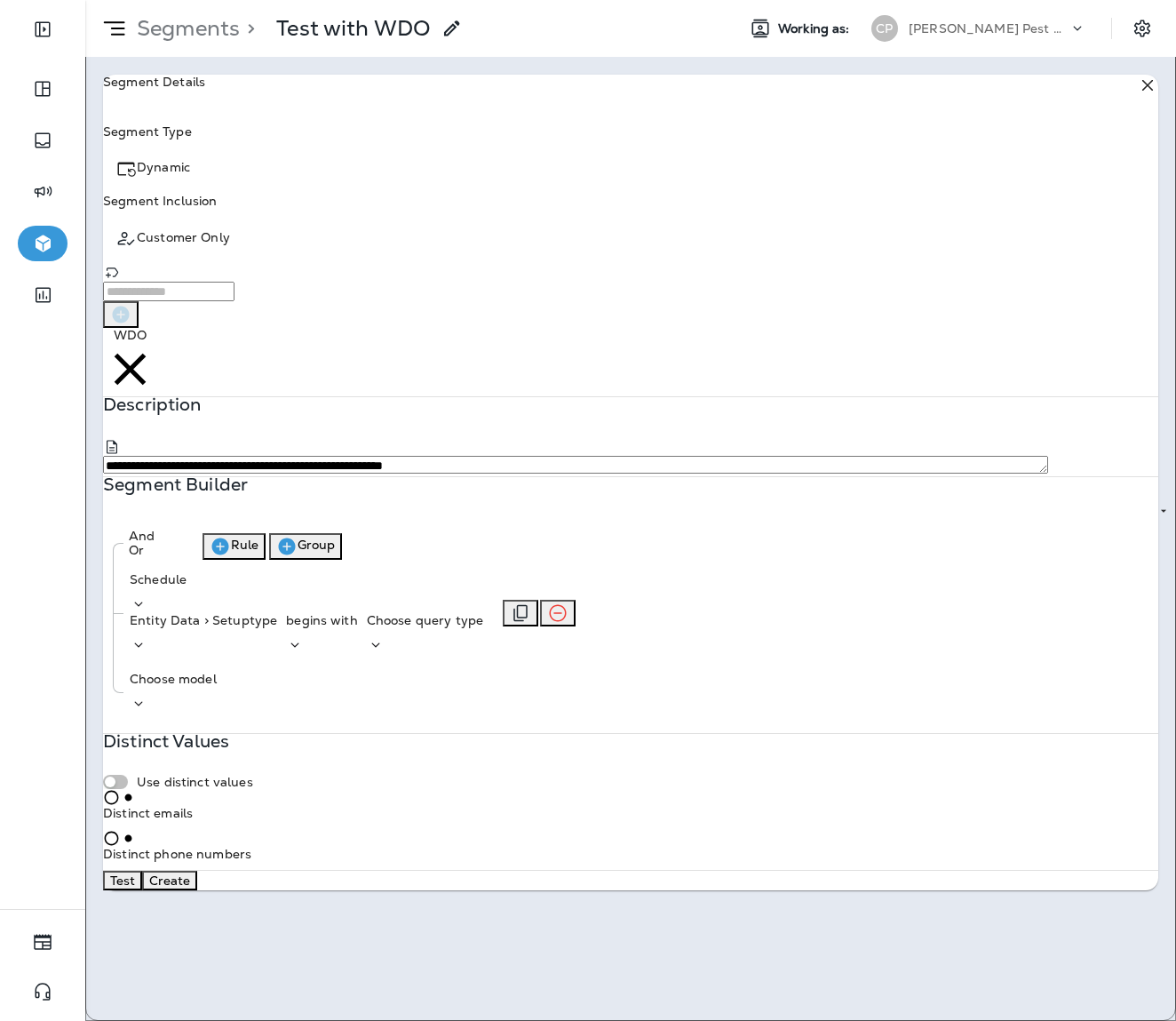 click on "Choose query type" at bounding box center [425, 620] 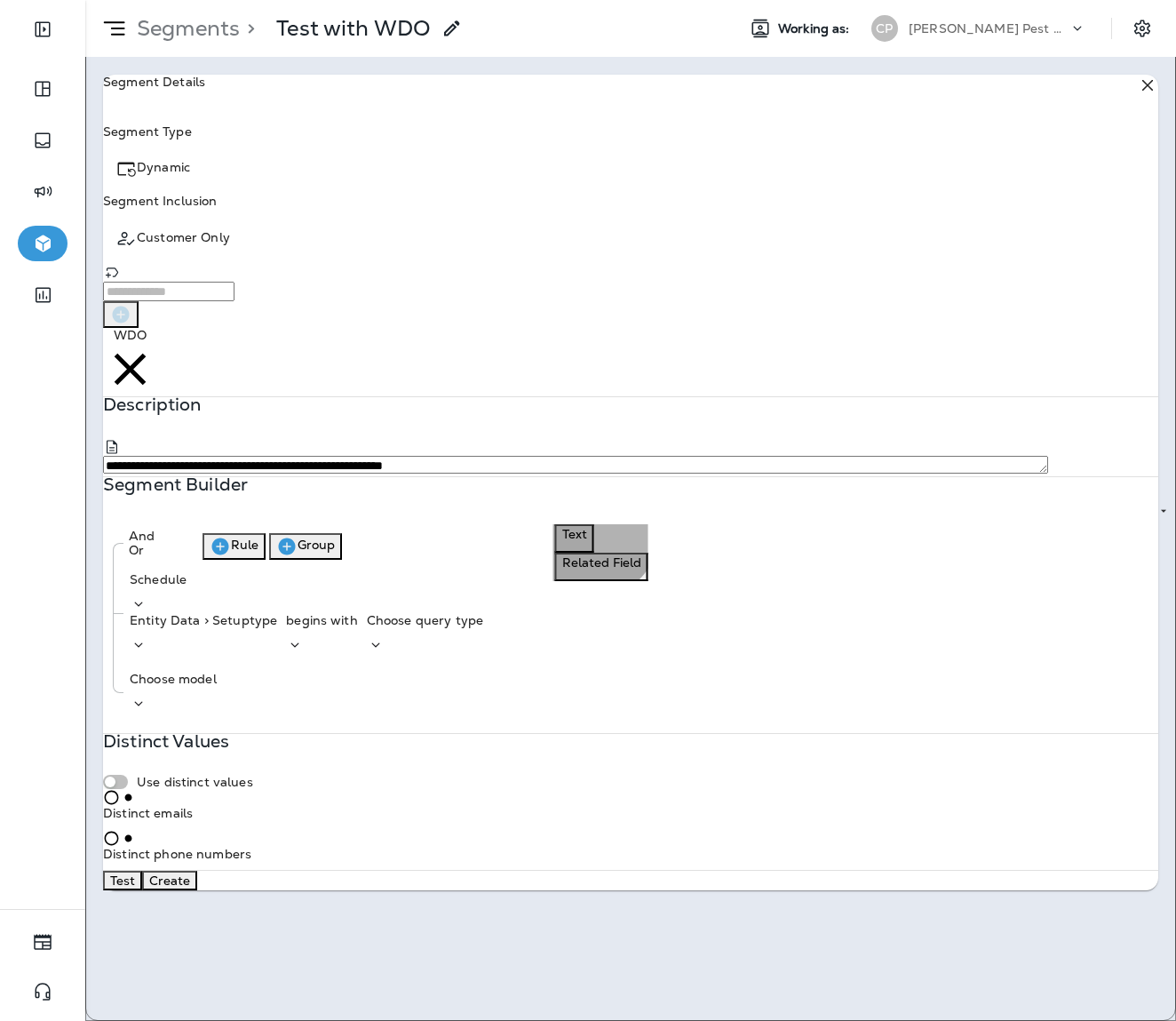 click on "Text" at bounding box center (575, 538) 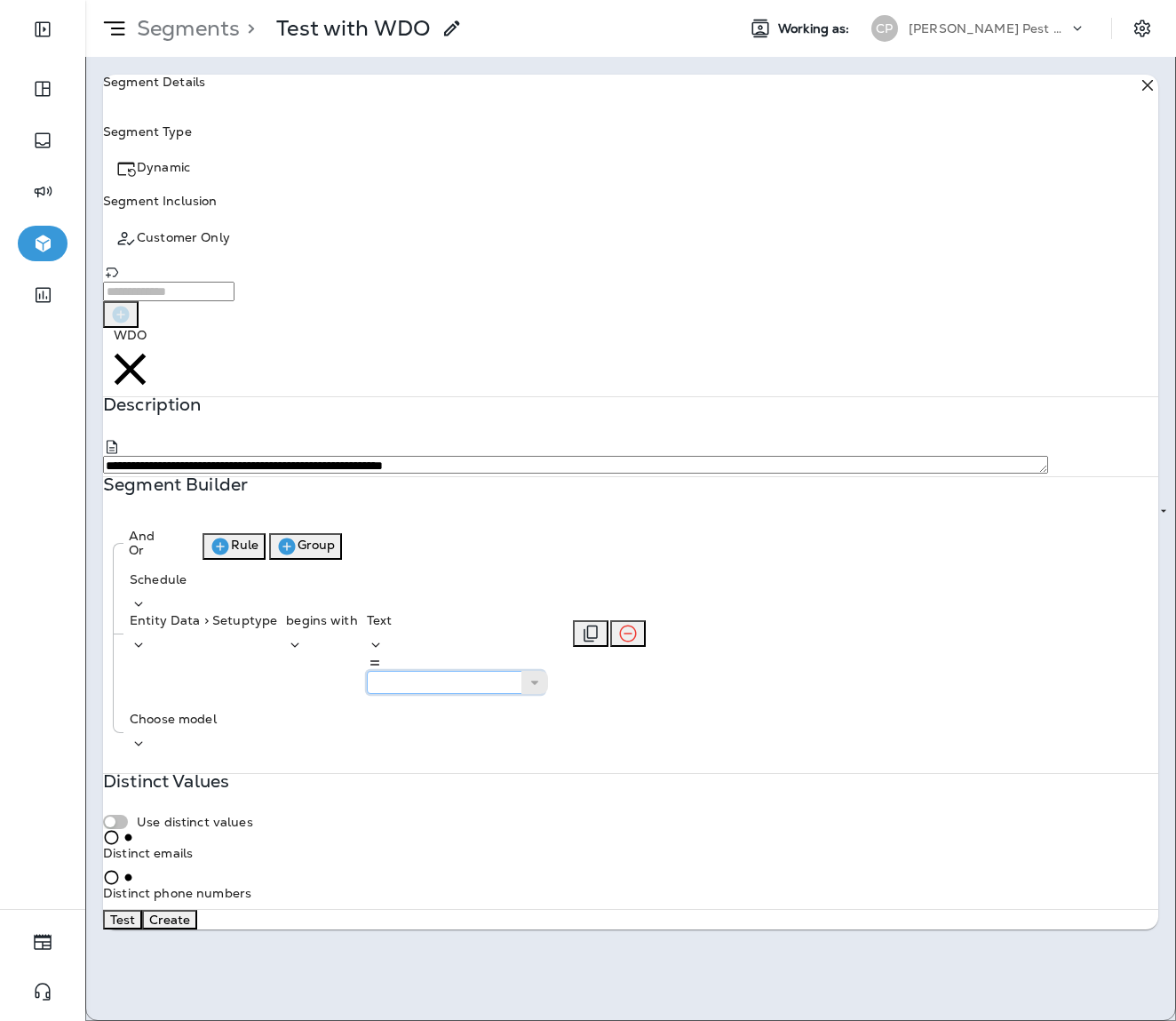 click at bounding box center [456, 682] 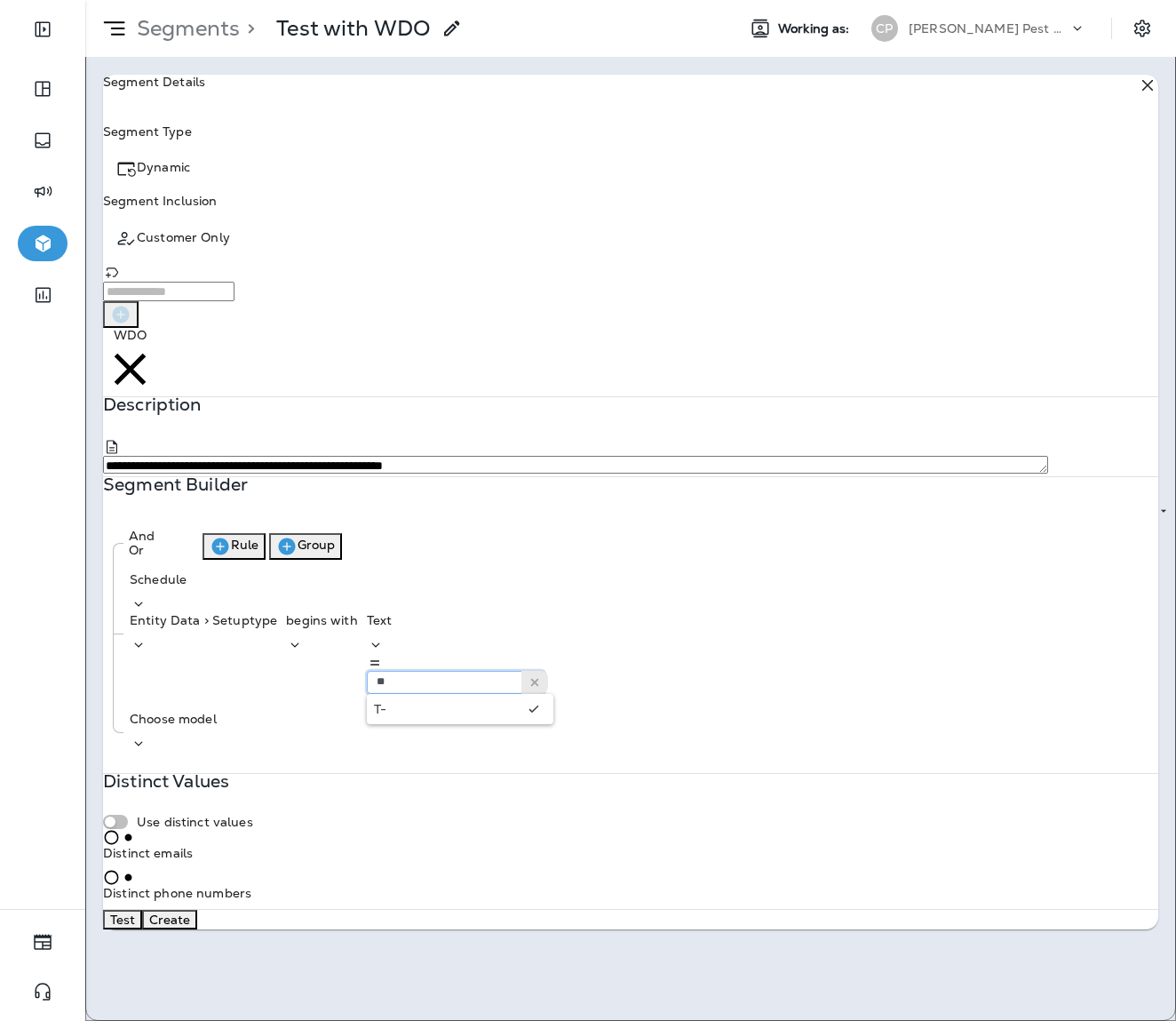 type on "**" 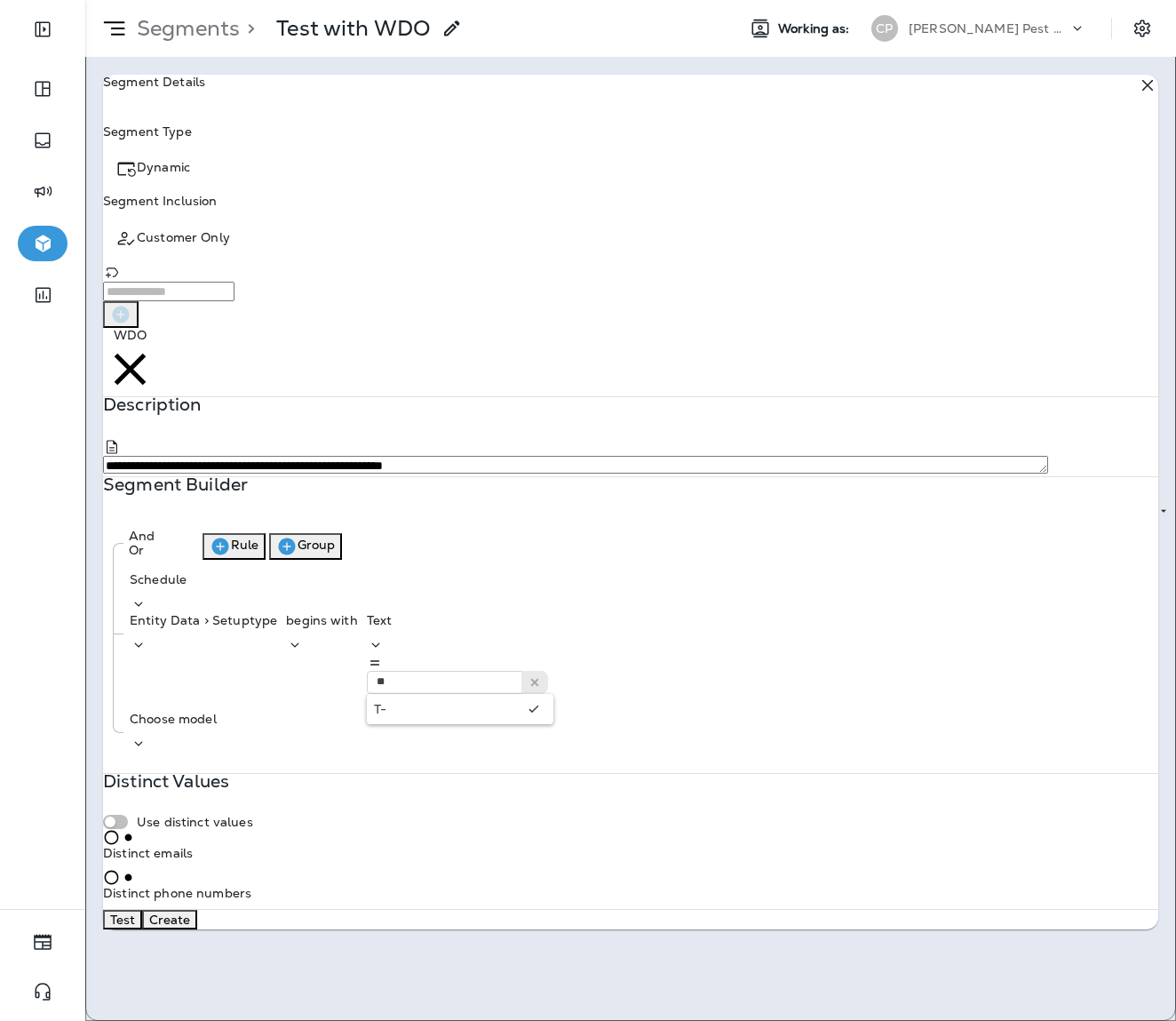 click on "**********" at bounding box center [631, 491] 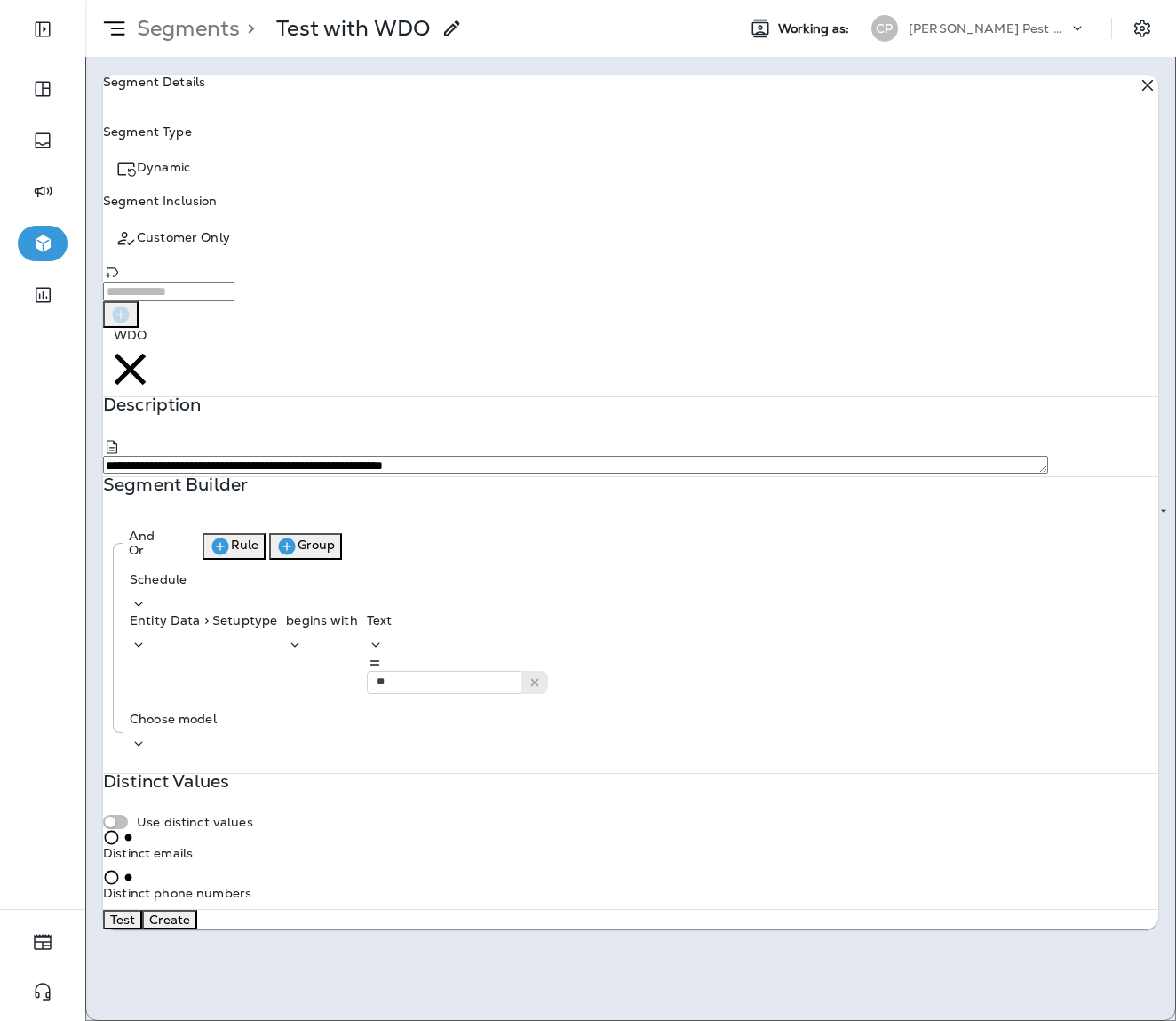 click on "And Or Rule Group   Schedule   Entity Data > Setuptype   begins with   Text ** T-   Choose model" at bounding box center (630, 642) 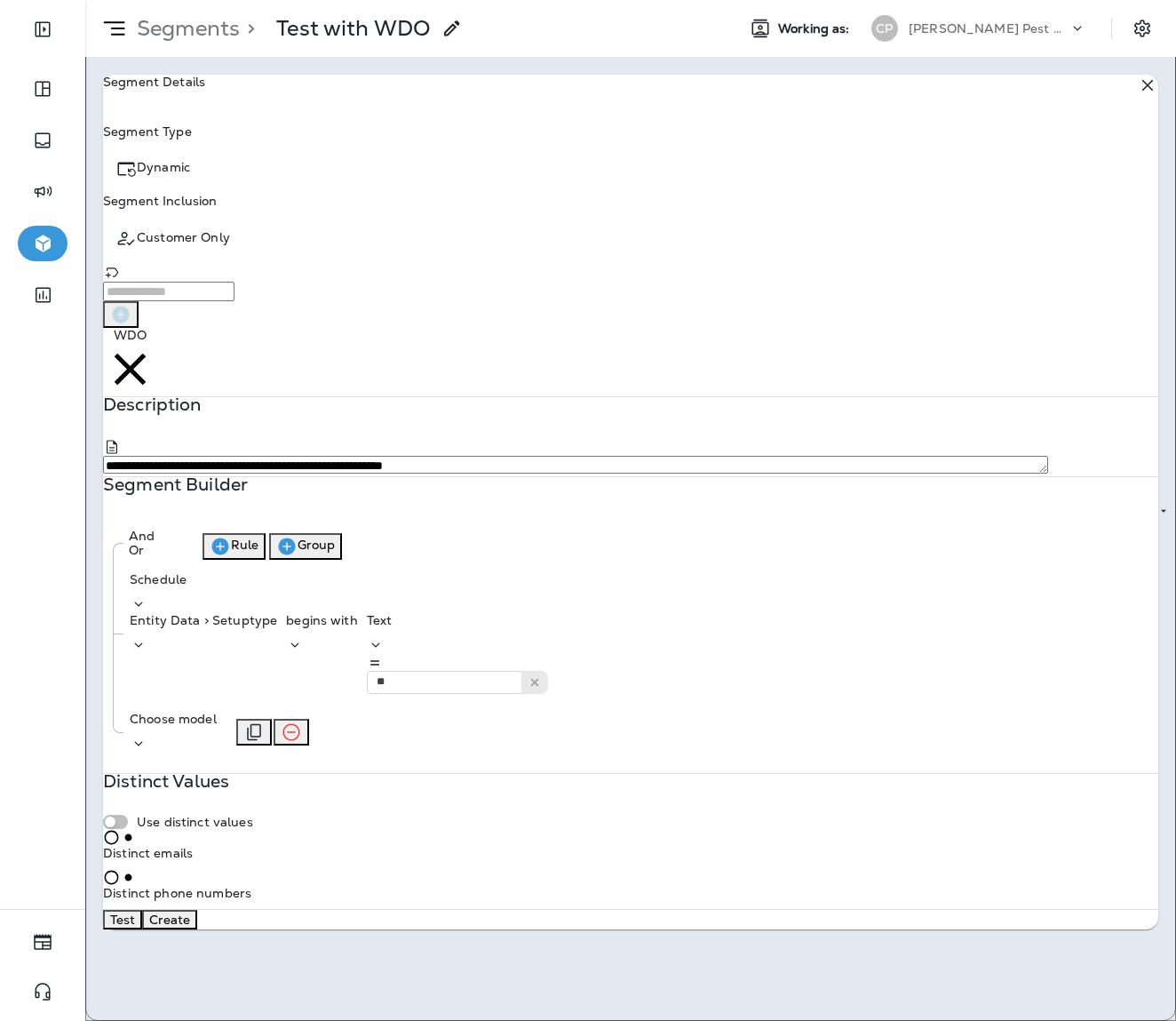 click 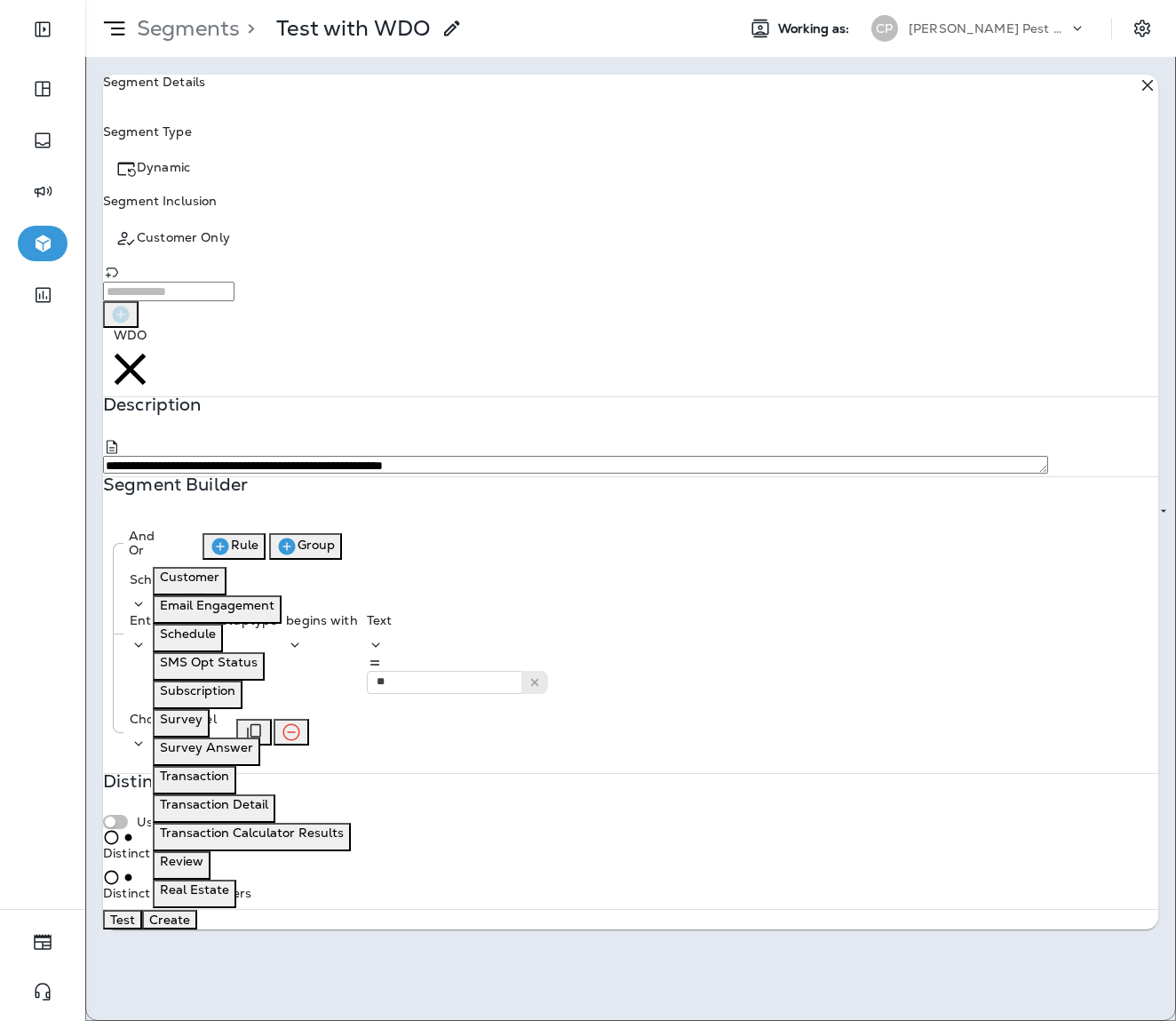 click on "Choose model" at bounding box center (640, 732) 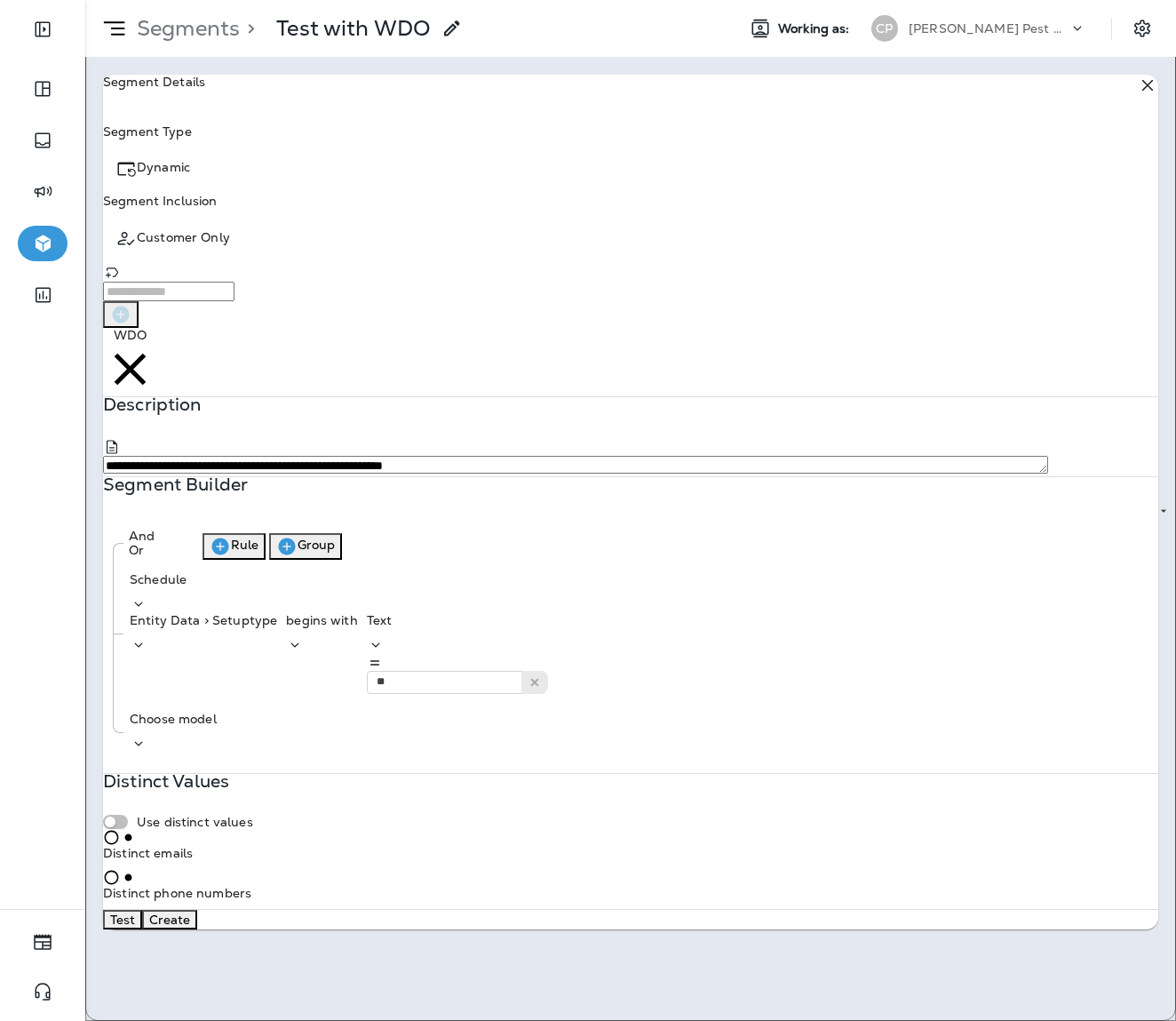 click on "Distinct Values    Use distinct values  Distinct emails   Distinct phone numbers" at bounding box center [631, 842] 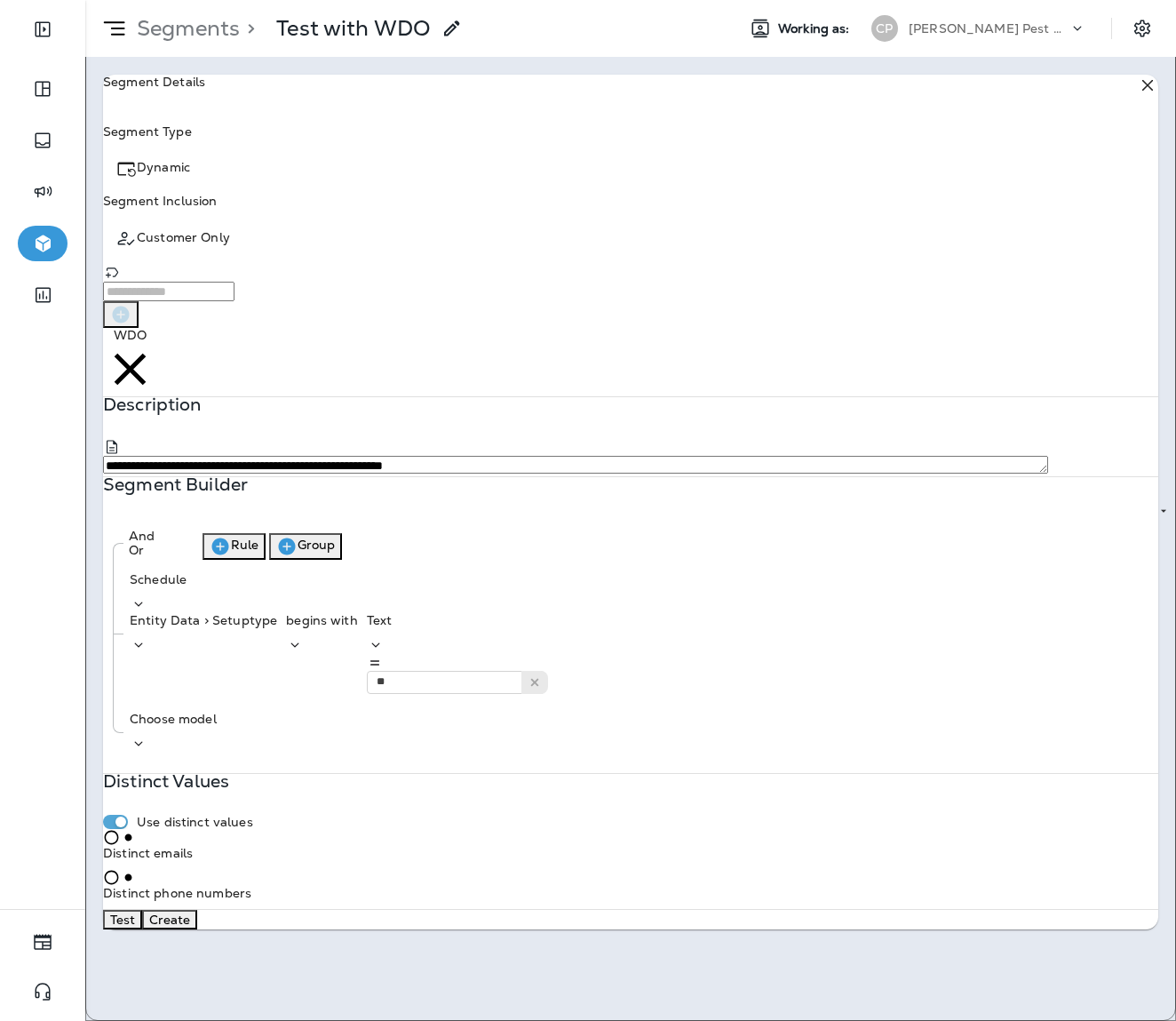 click on "Use distinct values  Distinct emails   Distinct phone numbers" at bounding box center [631, 862] 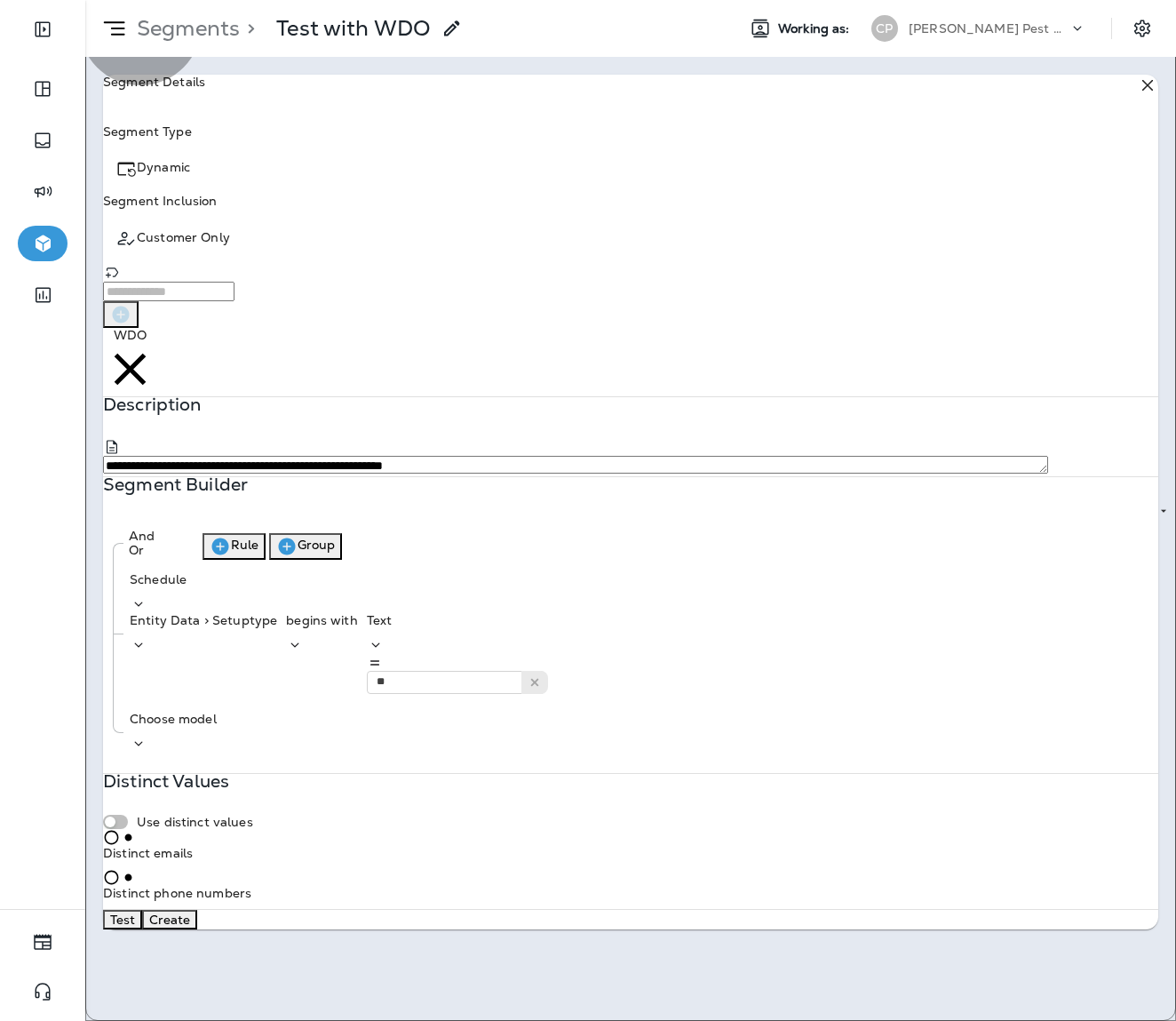 click on "Test" at bounding box center [123, 920] 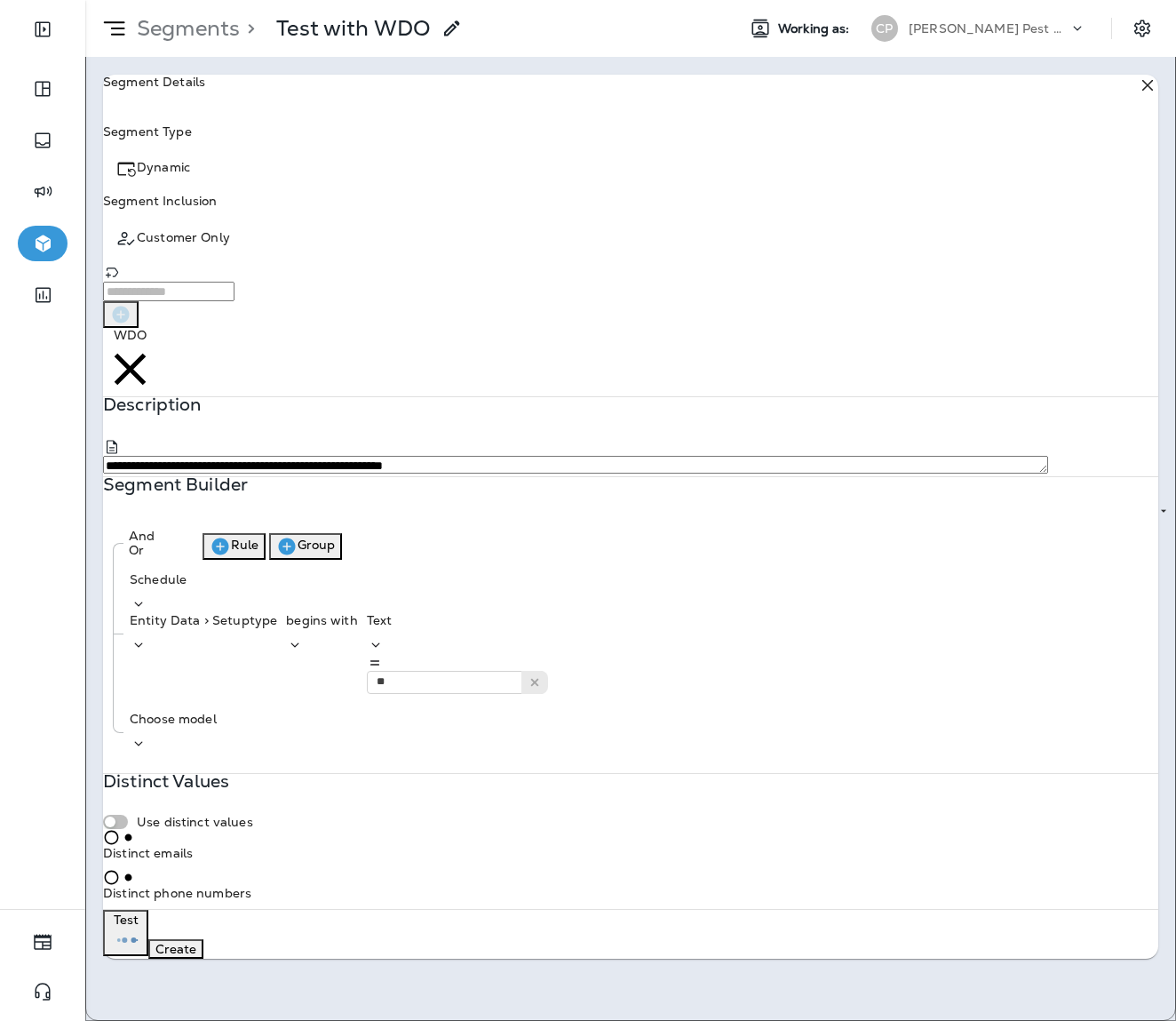 click on "Distinct Values    Use distinct values  Distinct emails   Distinct phone numbers" at bounding box center [631, 842] 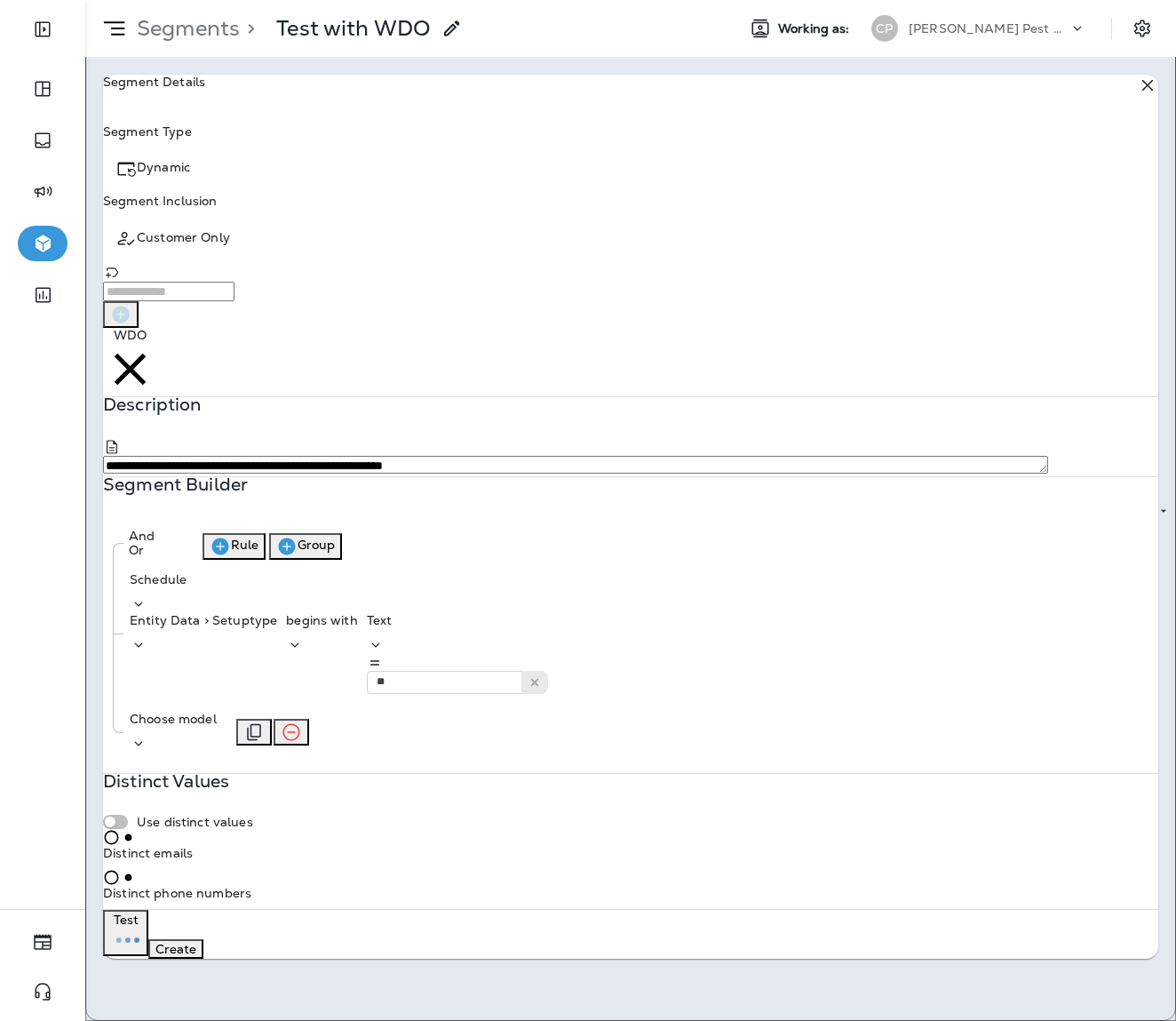click on "Choose model" at bounding box center [173, 732] 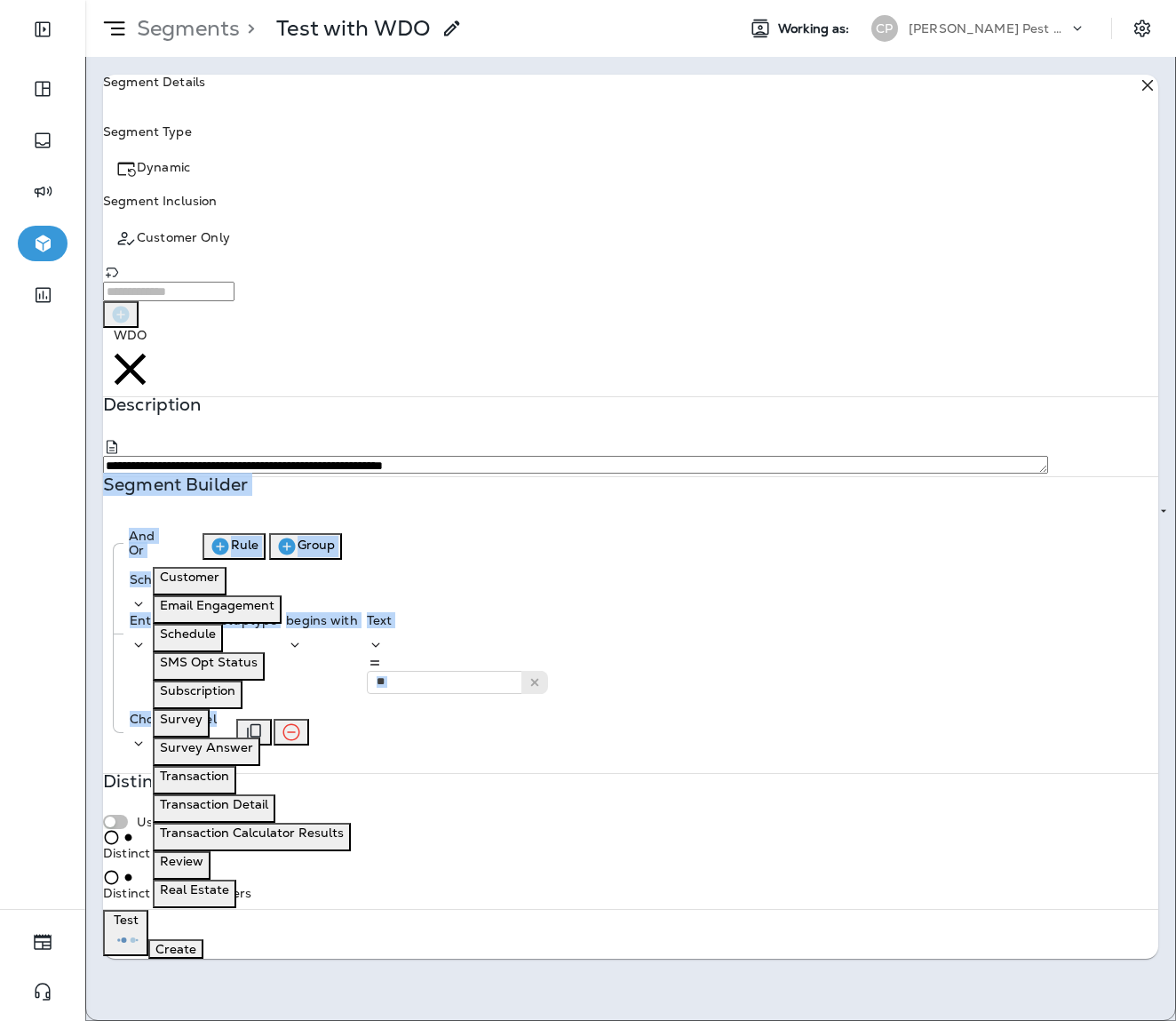 click on "Choose model" at bounding box center [173, 732] 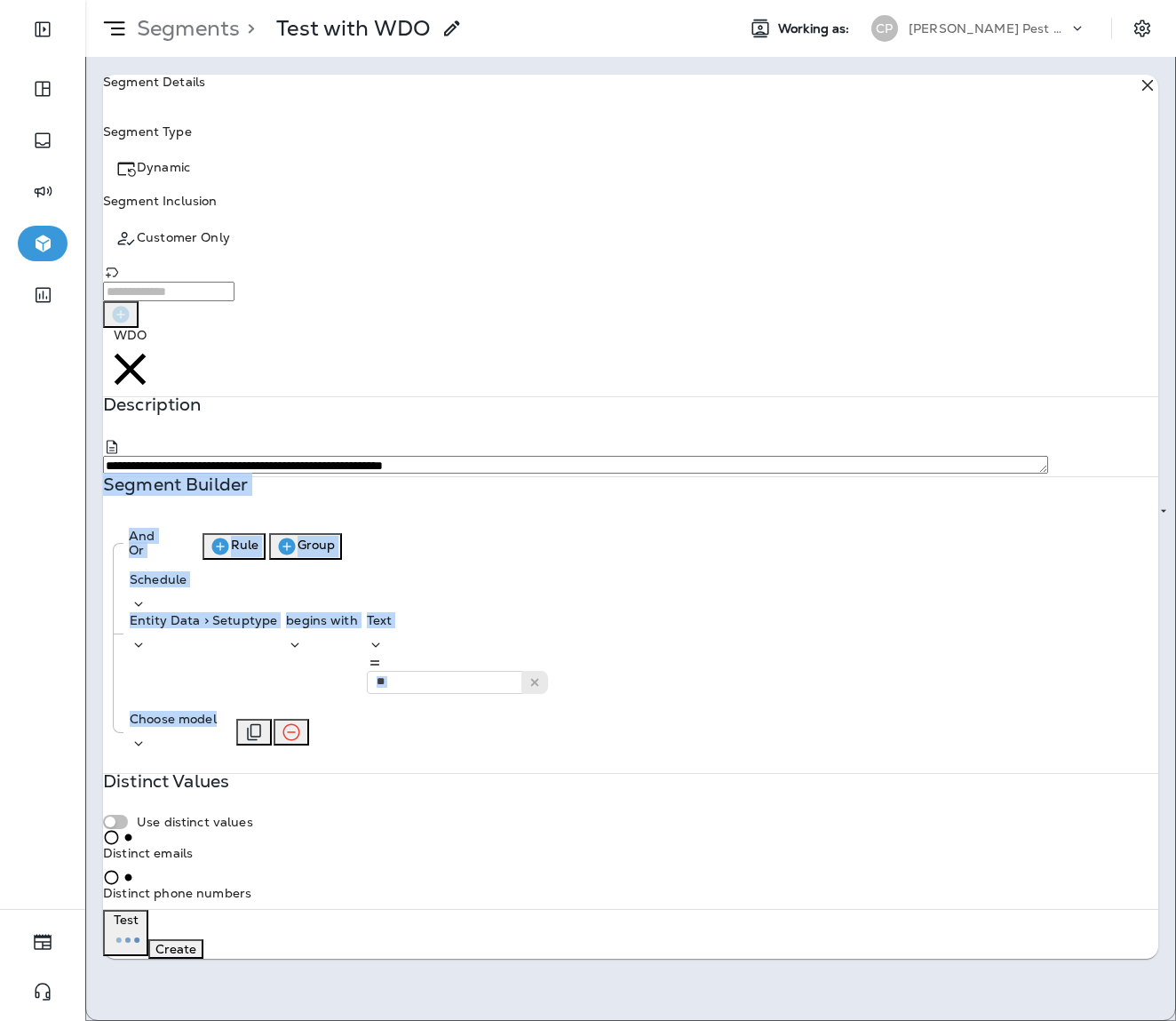 click on "Choose model" at bounding box center [173, 732] 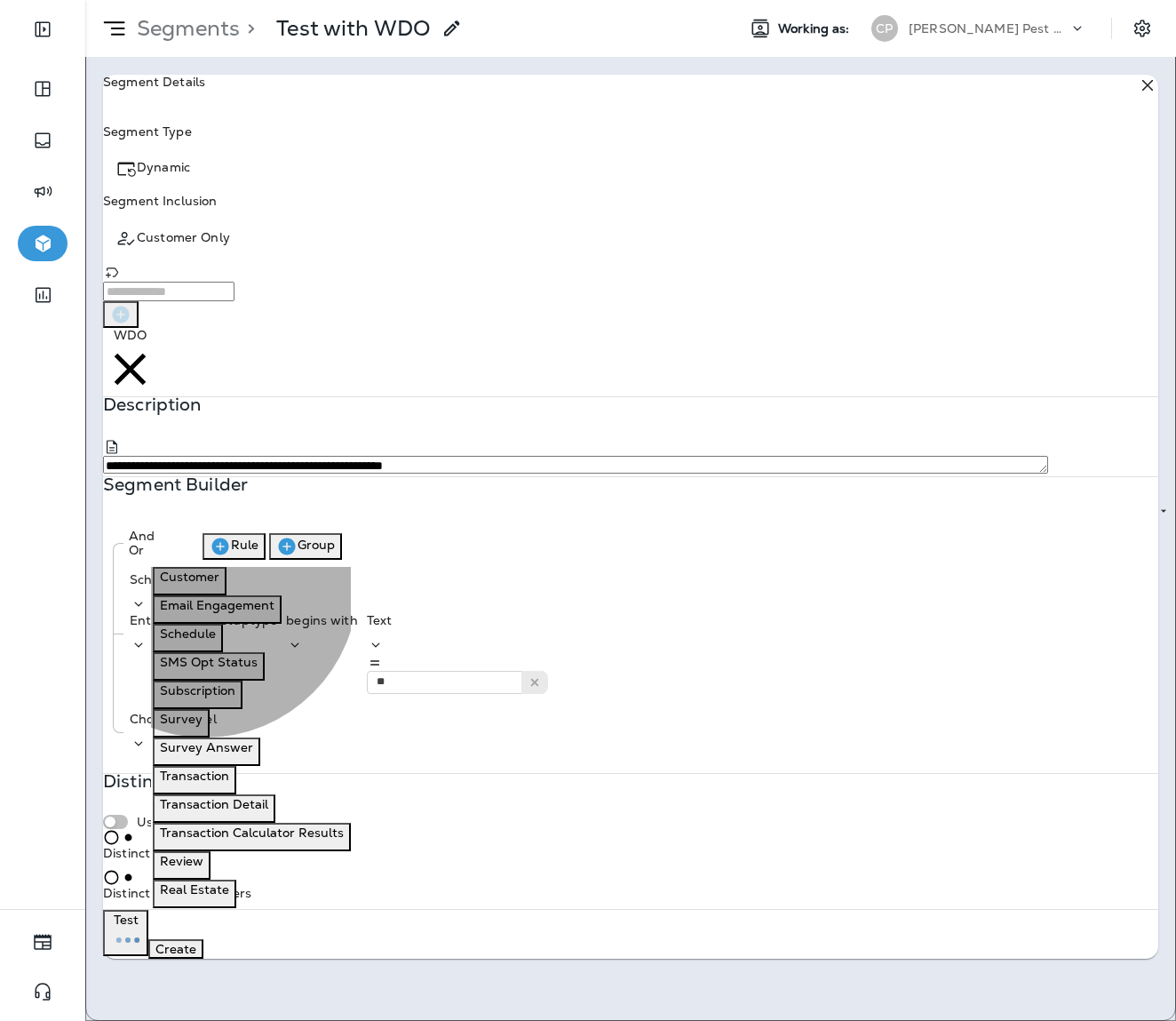 click on "Customer" at bounding box center [189, 577] 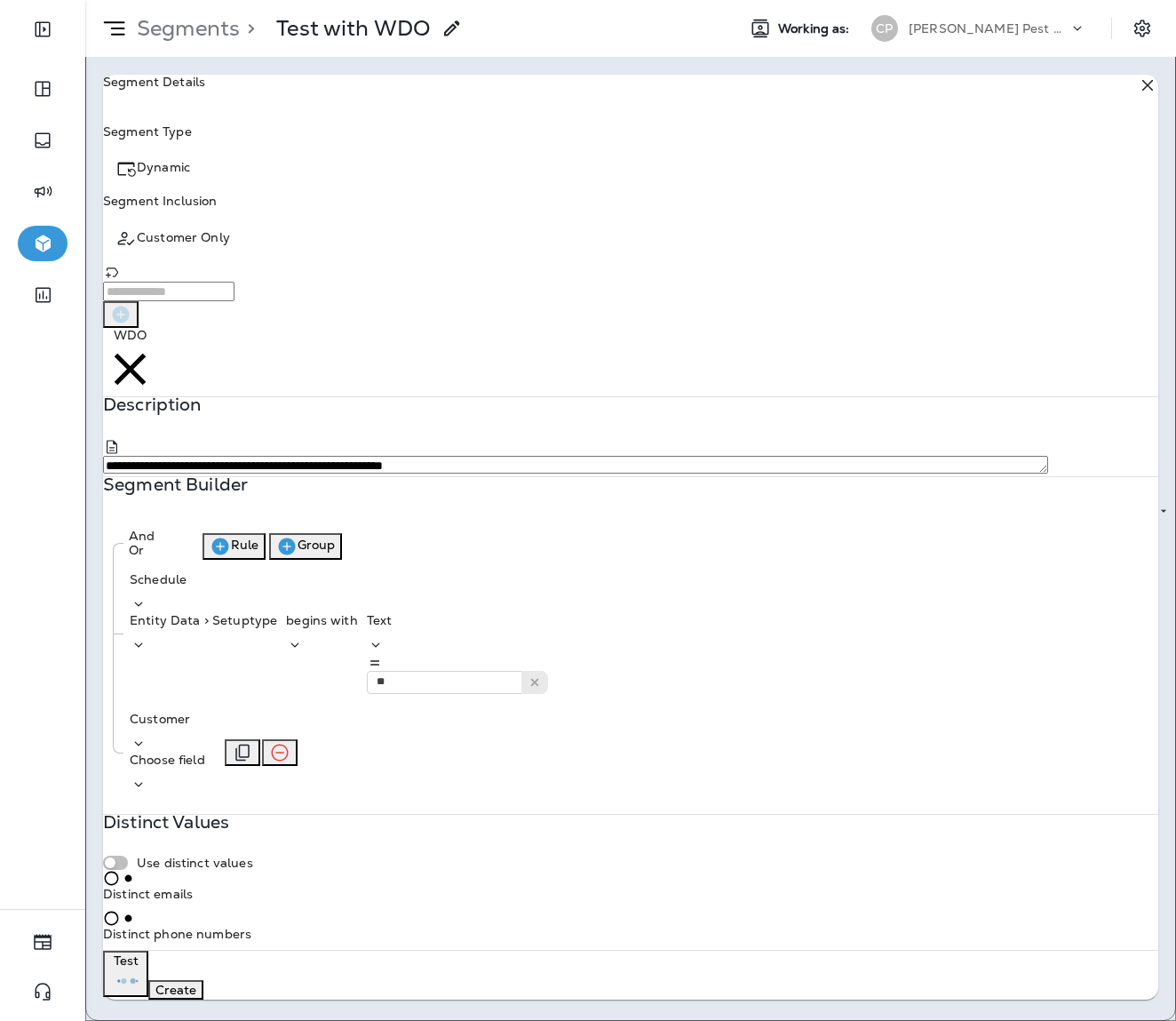 click on "Choose field" at bounding box center [167, 760] 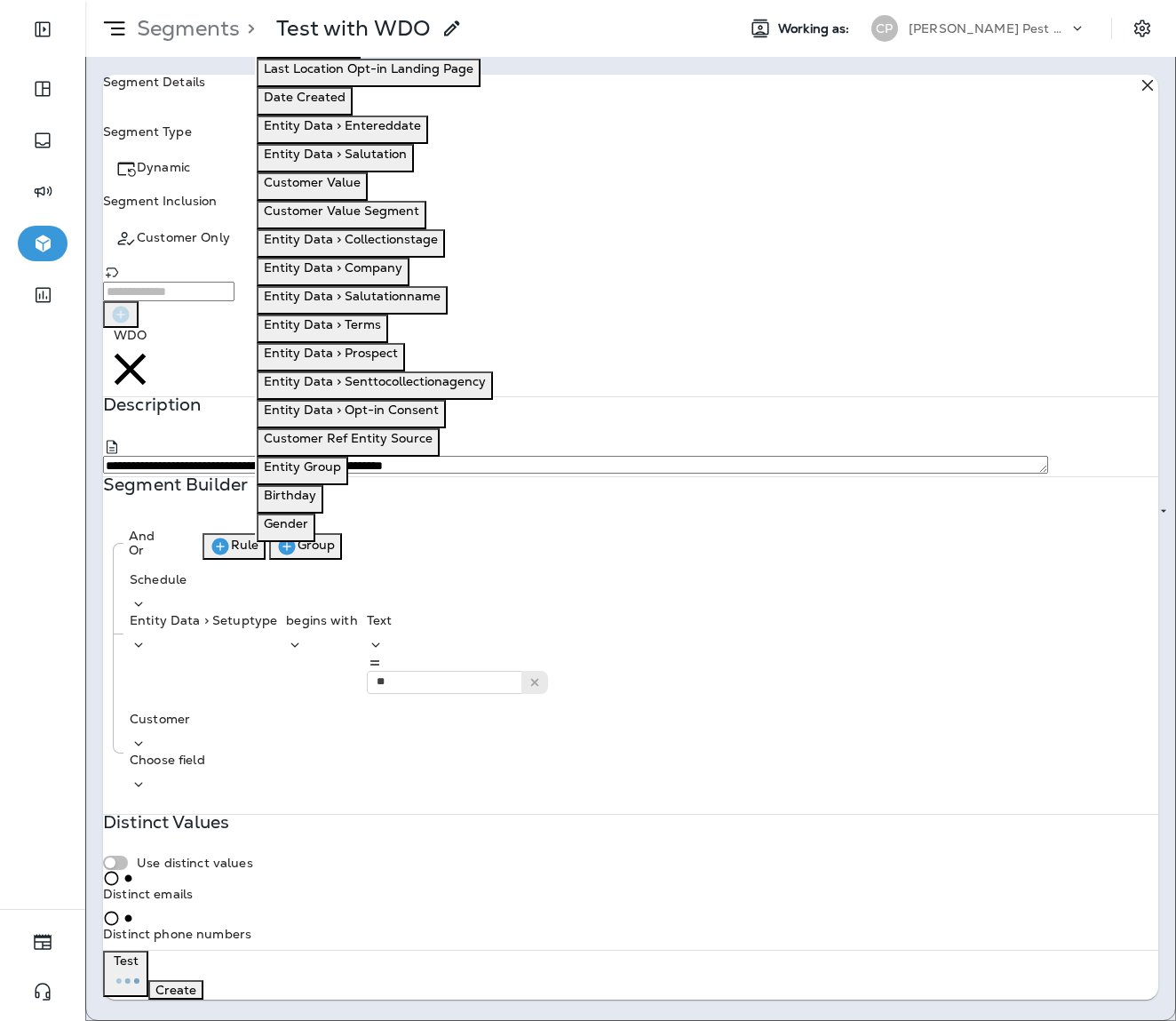 scroll, scrollTop: 0, scrollLeft: 0, axis: both 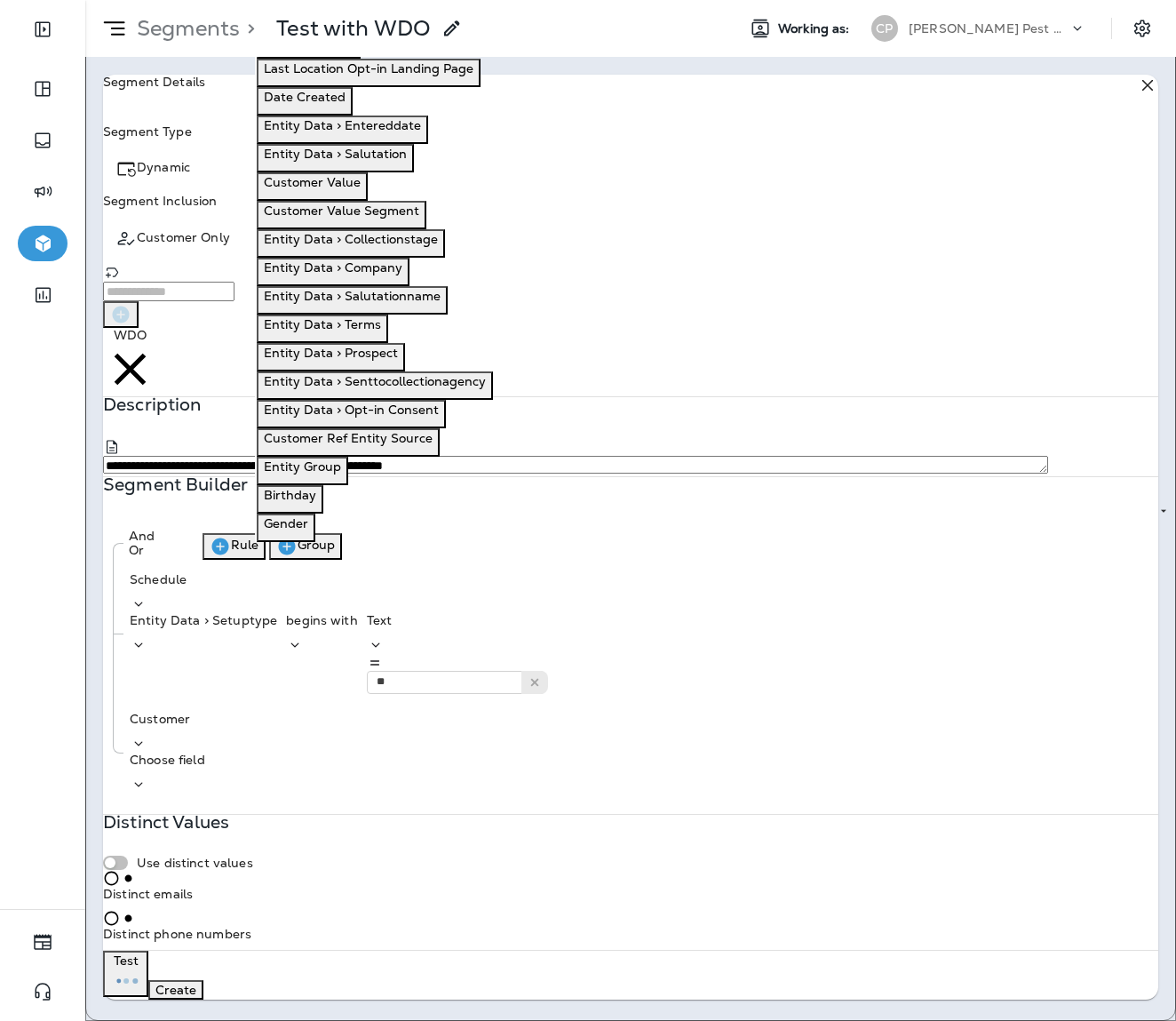 click on "Last Transaction Date" at bounding box center [330, -387] 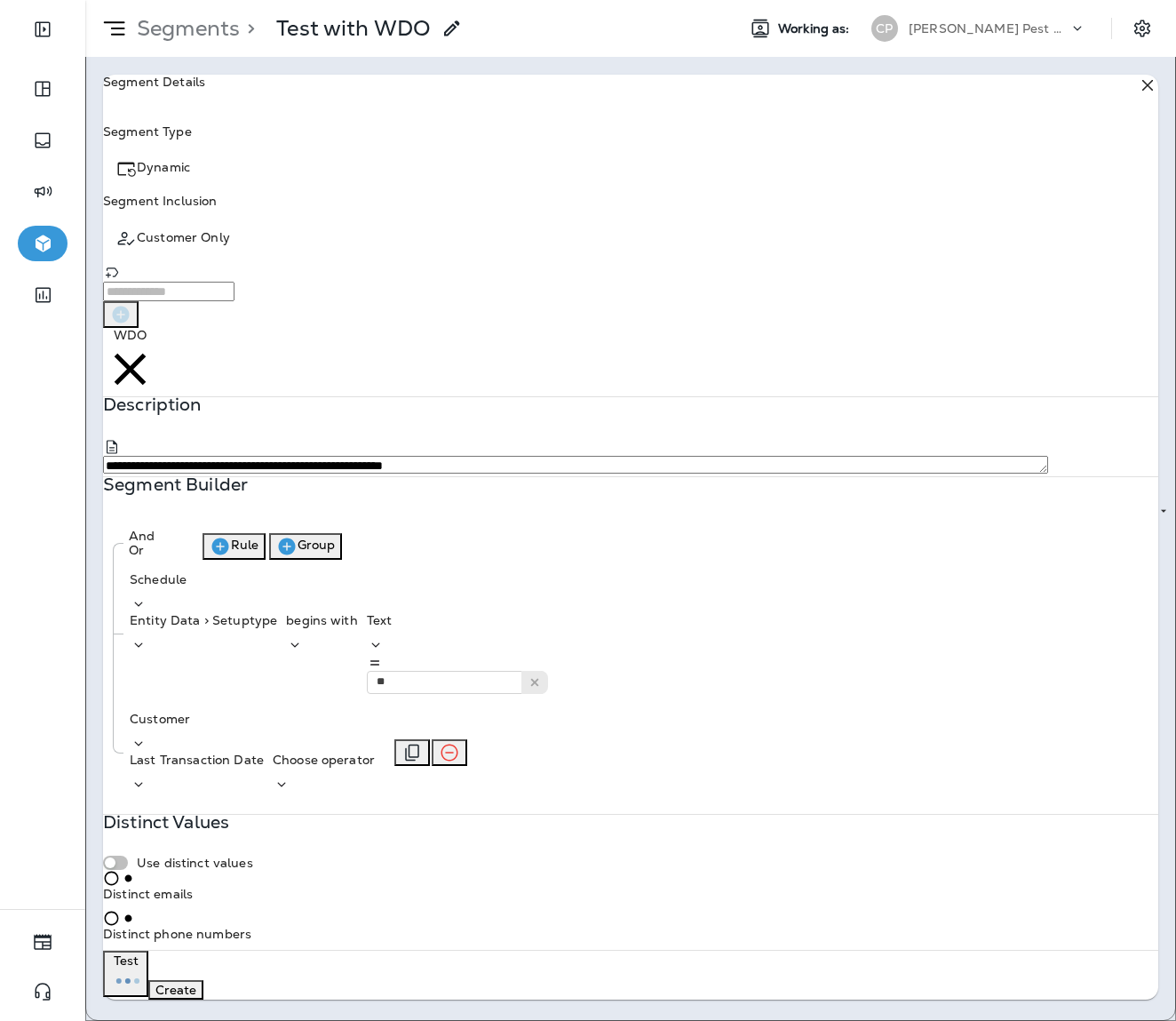 click on "Choose operator" at bounding box center (323, 773) 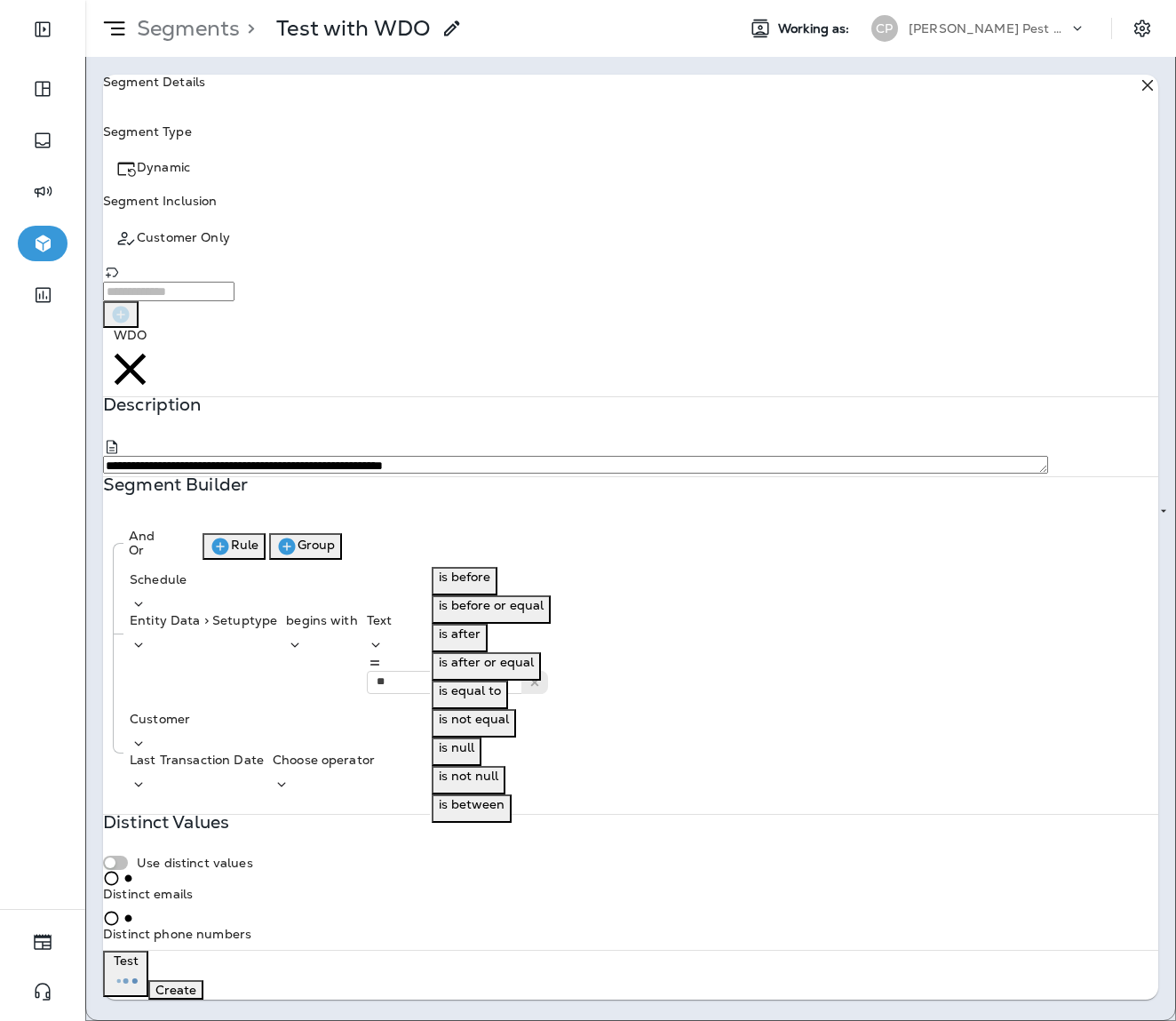 click on "is after" at bounding box center (459, 634) 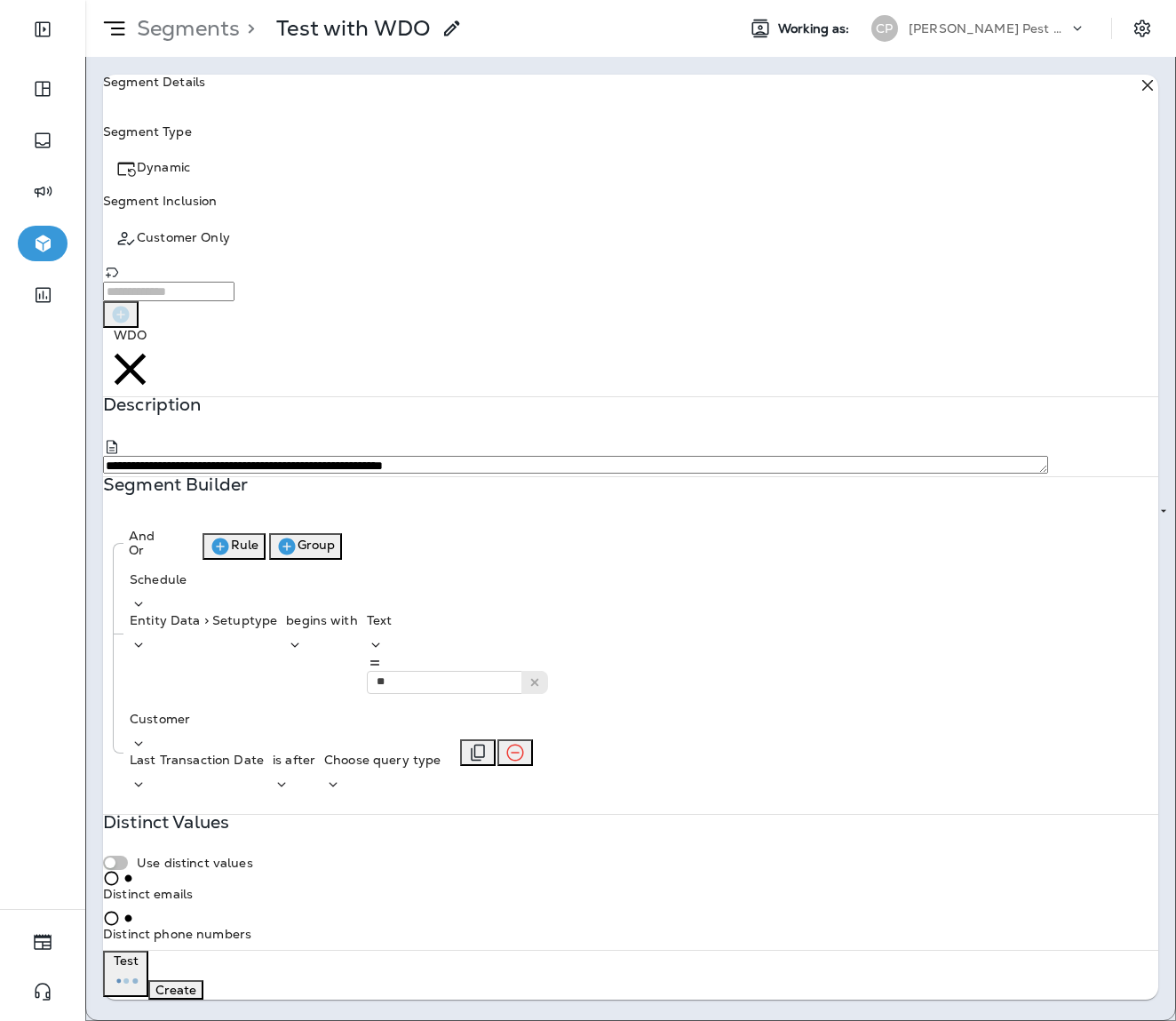 click on "Choose query type" at bounding box center [382, 773] 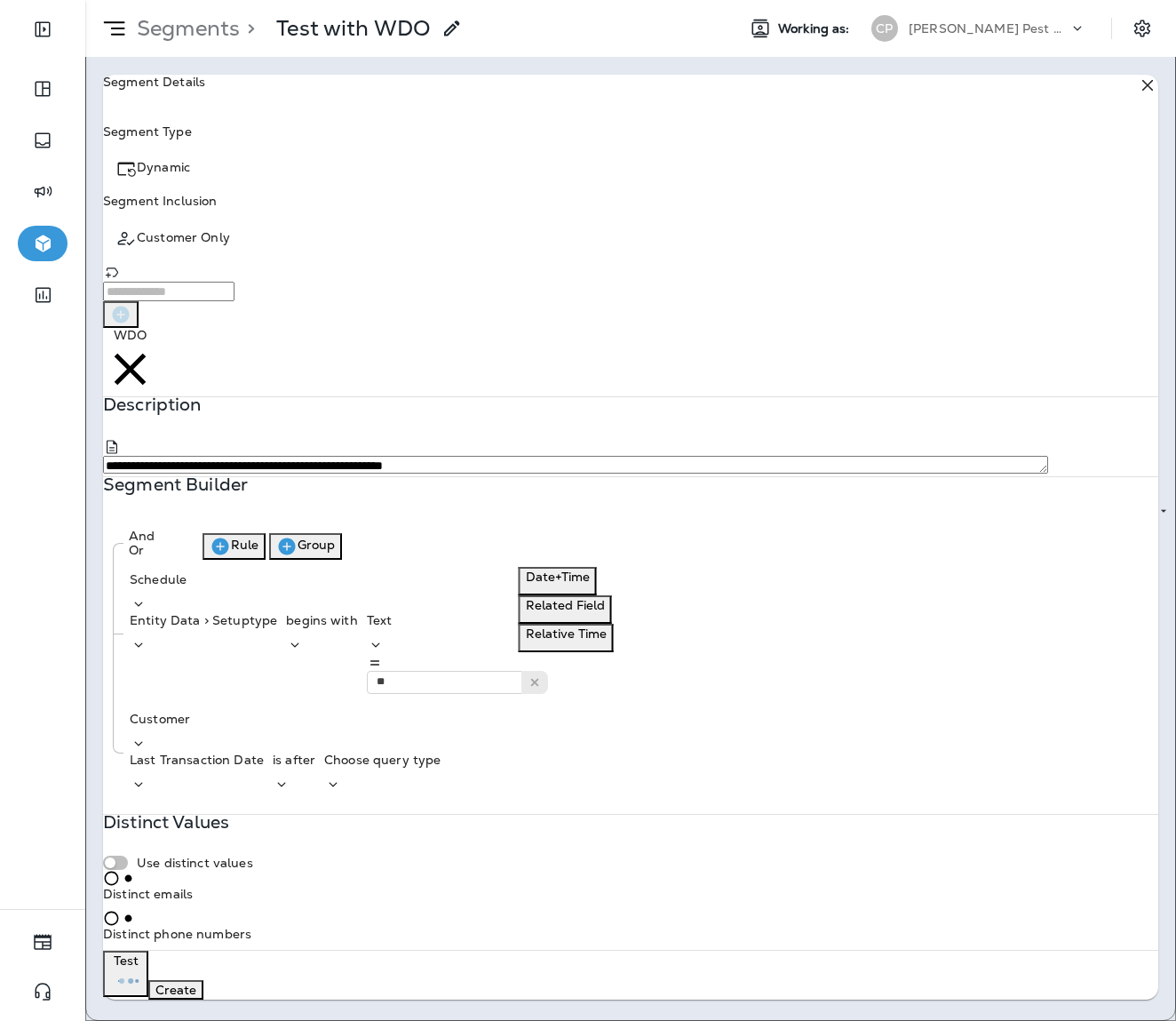 click on "Date+Time" at bounding box center (558, 577) 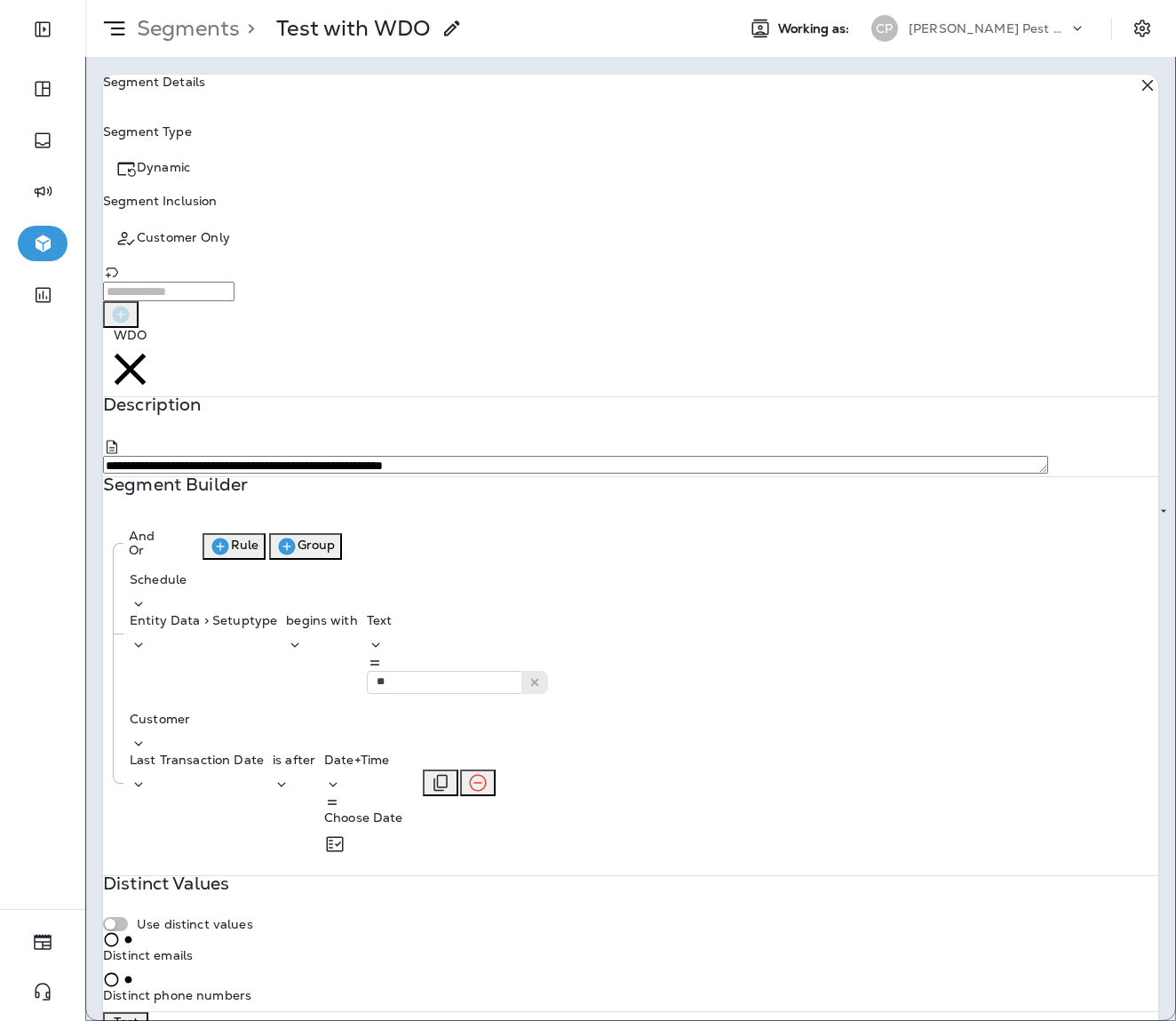 click on "Choose Date" at bounding box center [363, 818] 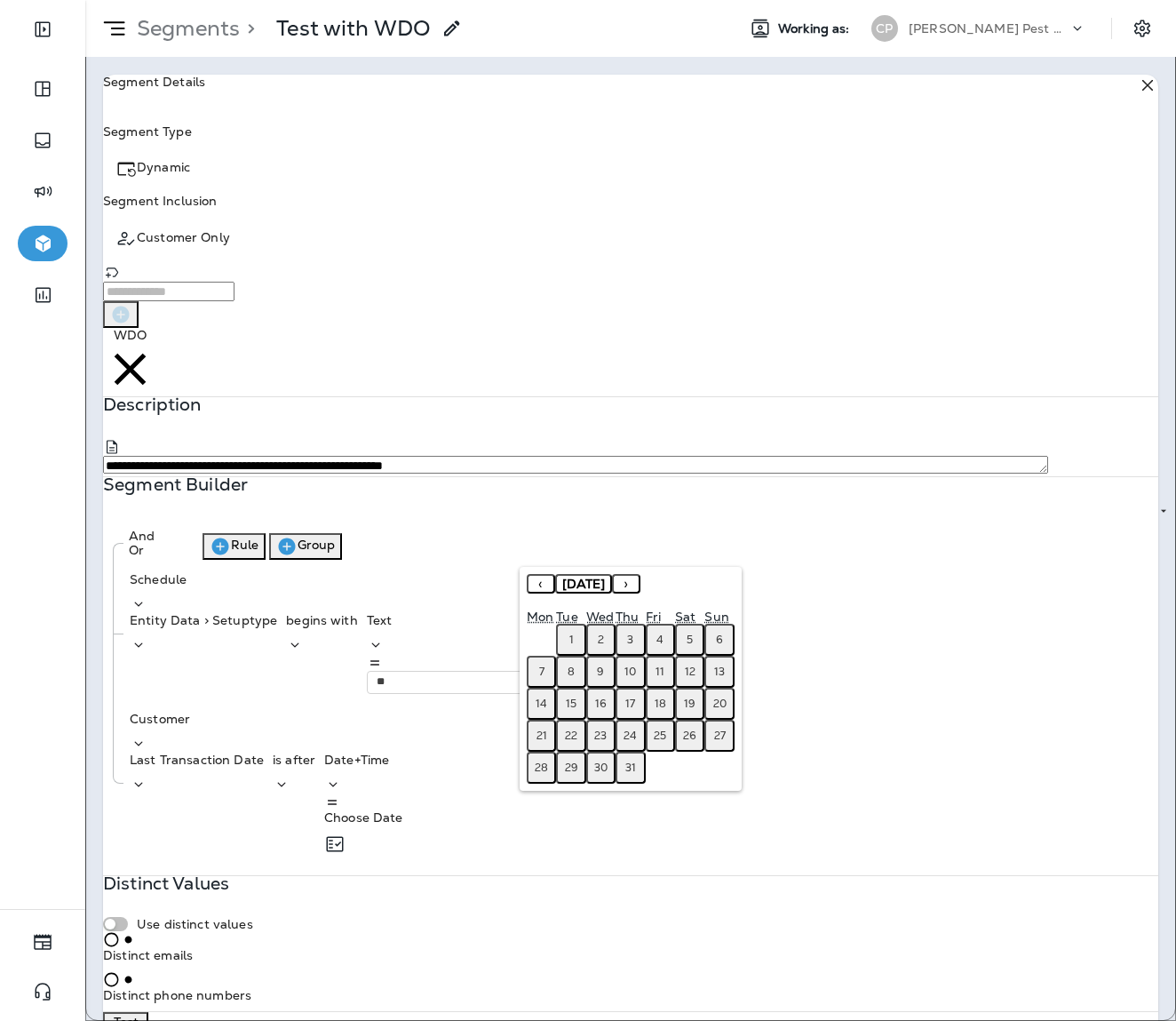 click on "‹" at bounding box center (541, 584) 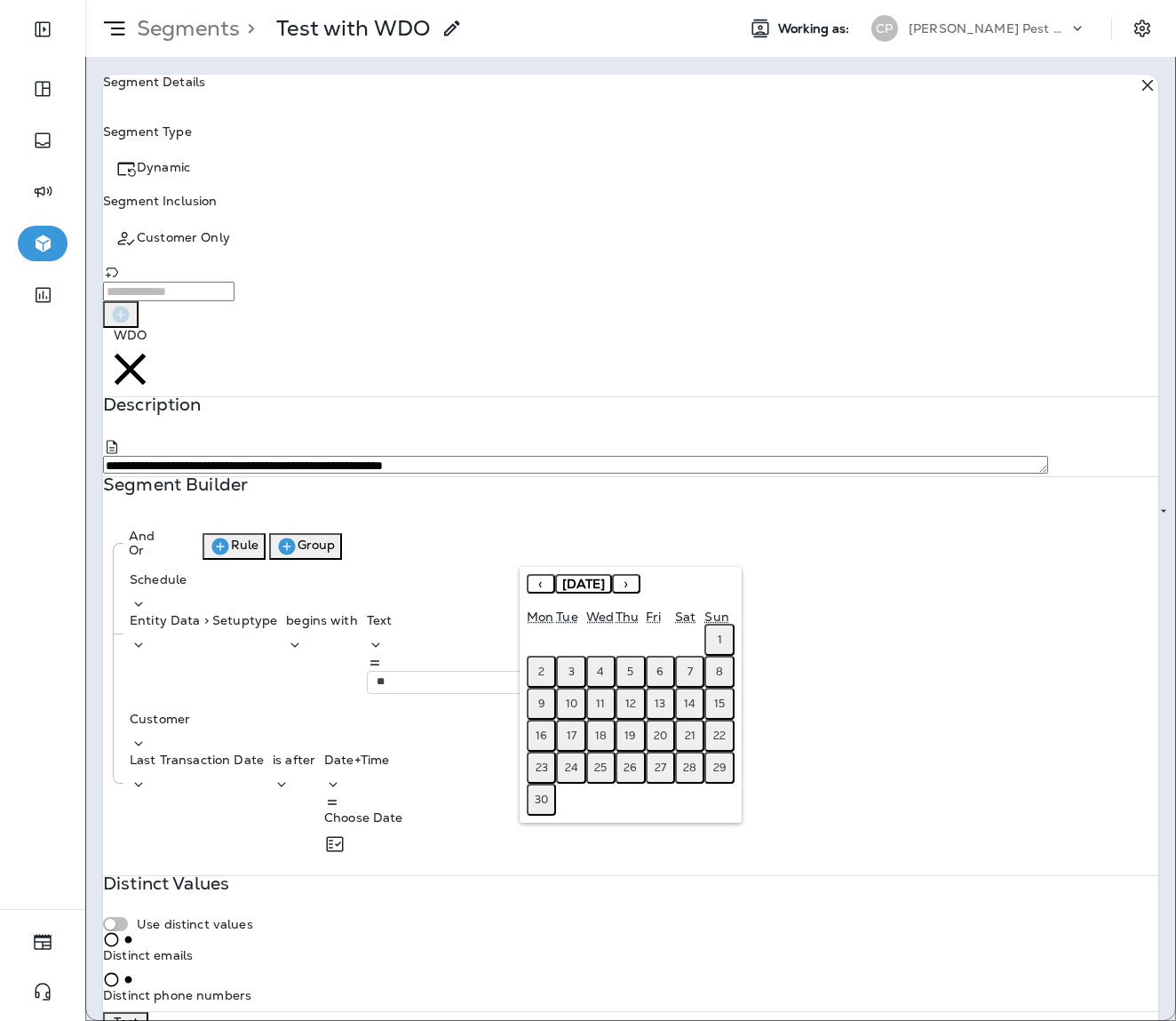 click on "‹" at bounding box center [541, 584] 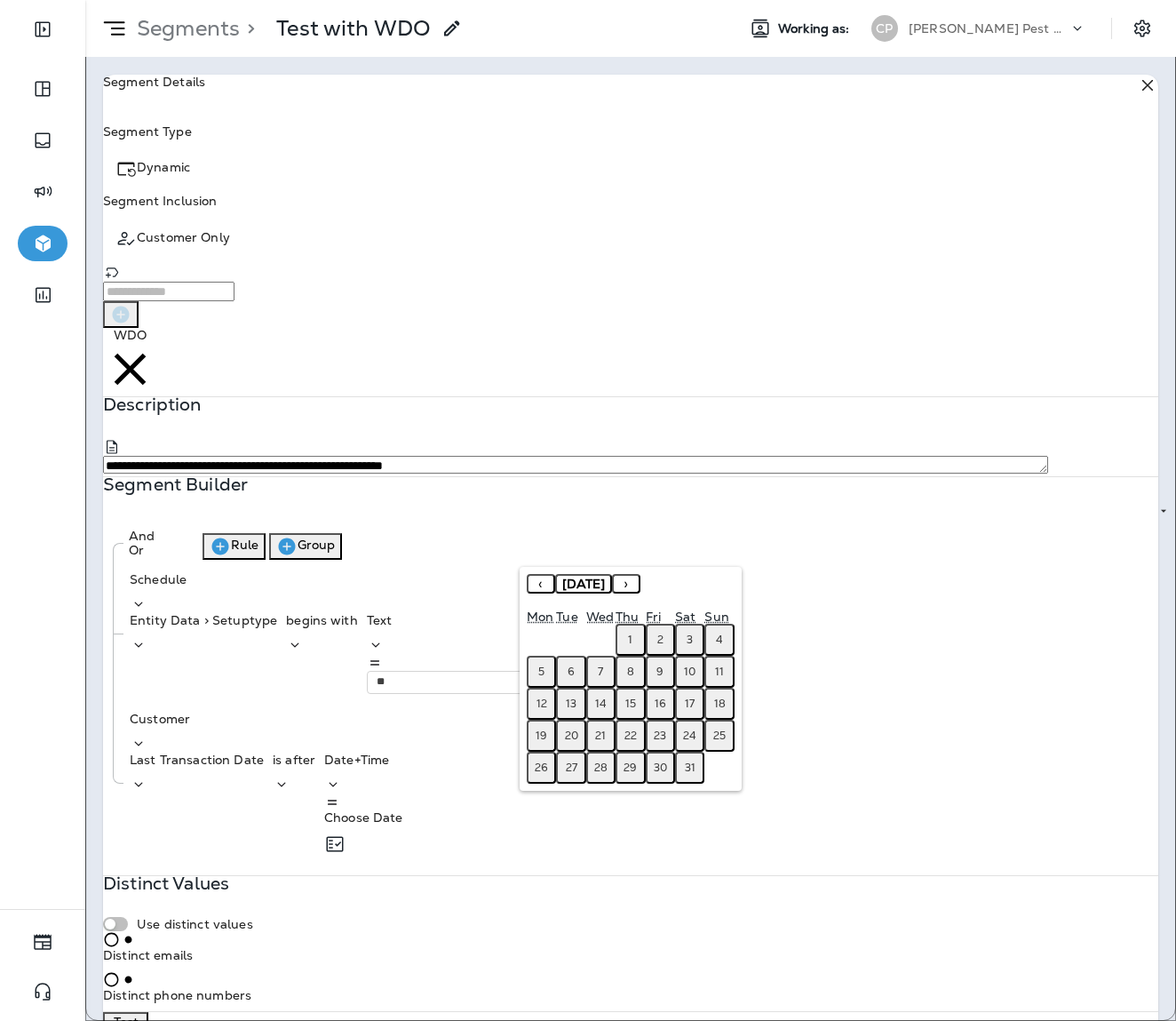 click on "‹" at bounding box center (541, 584) 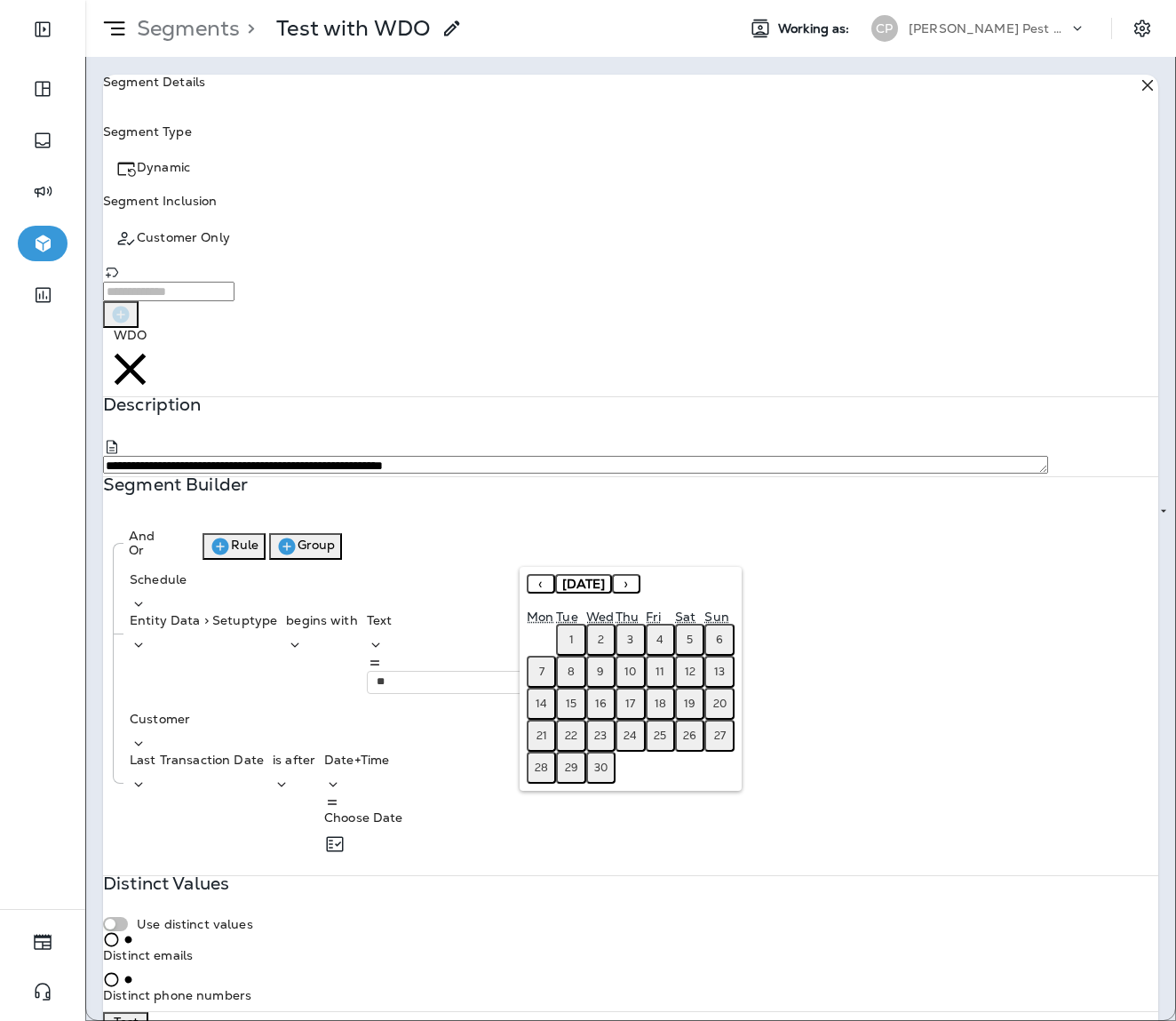 click on "‹" at bounding box center (541, 584) 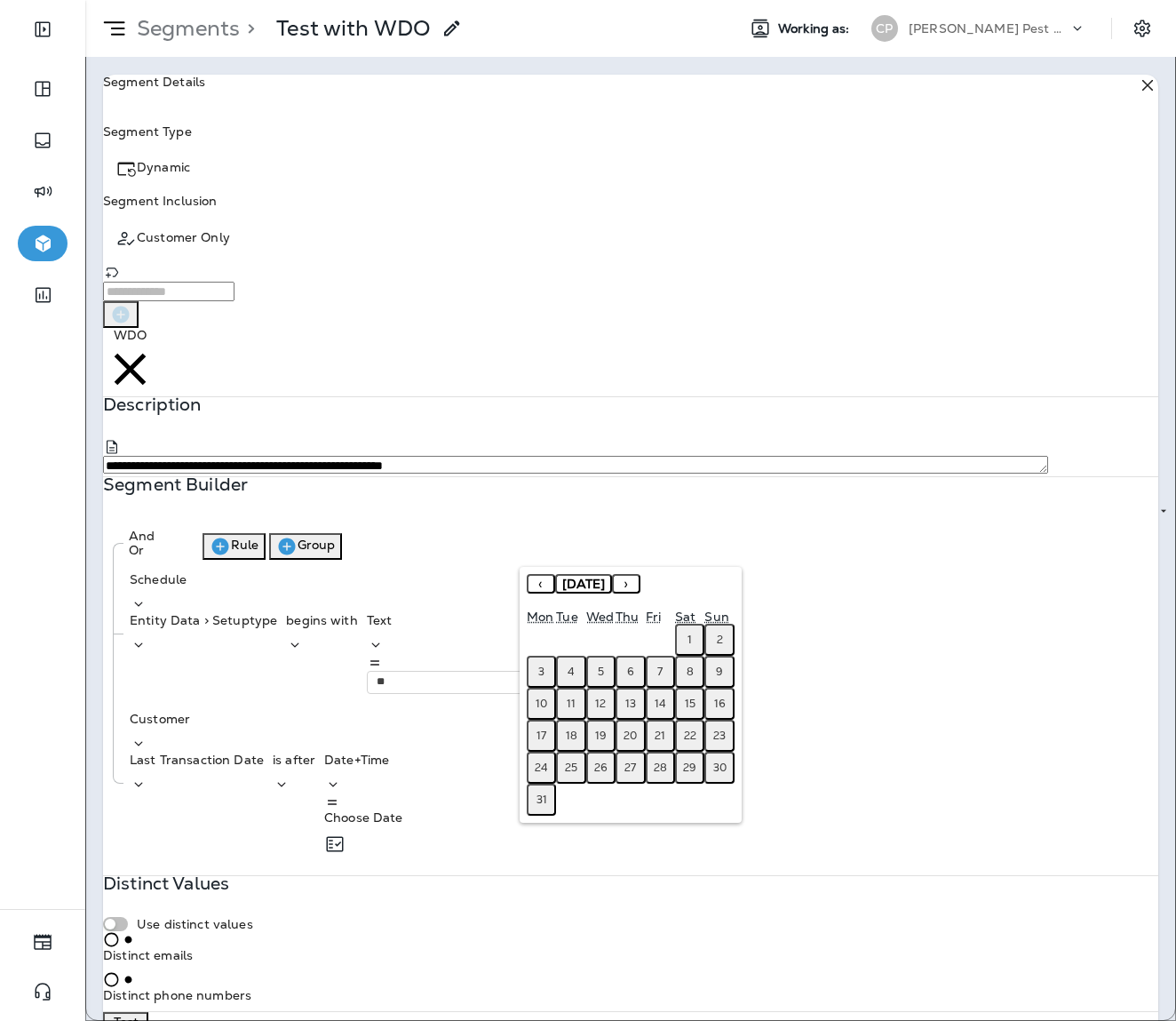 click on "‹" at bounding box center [541, 584] 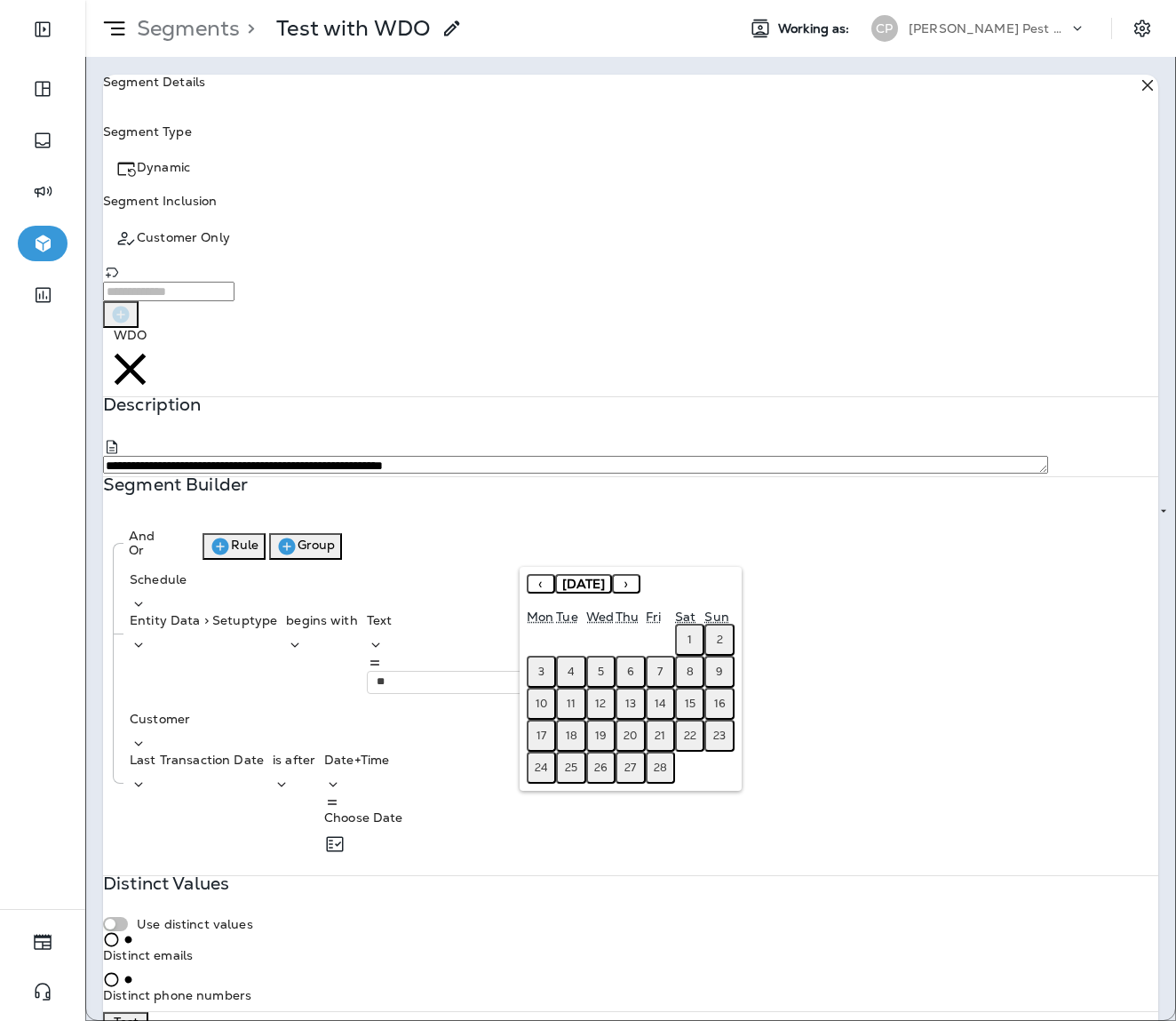 click on "‹" at bounding box center (541, 584) 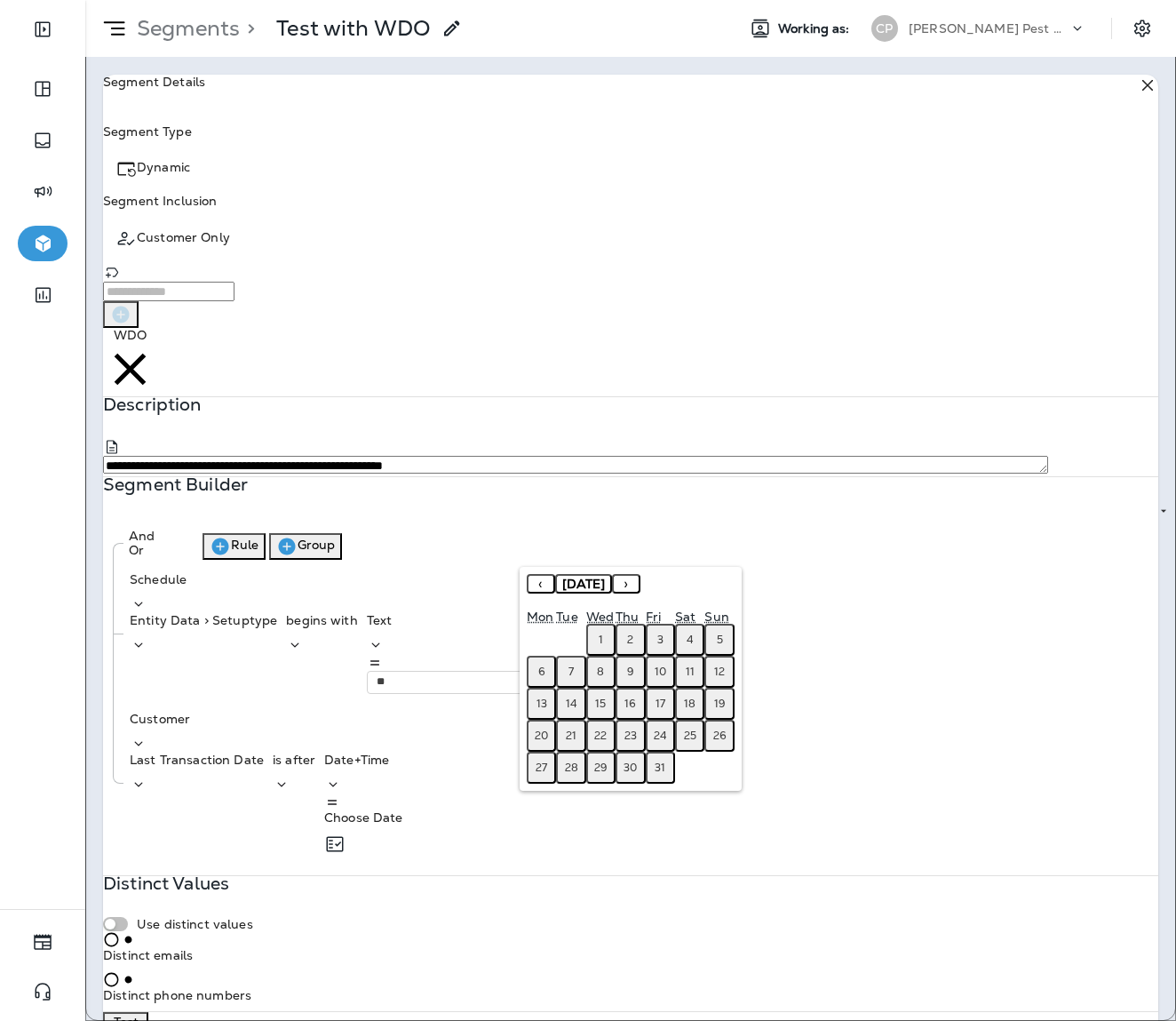 click on "1" at bounding box center (600, 640) 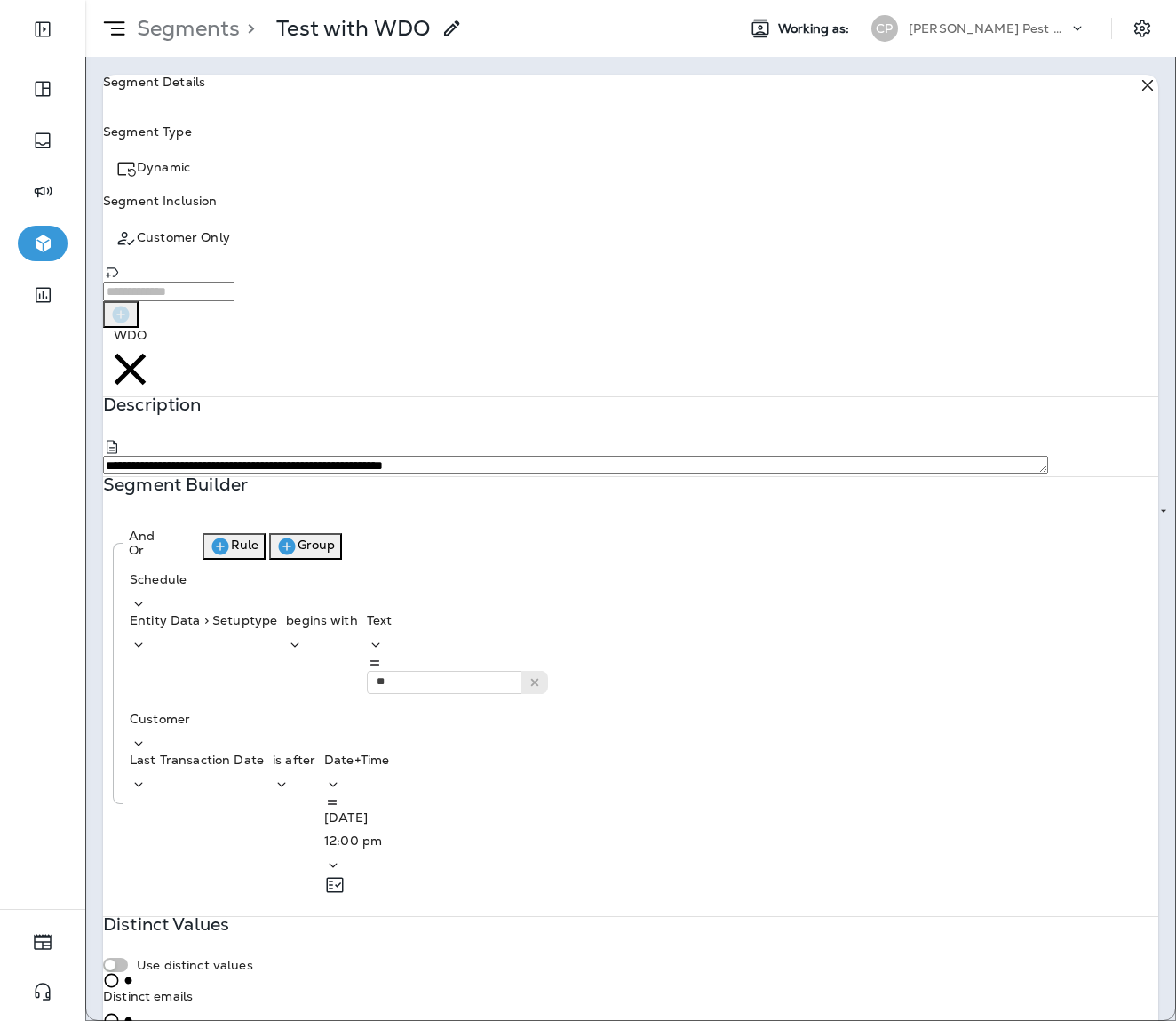 click on "**********" at bounding box center [631, 563] 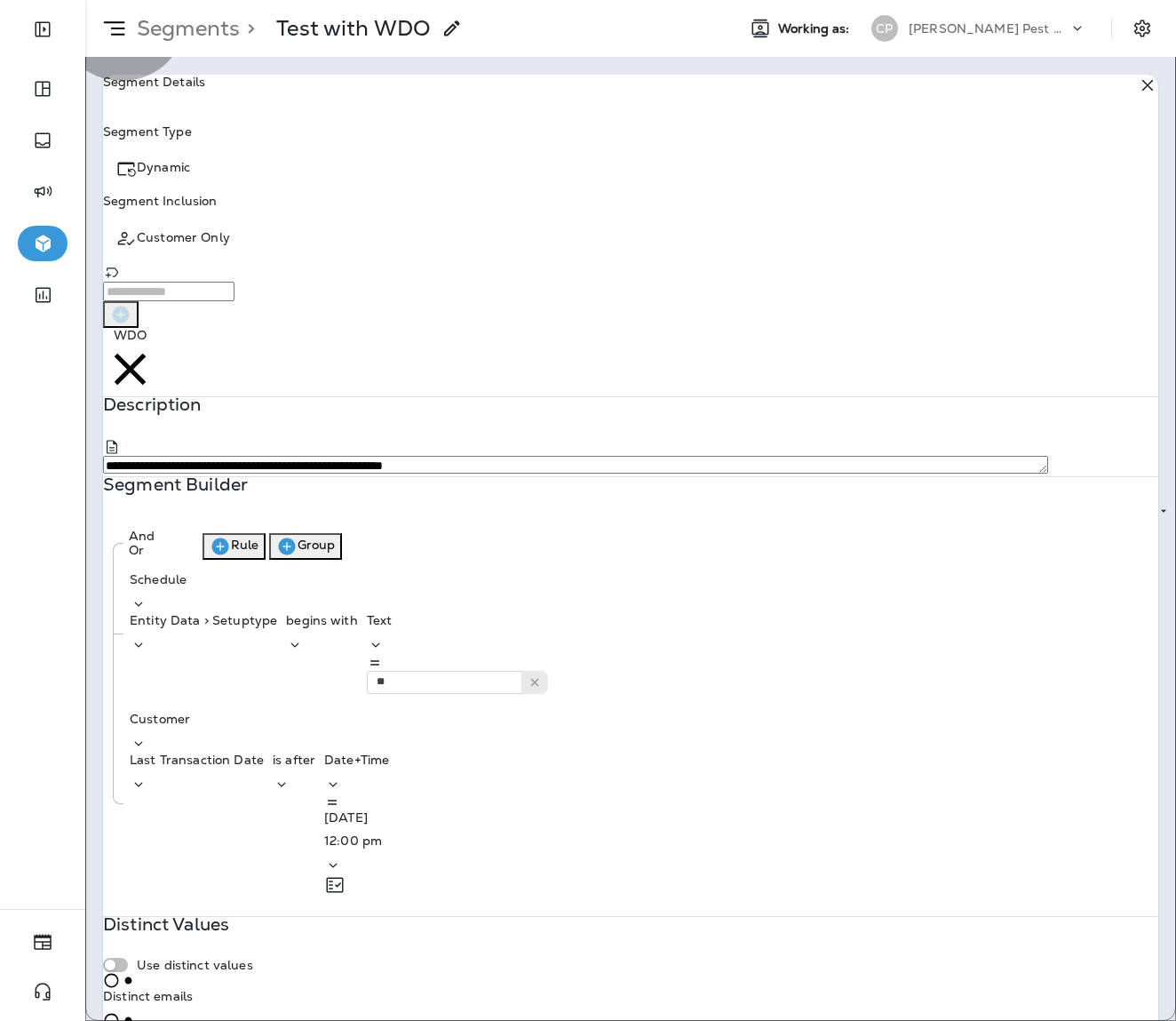 click on "Test" at bounding box center [125, 1076] 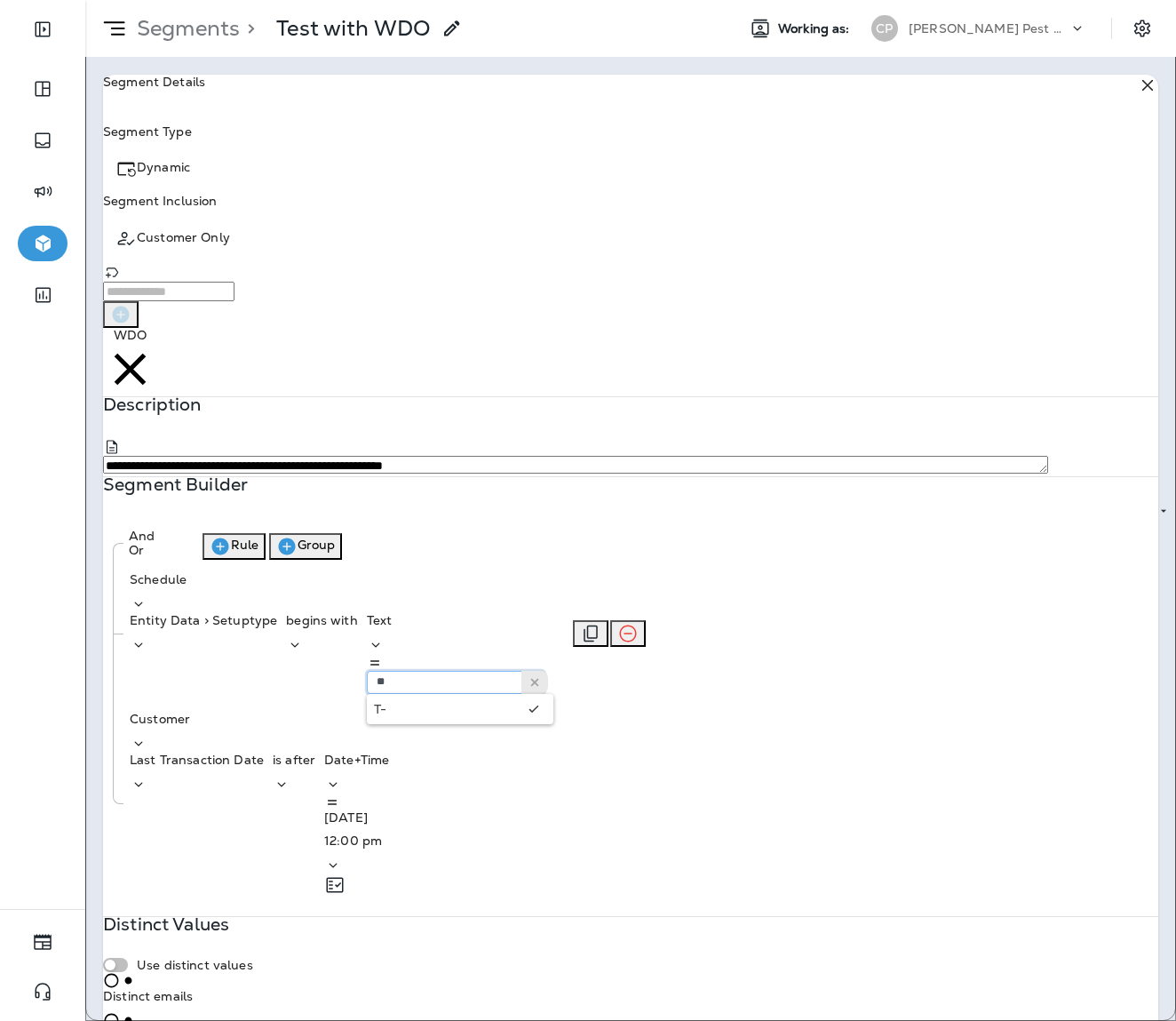 click on "**" at bounding box center [456, 682] 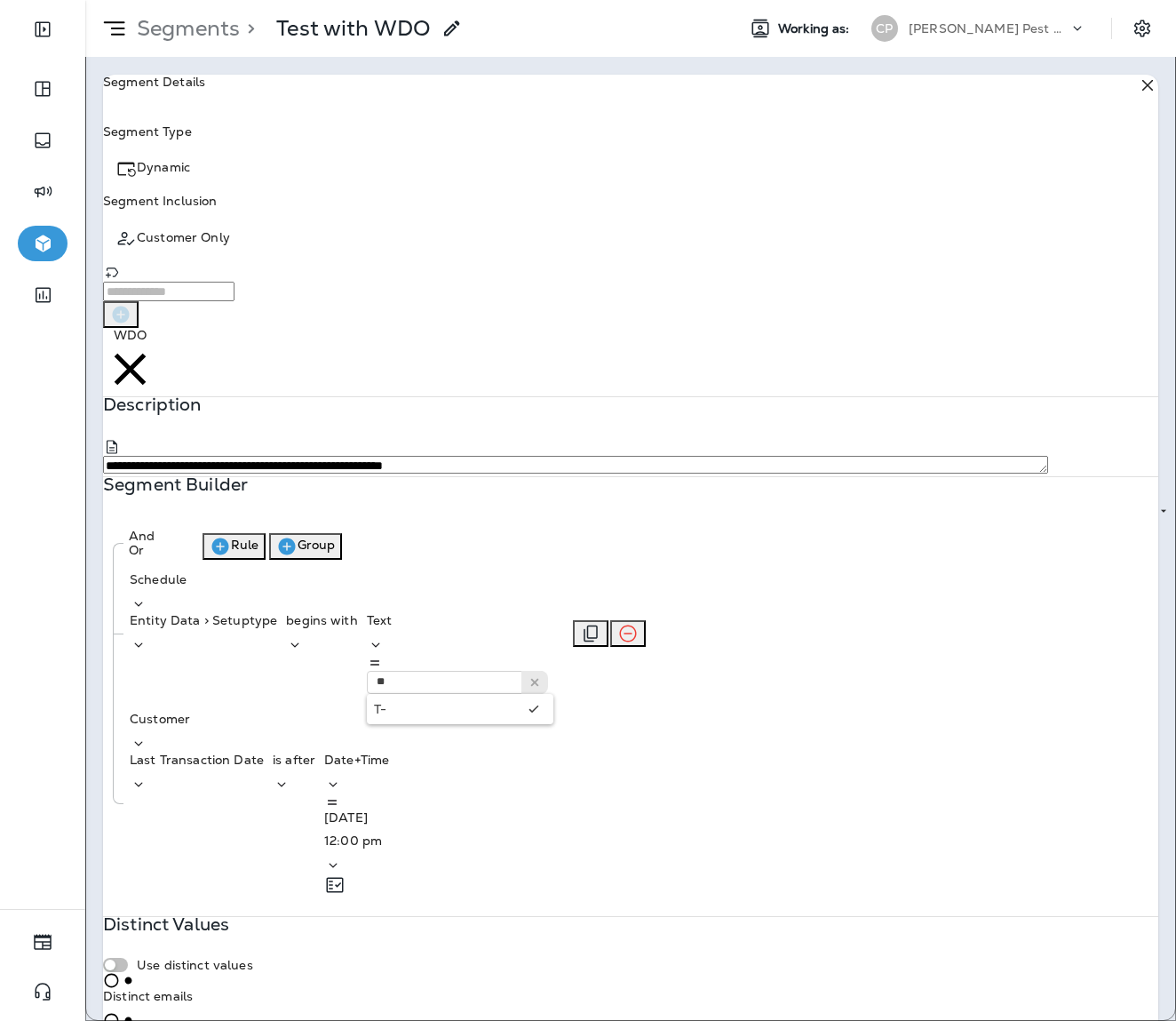 click on "Entity Data > Setuptype" at bounding box center (203, 620) 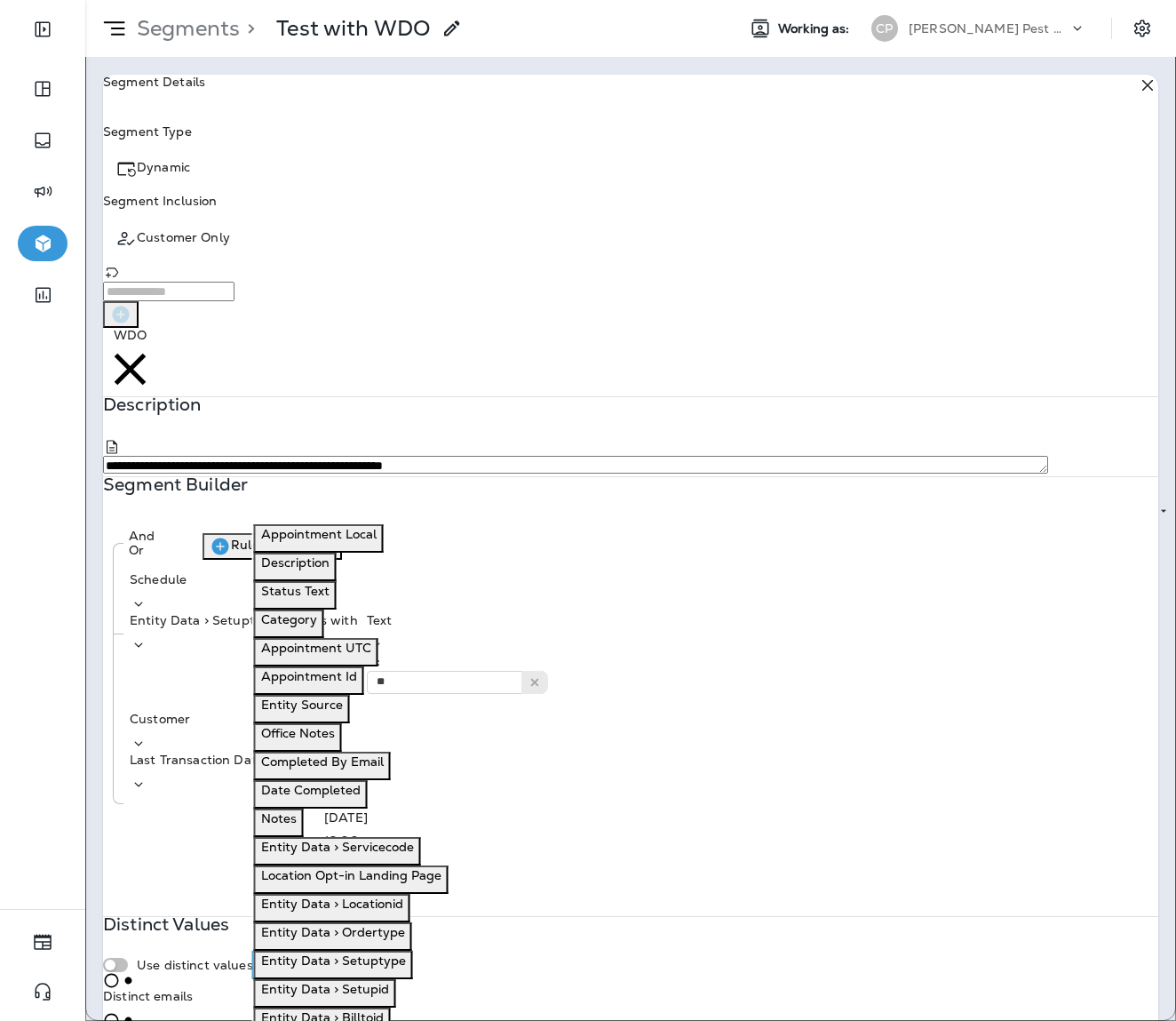 scroll, scrollTop: 243, scrollLeft: 0, axis: vertical 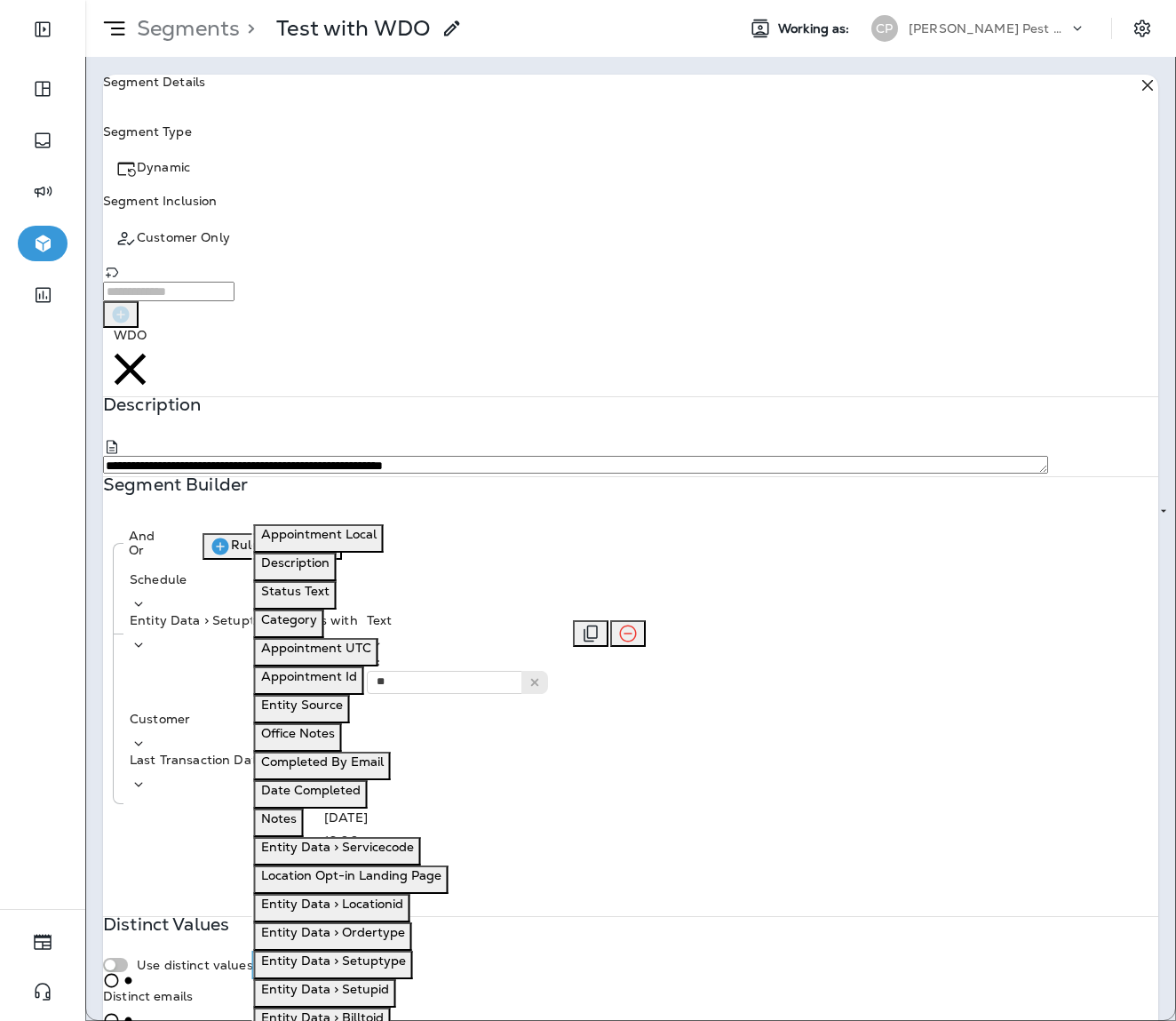 click on "Entity Data > Setuptype" at bounding box center [203, 620] 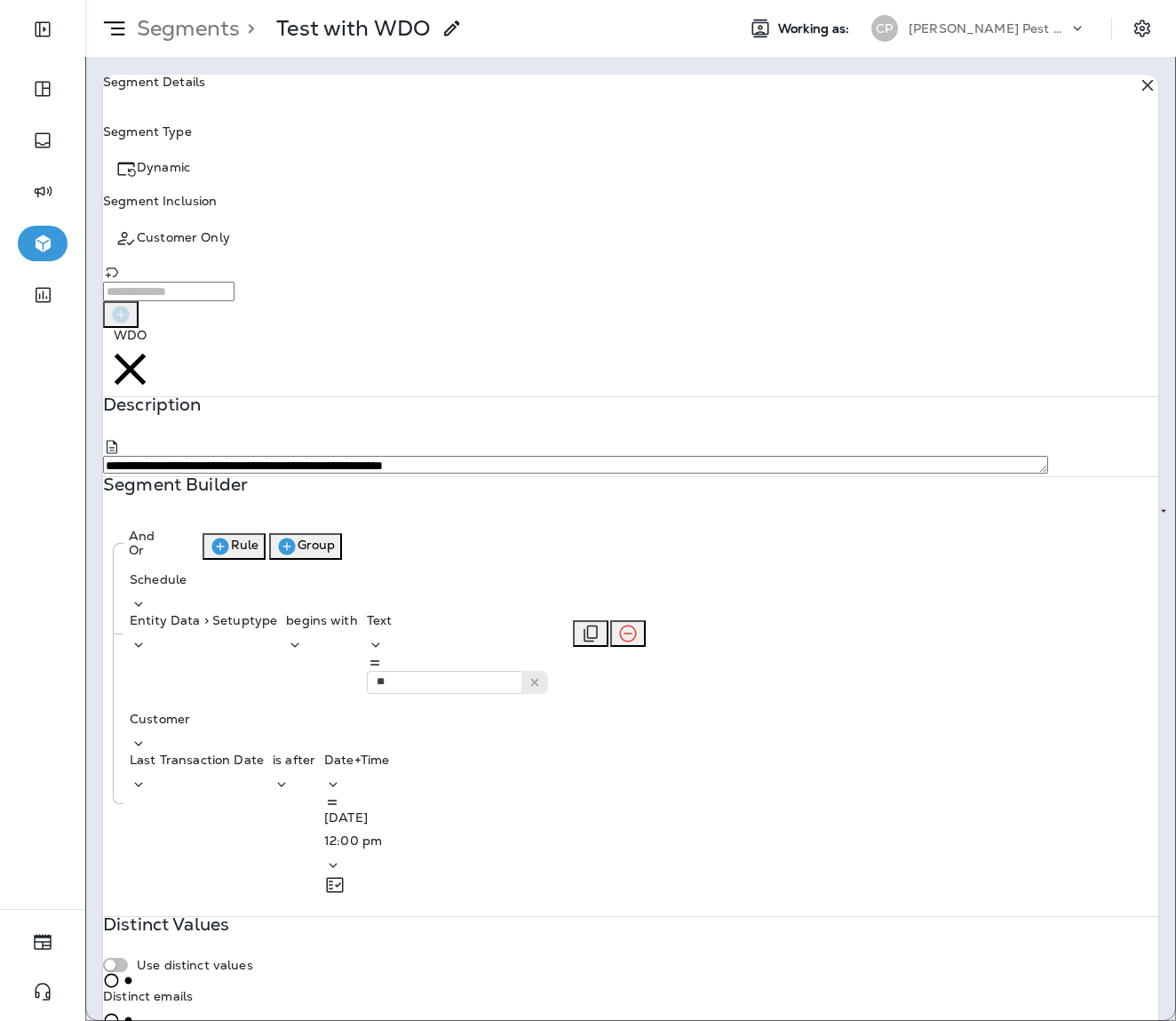 click on "begins with" at bounding box center [322, 620] 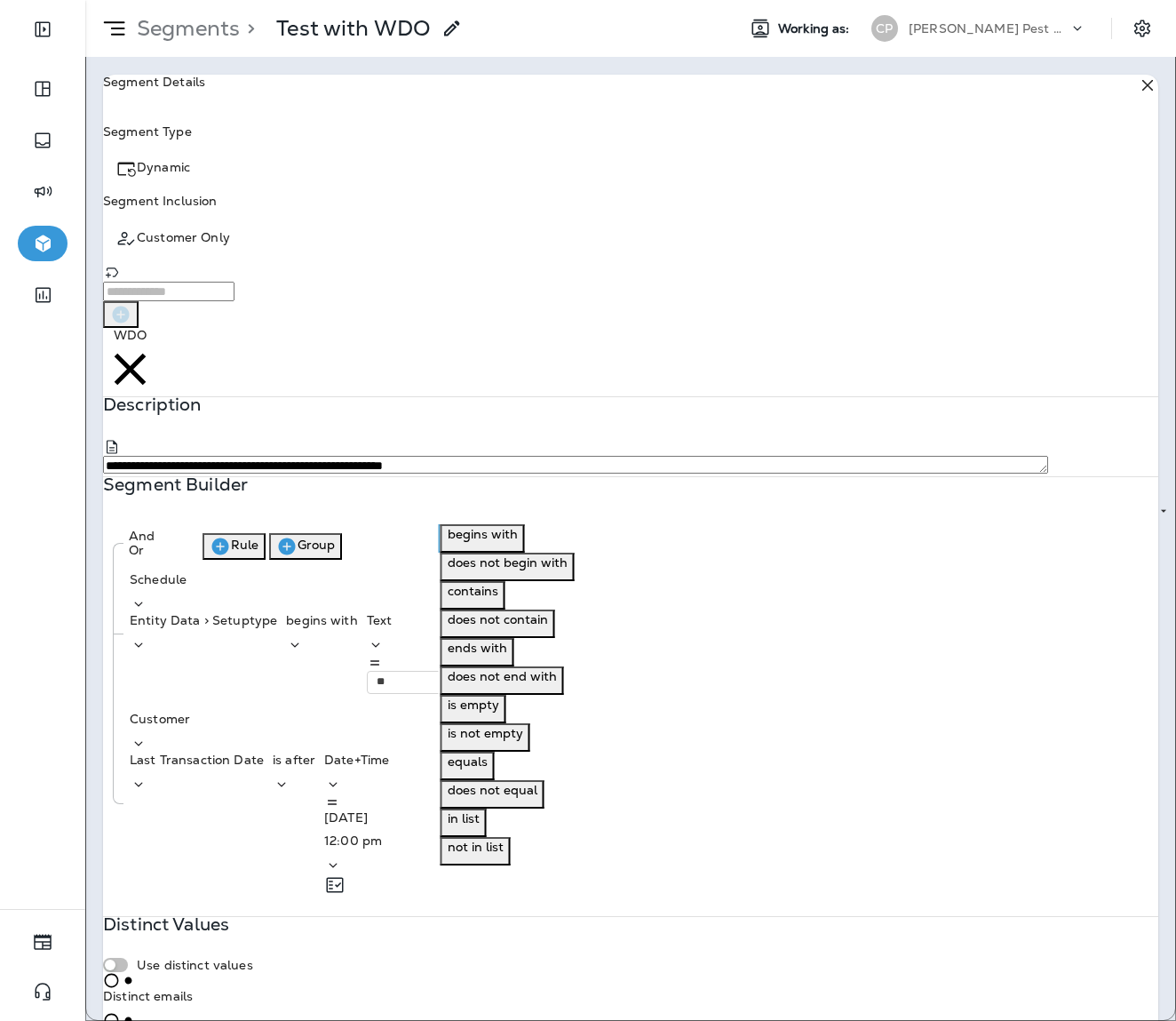 click on "Segment Builder  And Or Rule Group   Schedule   Entity Data > Setuptype   begins with   Text ** T-   Customer   Last Transaction Date   is after   Date+Time   [DATE]     12:00 pm" at bounding box center (631, 696) 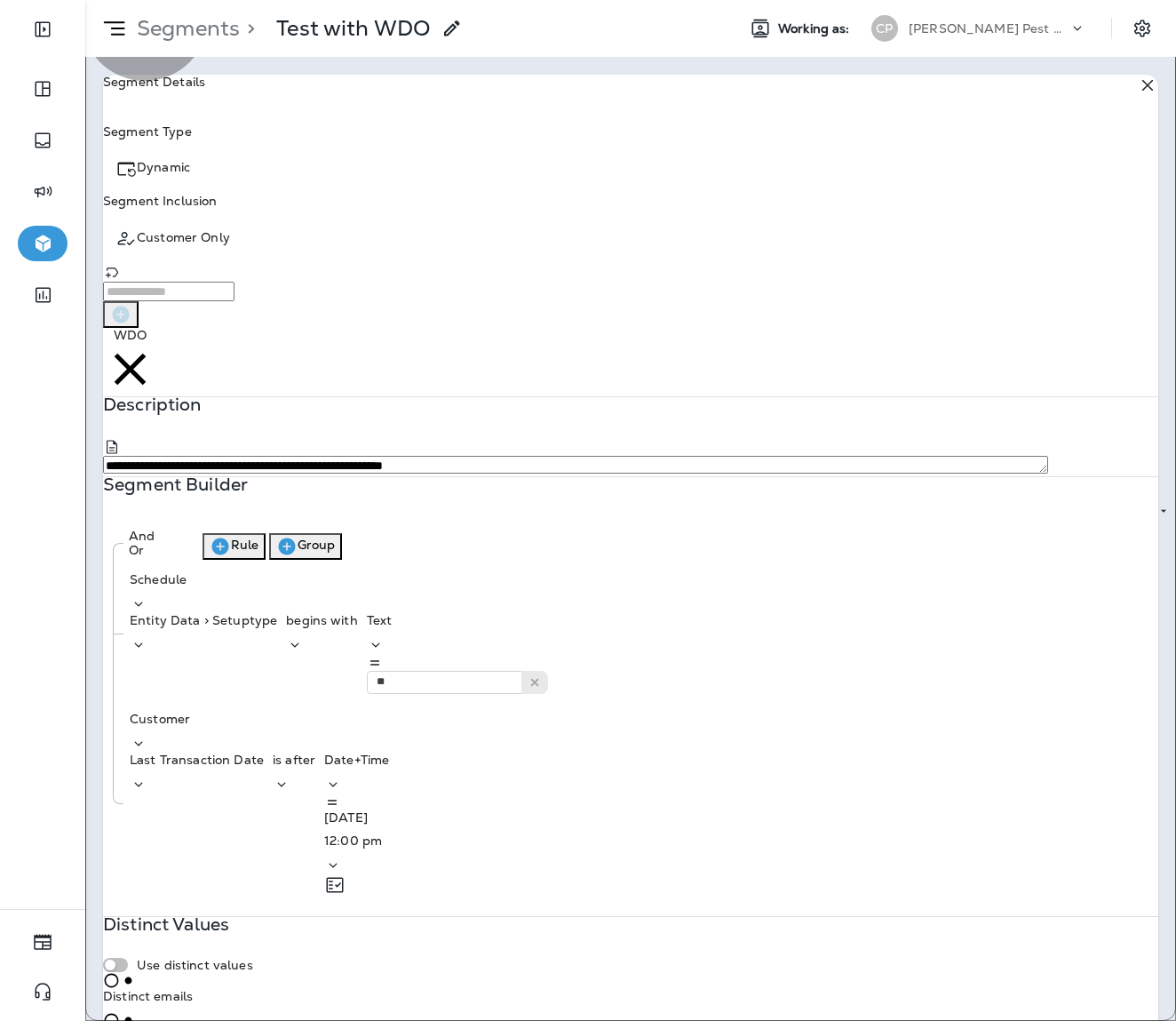 click 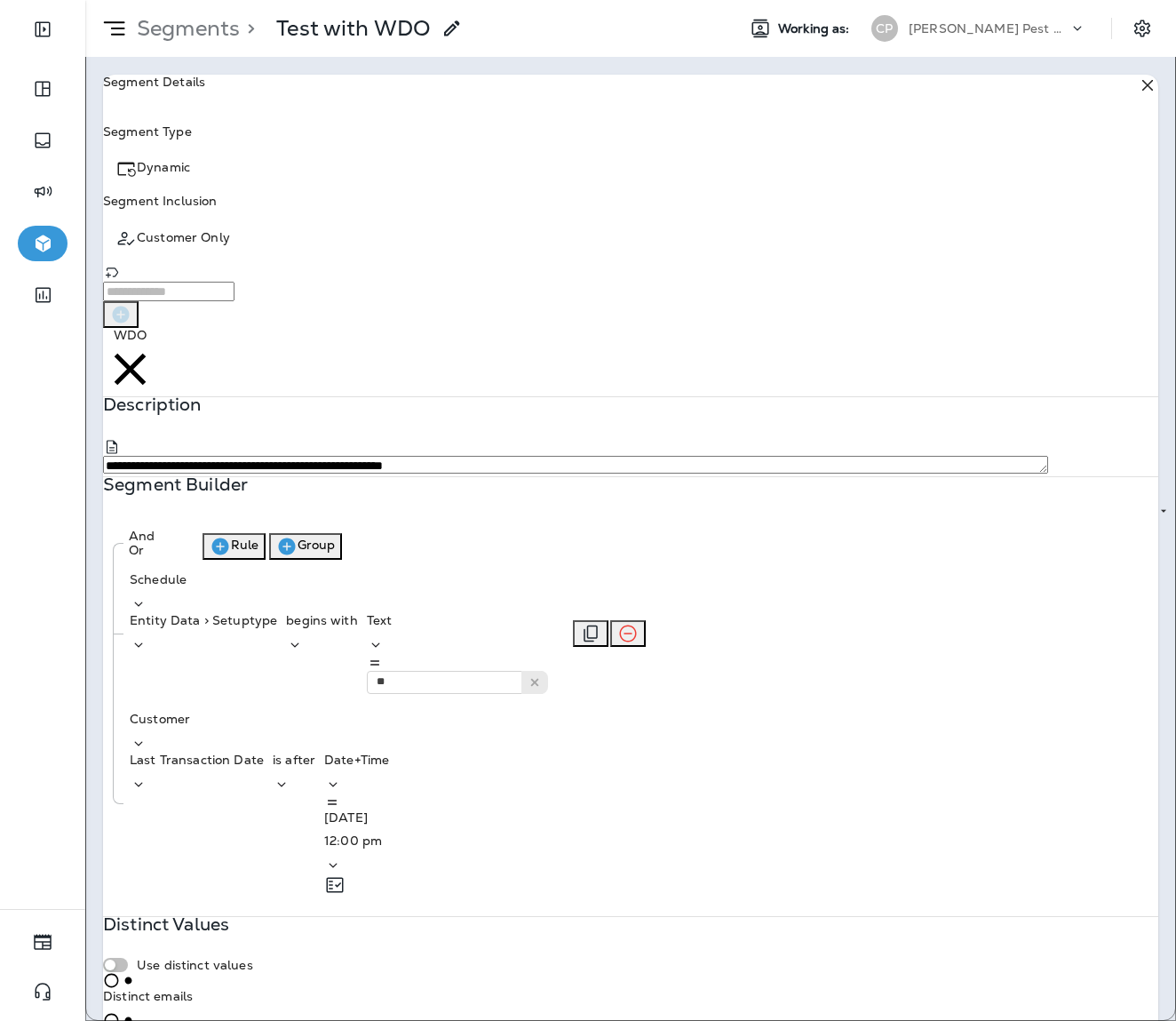 click on "Entity Data > Setuptype" at bounding box center [203, 634] 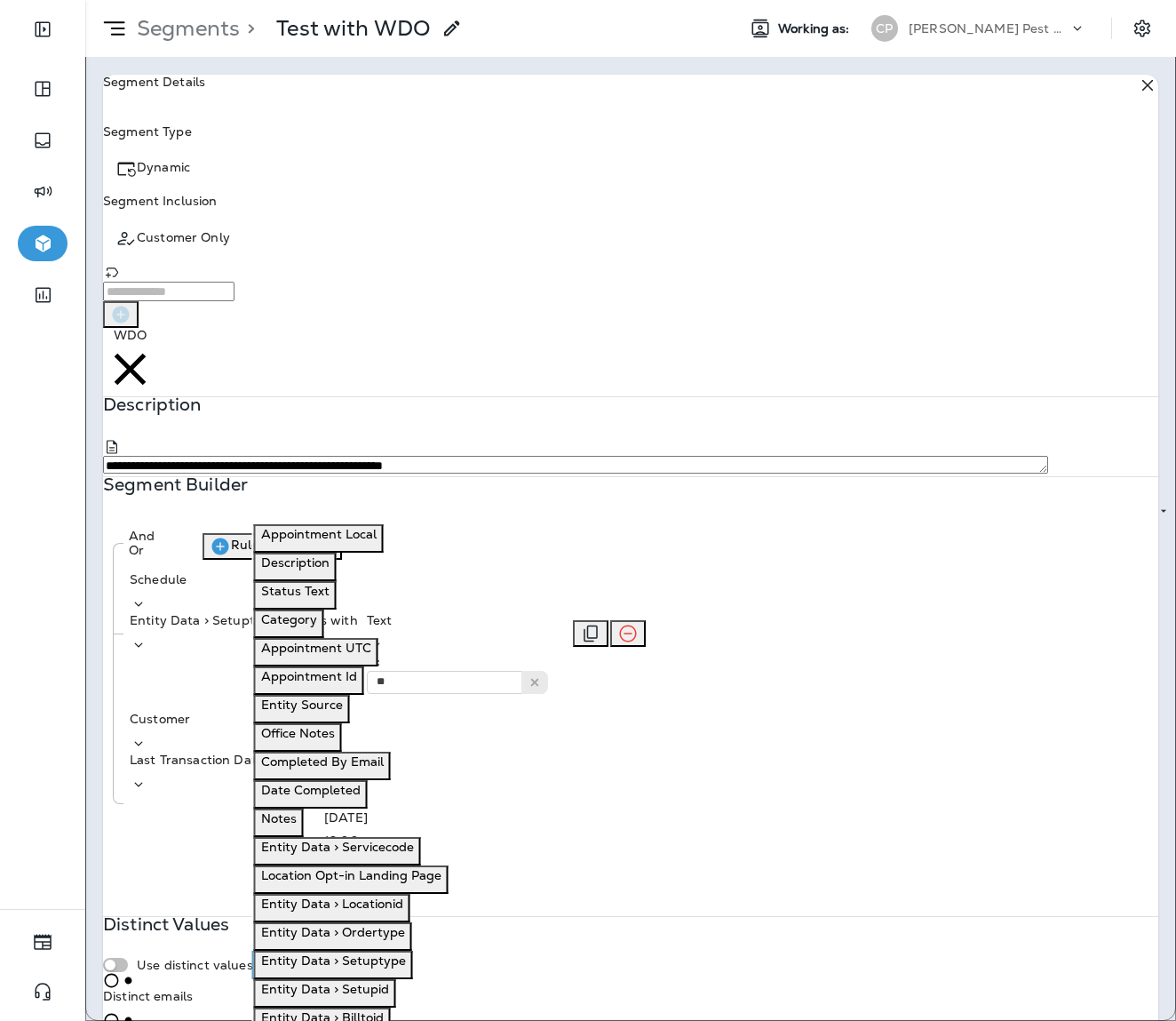 click 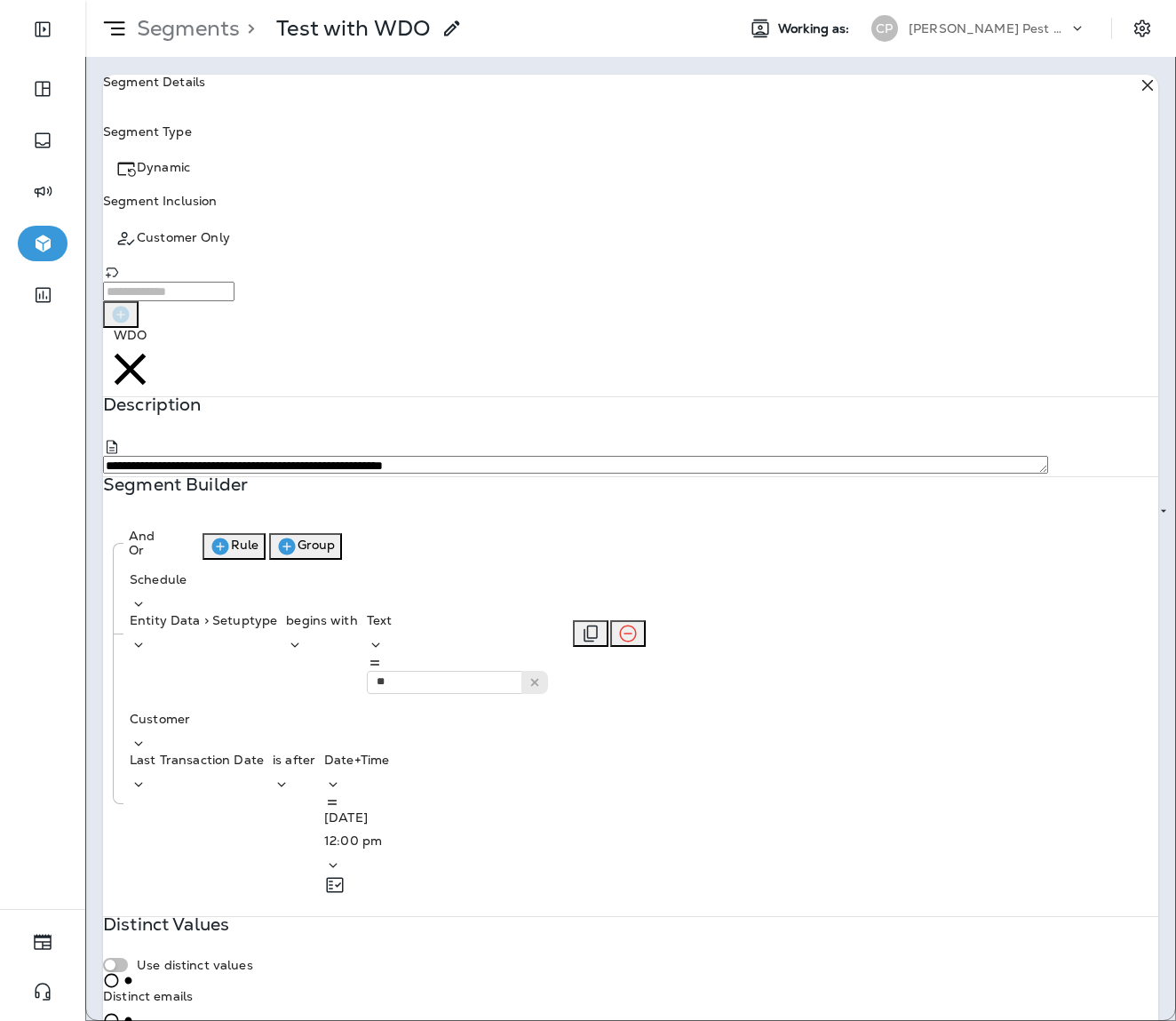 click 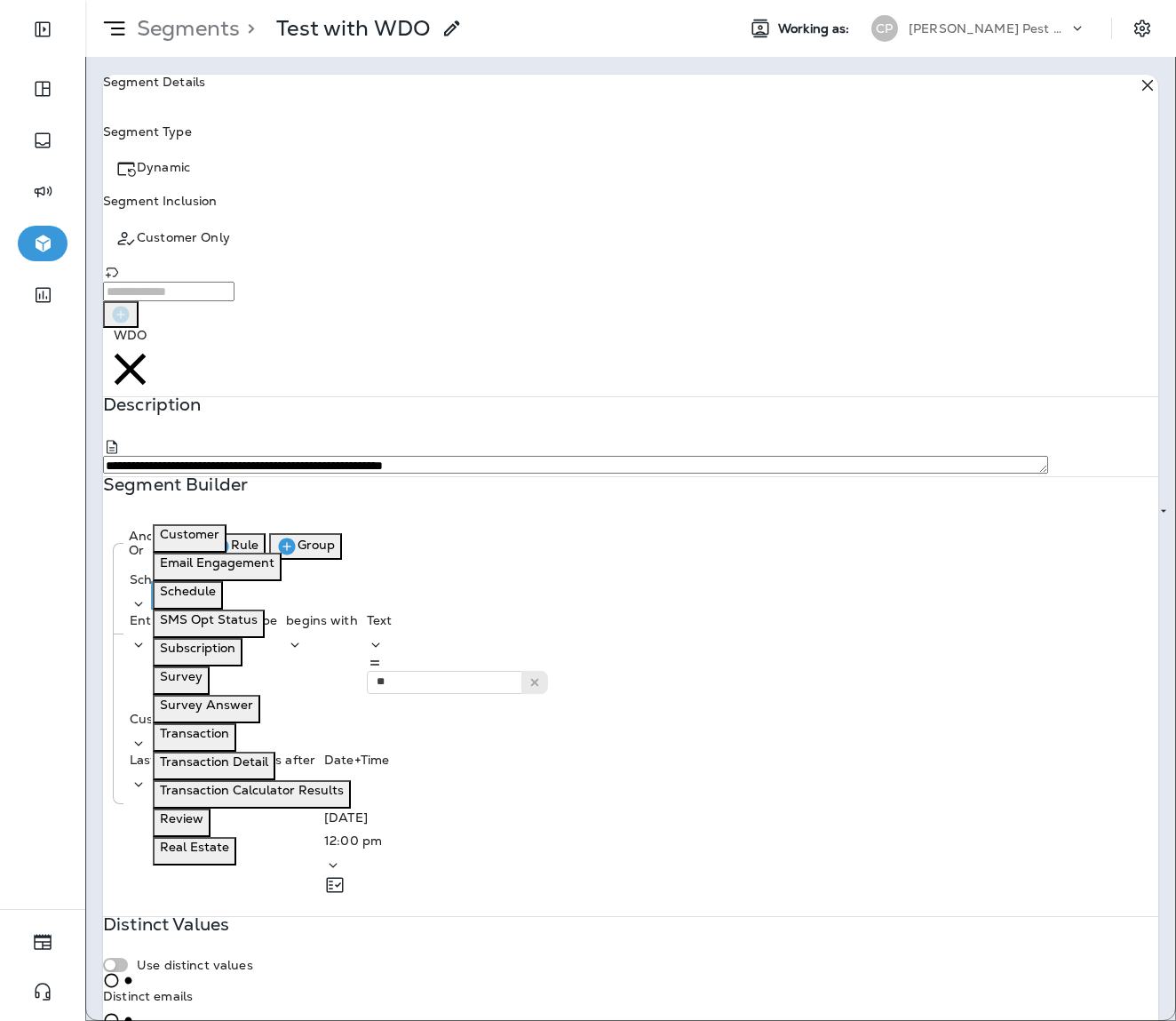 click on "Customer" at bounding box center (189, 534) 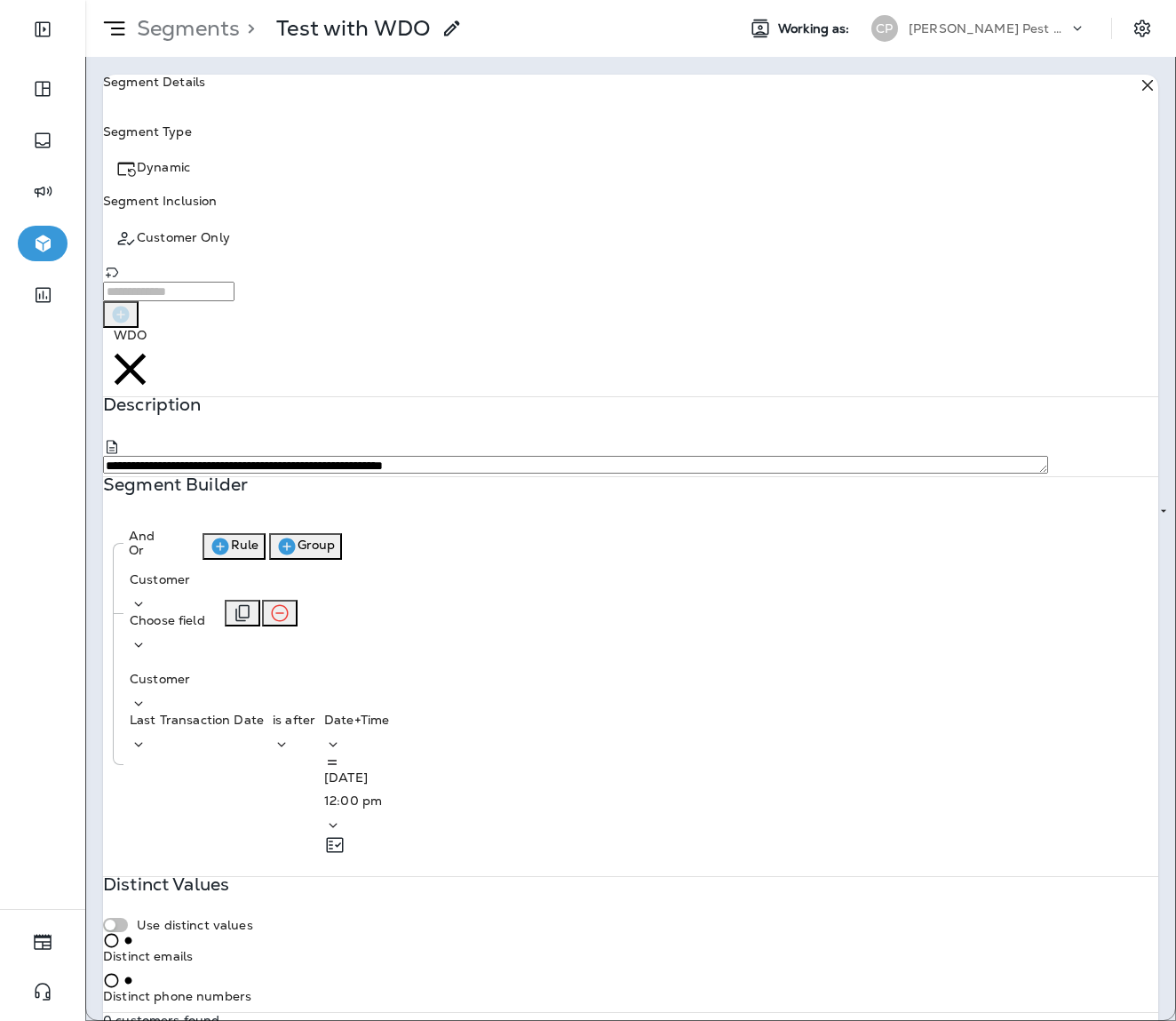 click on "Choose field" at bounding box center (167, 620) 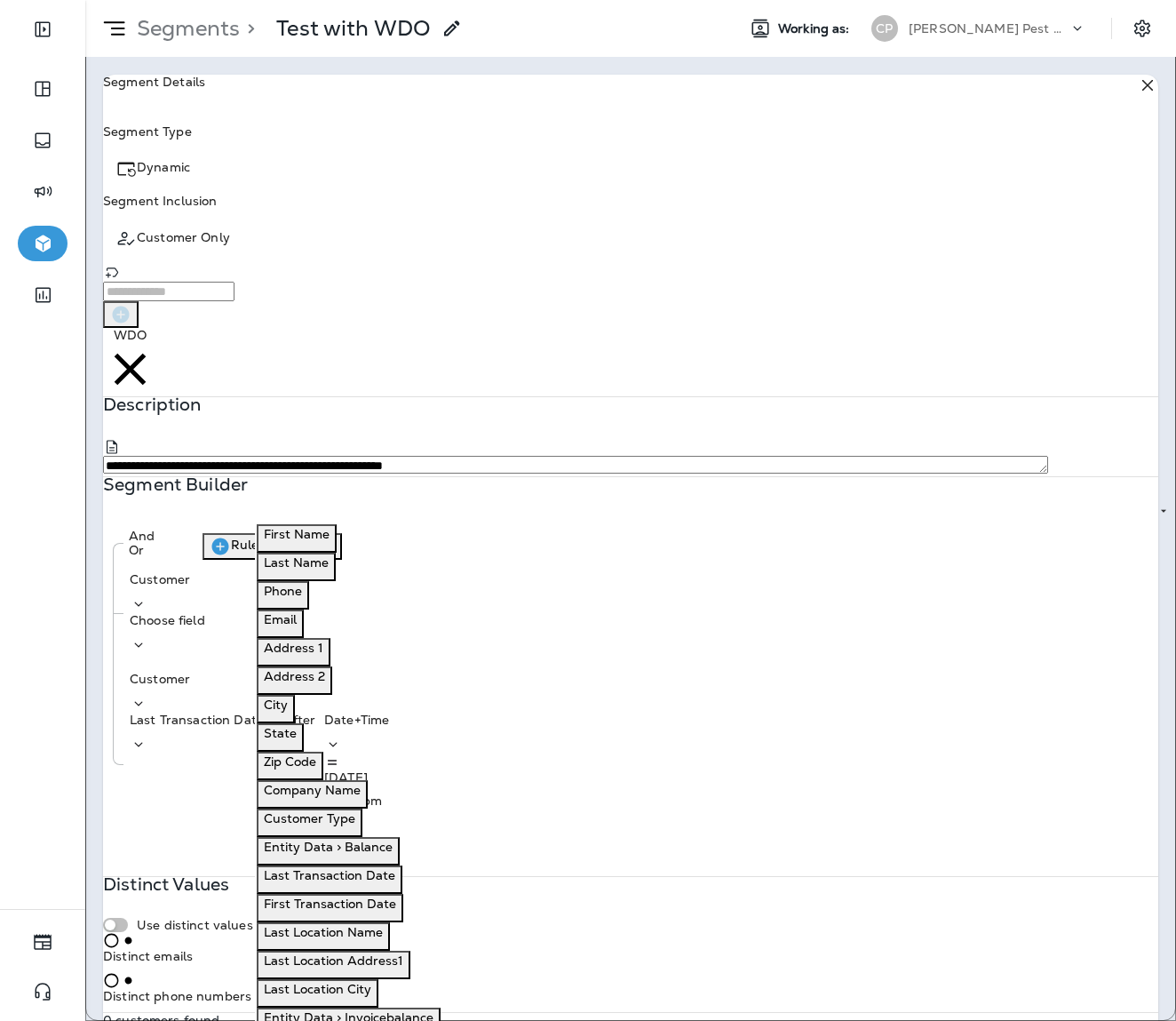 scroll, scrollTop: 0, scrollLeft: 0, axis: both 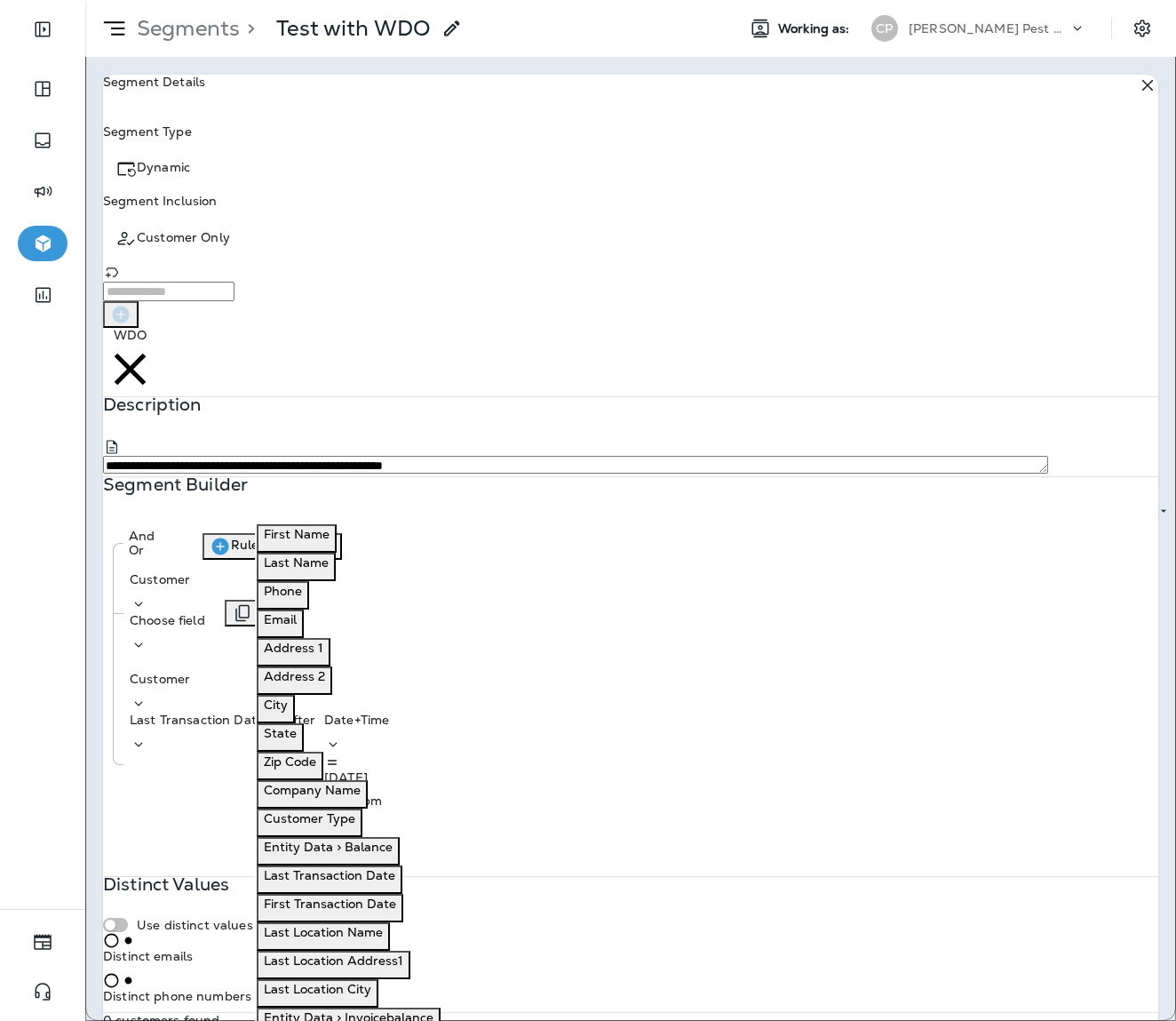 click on "Customer" at bounding box center [167, 579] 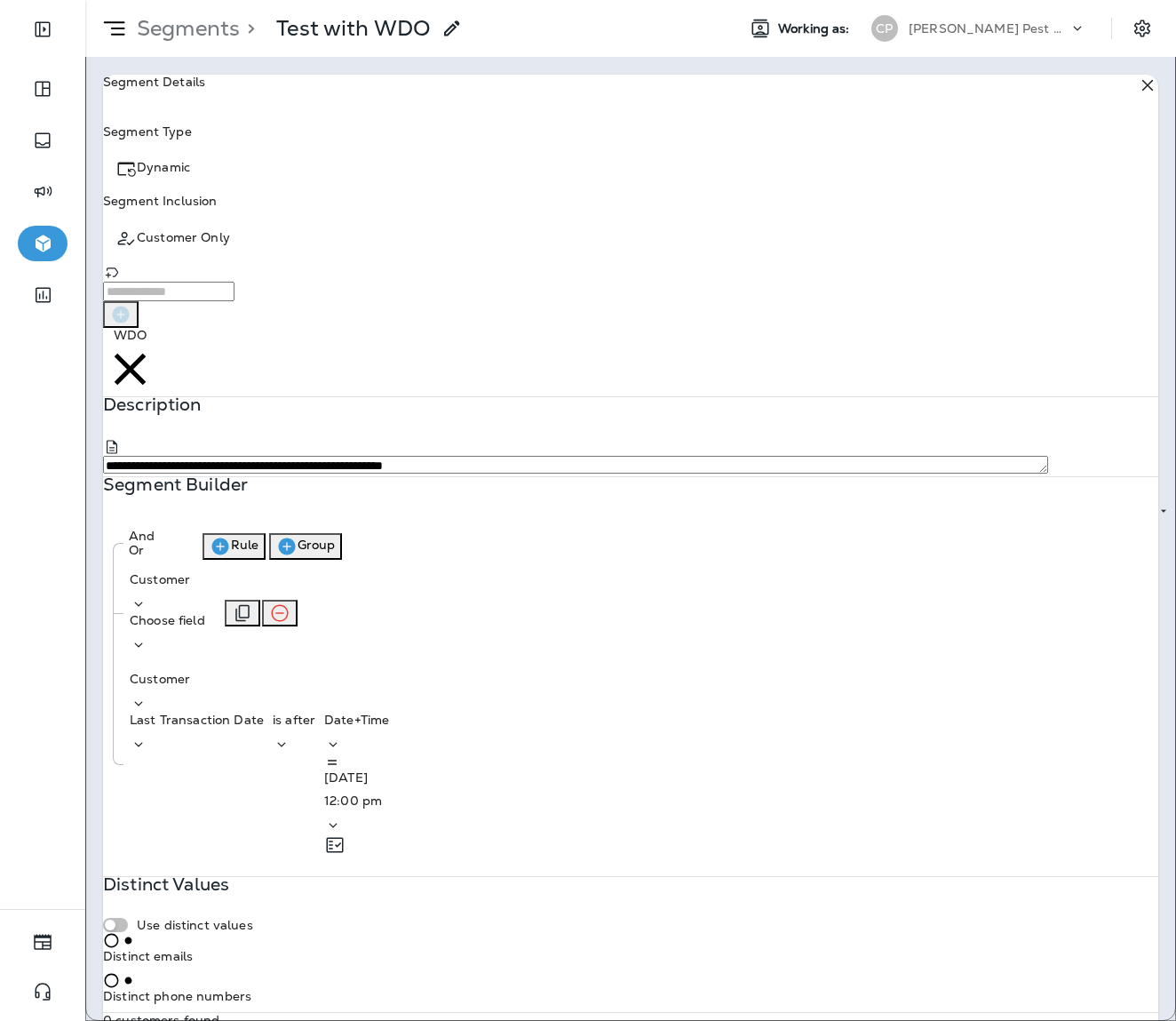 click on "Customer" at bounding box center [167, 579] 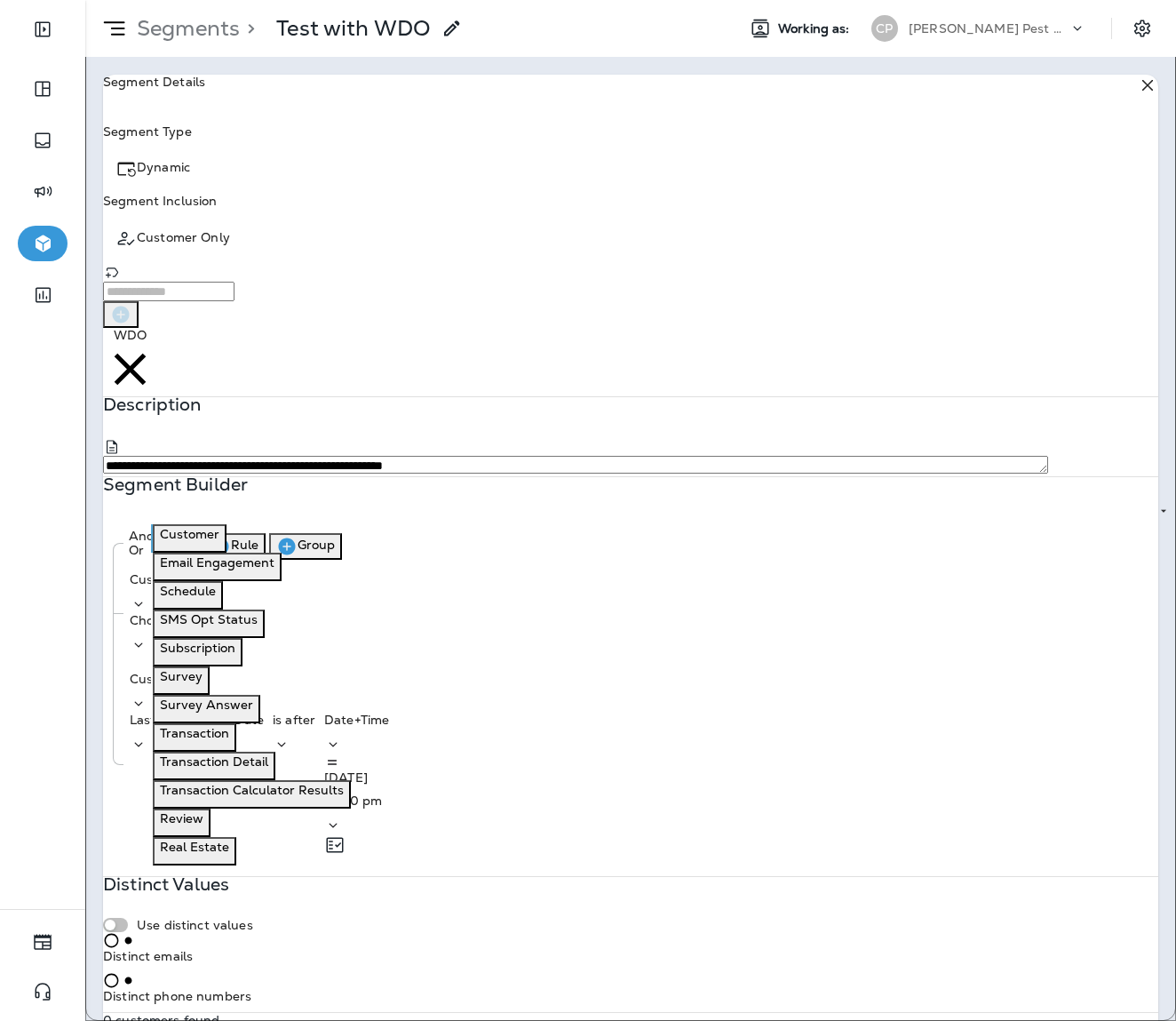 click on "Subscription" at bounding box center (197, 648) 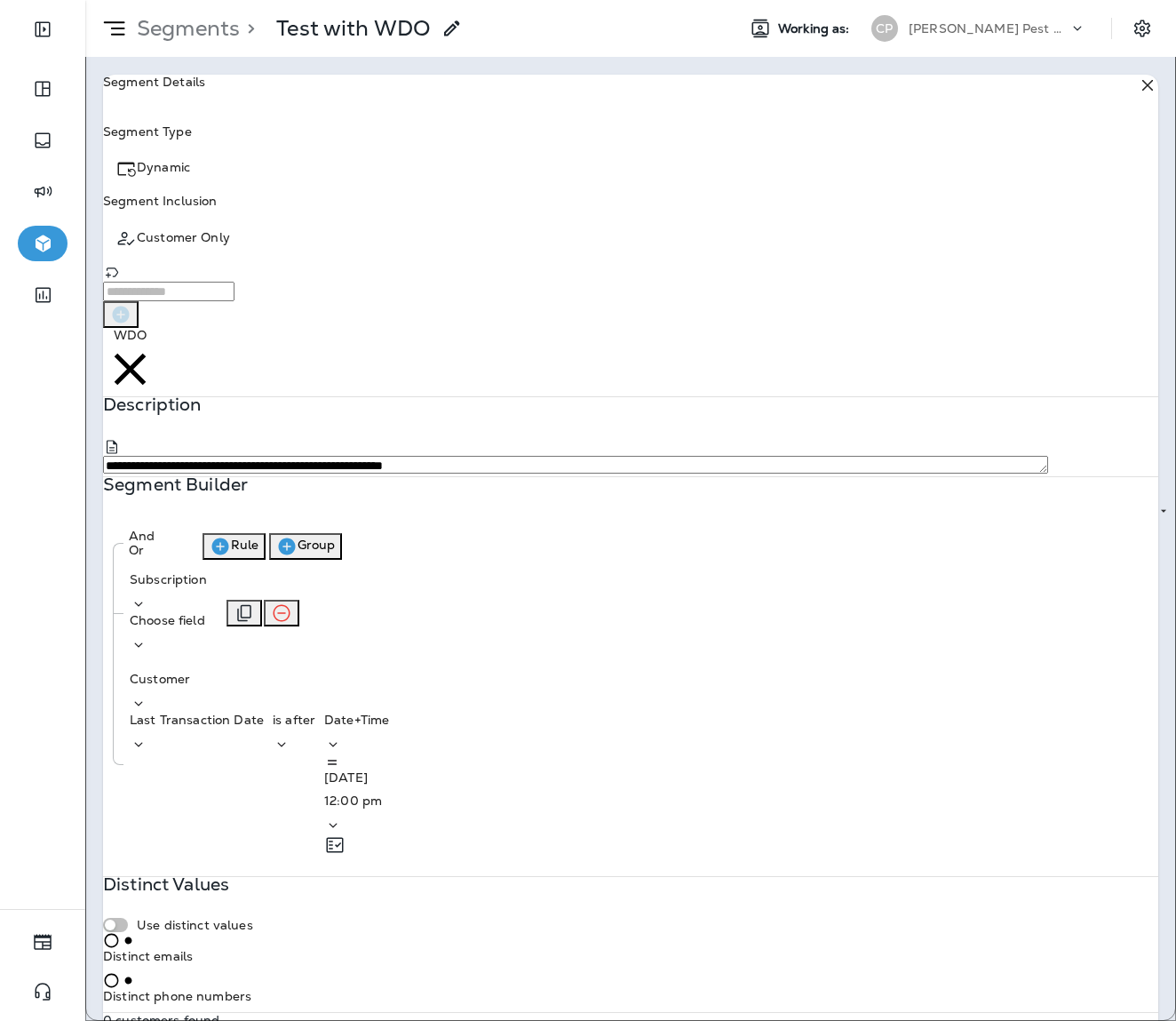 click on "Choose field" at bounding box center (167, 634) 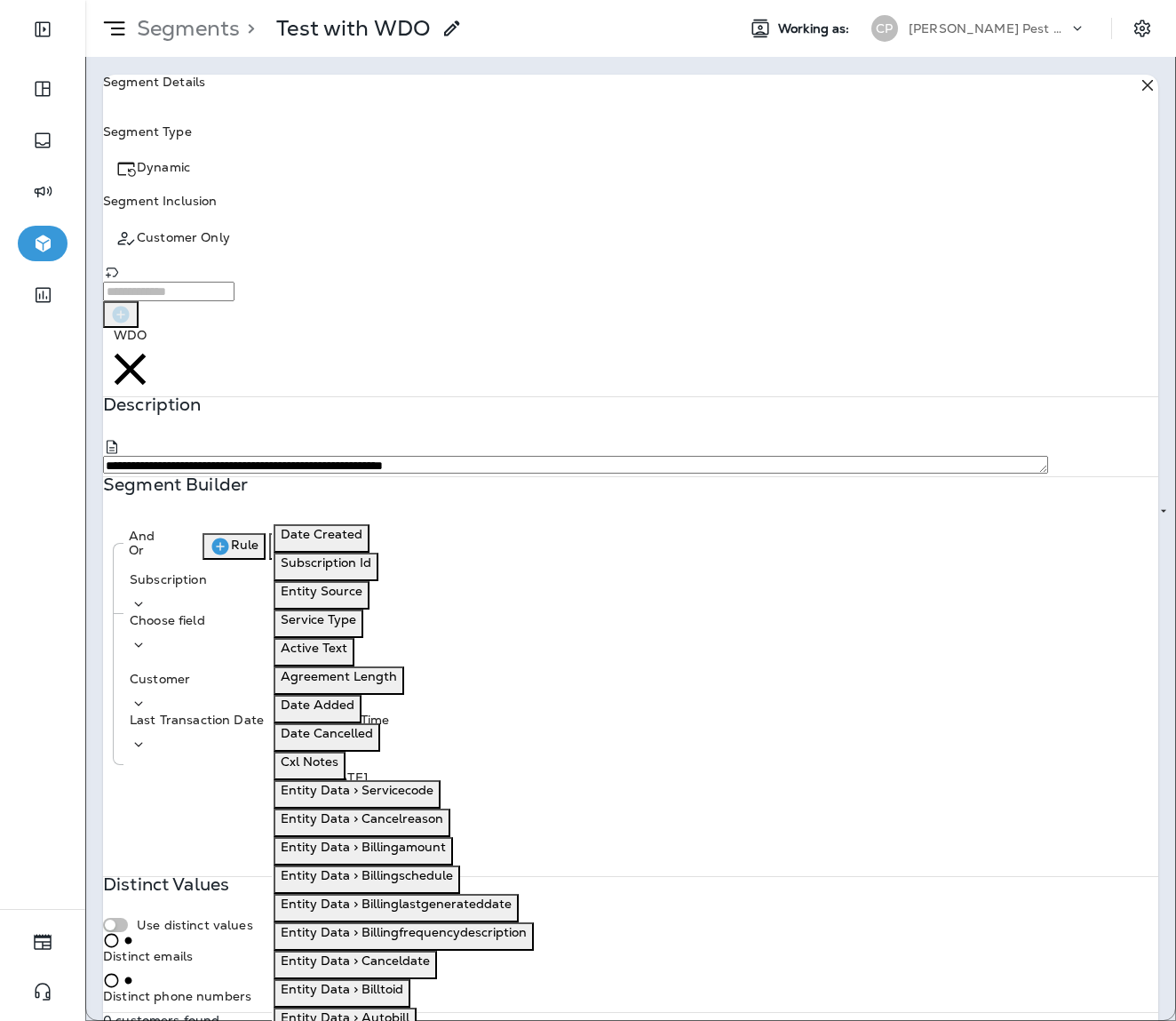scroll, scrollTop: 328, scrollLeft: 0, axis: vertical 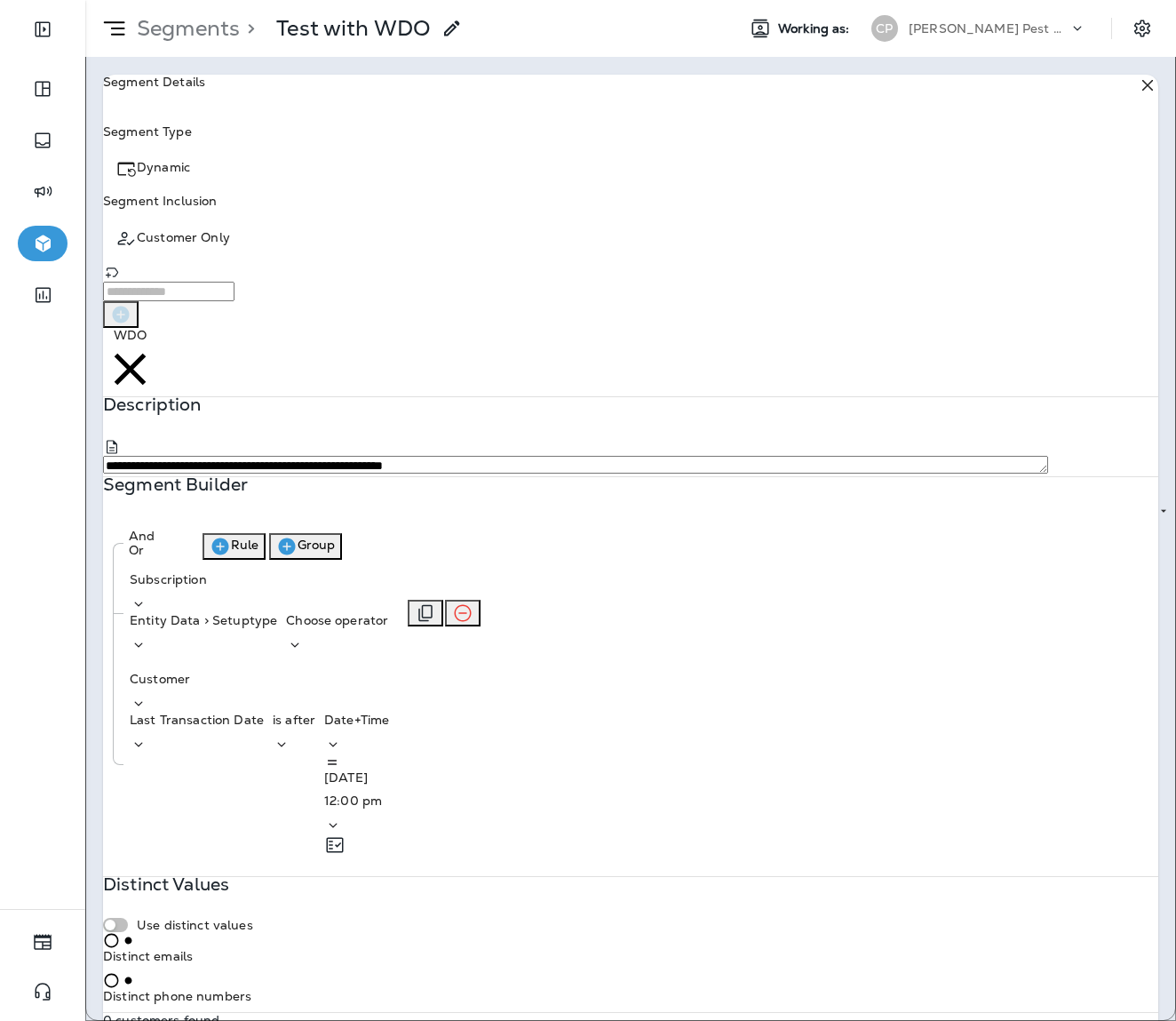 click on "Entity Data > Setuptype" at bounding box center (203, 620) 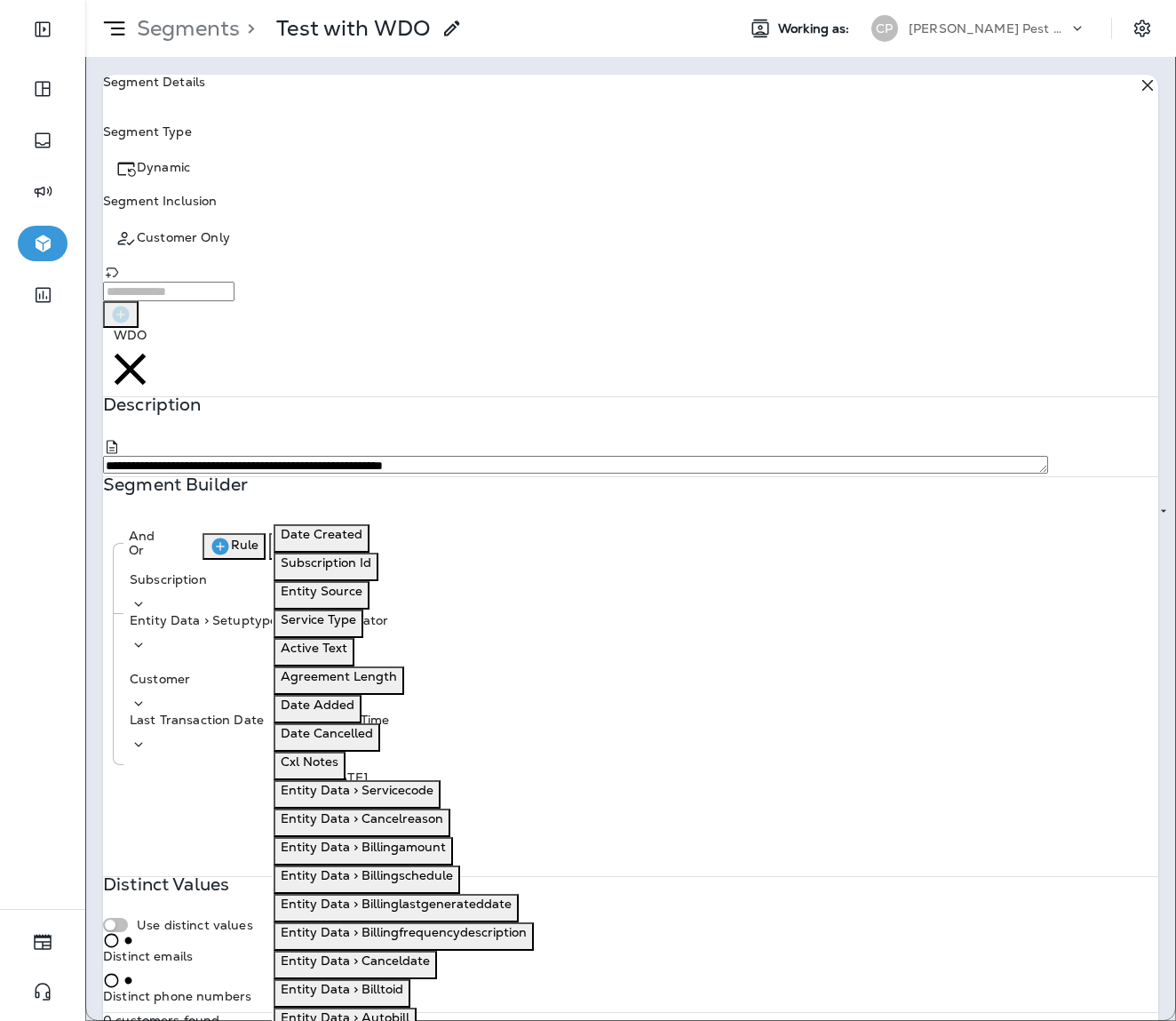 click on "Service Type" at bounding box center (318, 619) 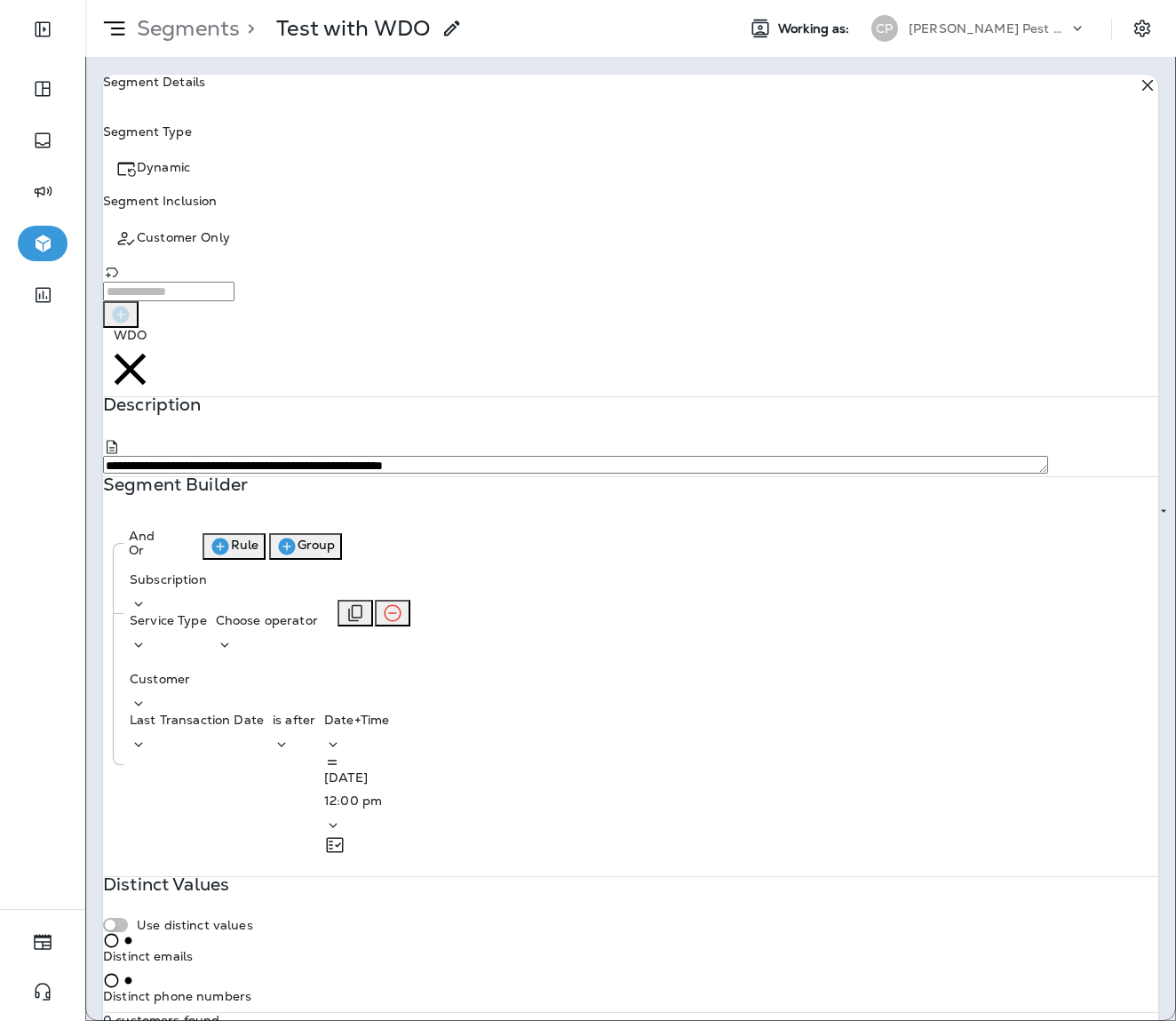 click on "Choose operator" at bounding box center (266, 620) 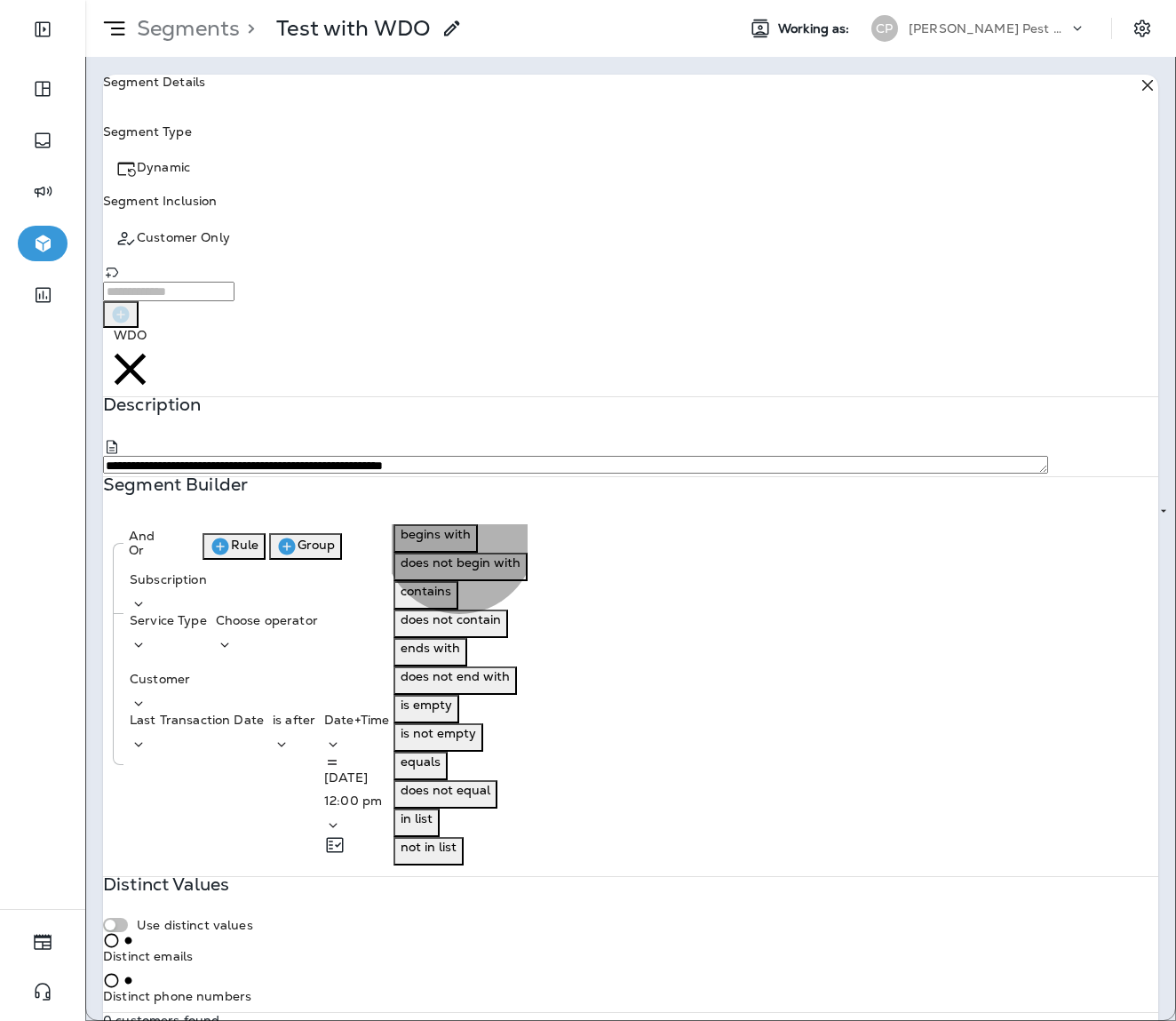 click on "begins with" at bounding box center (435, 534) 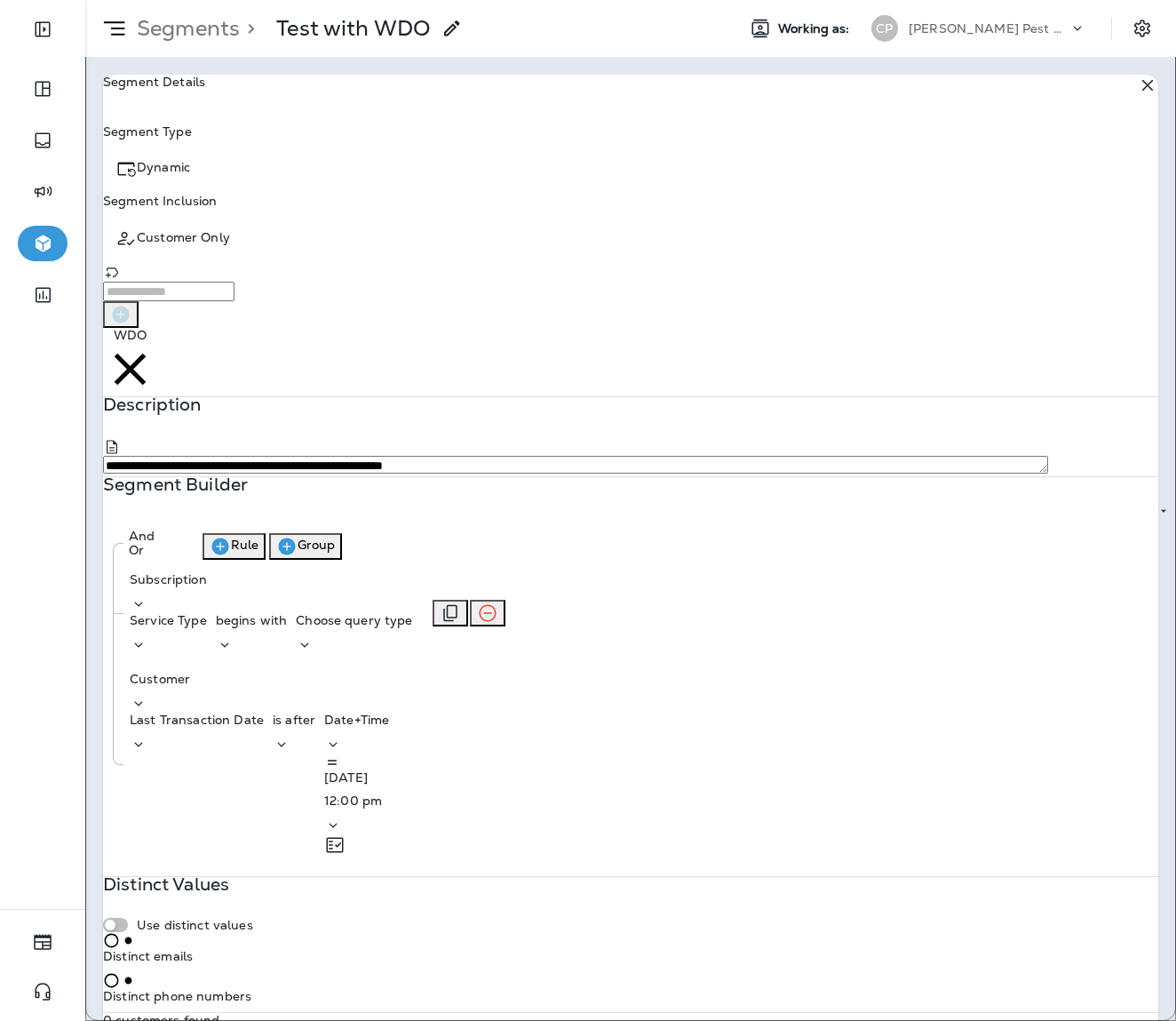 click on "Choose query type" at bounding box center (354, 620) 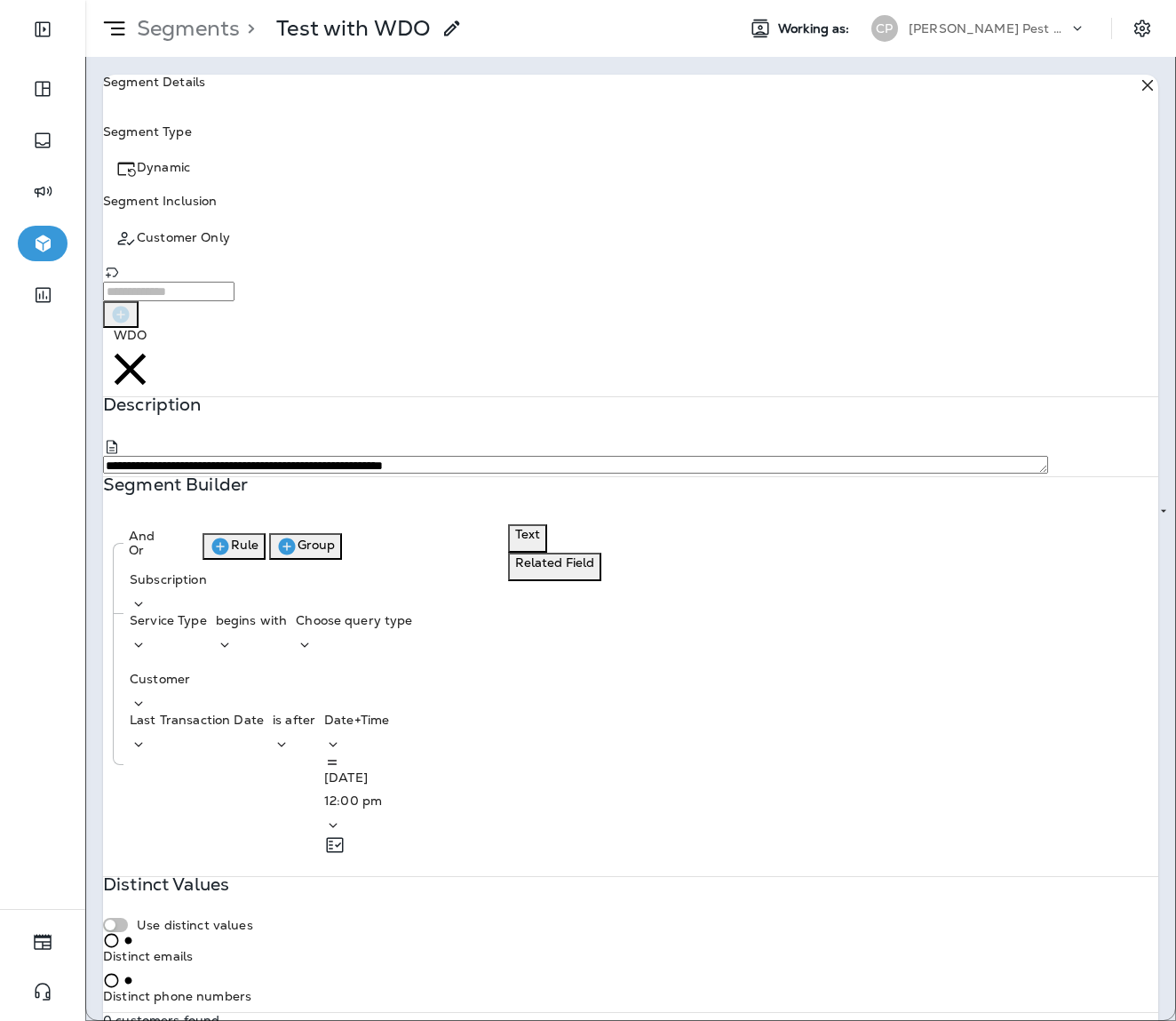 click on "Text" at bounding box center [528, 534] 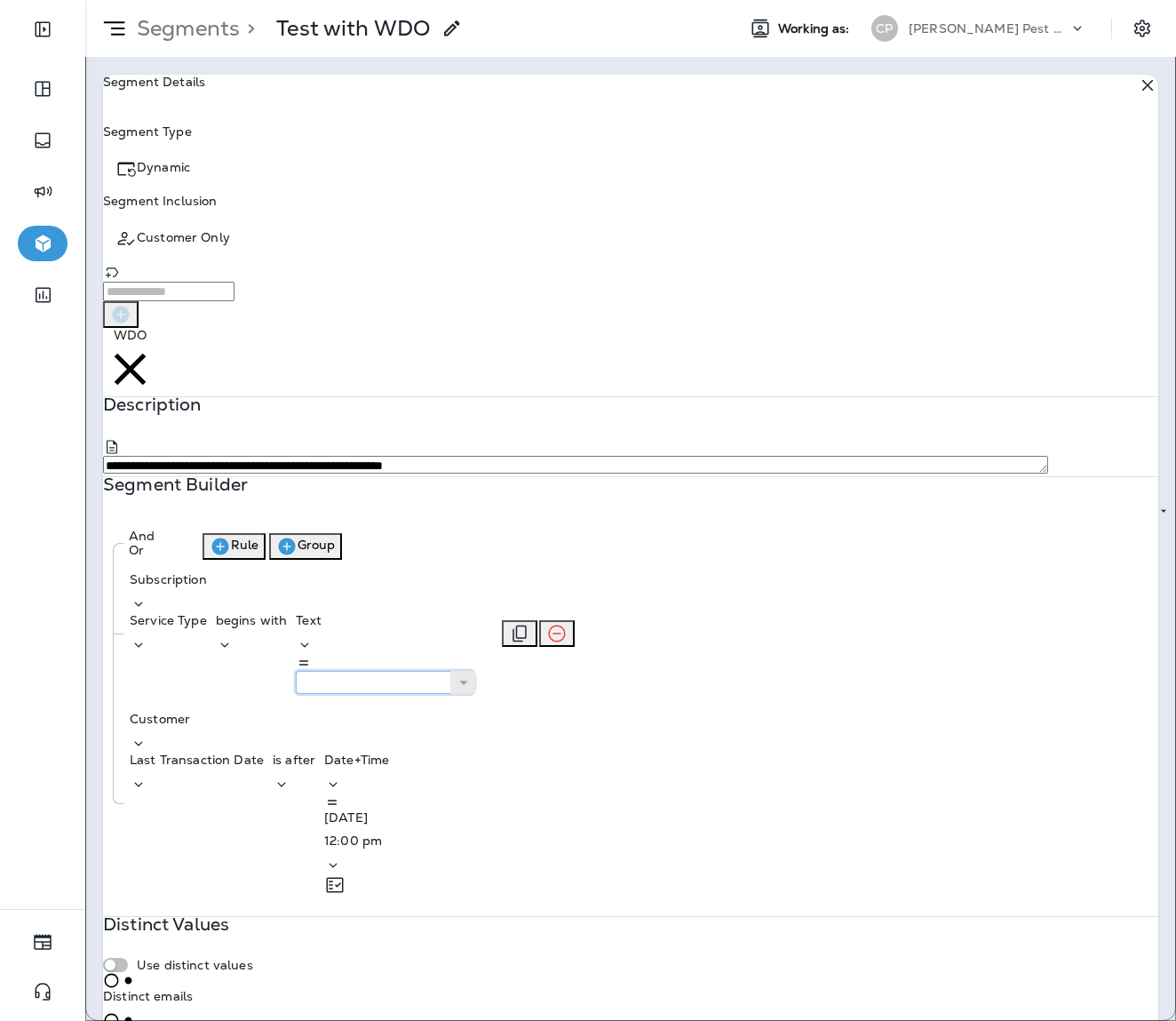 click at bounding box center (385, 682) 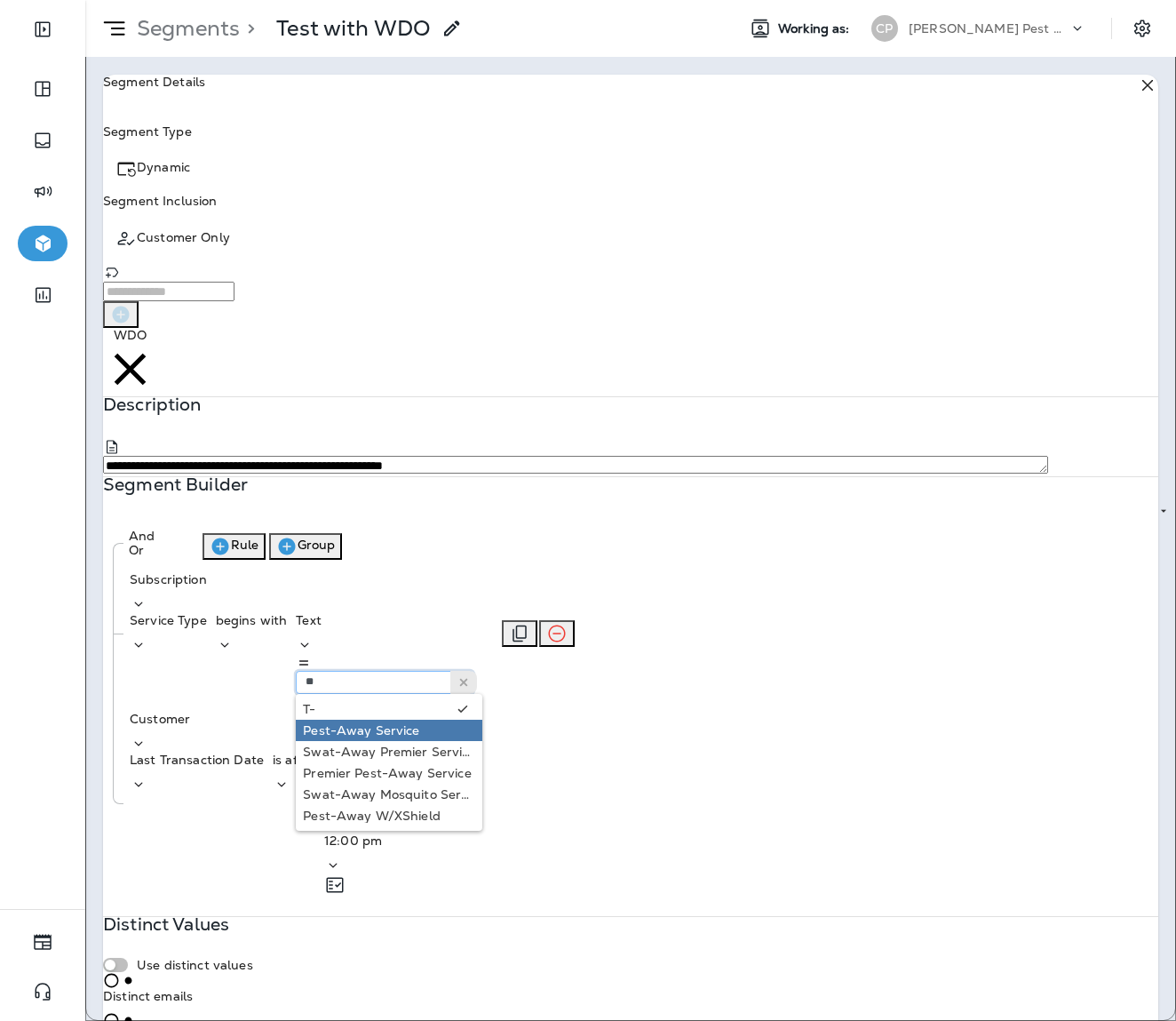 type on "*" 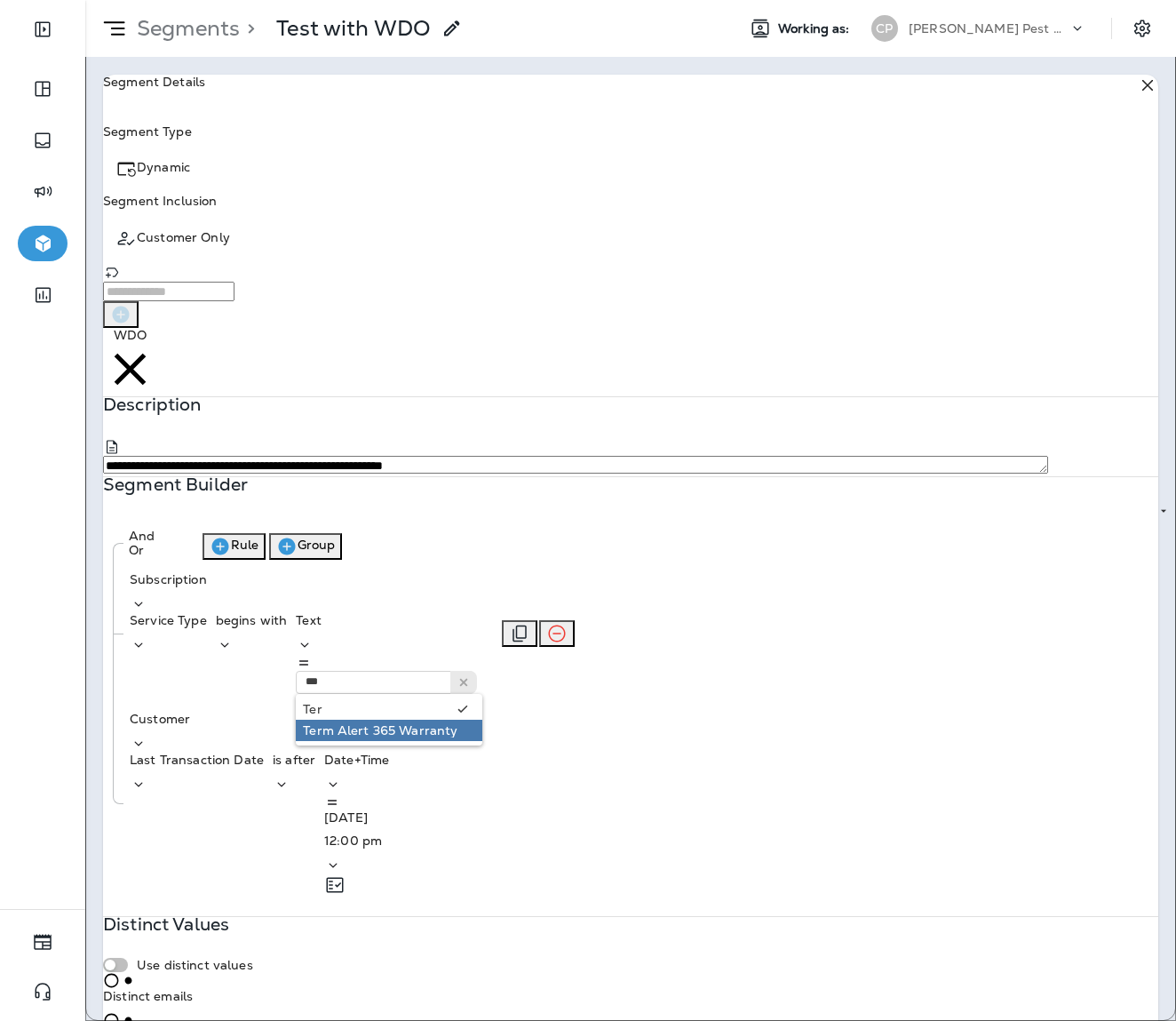 type on "**********" 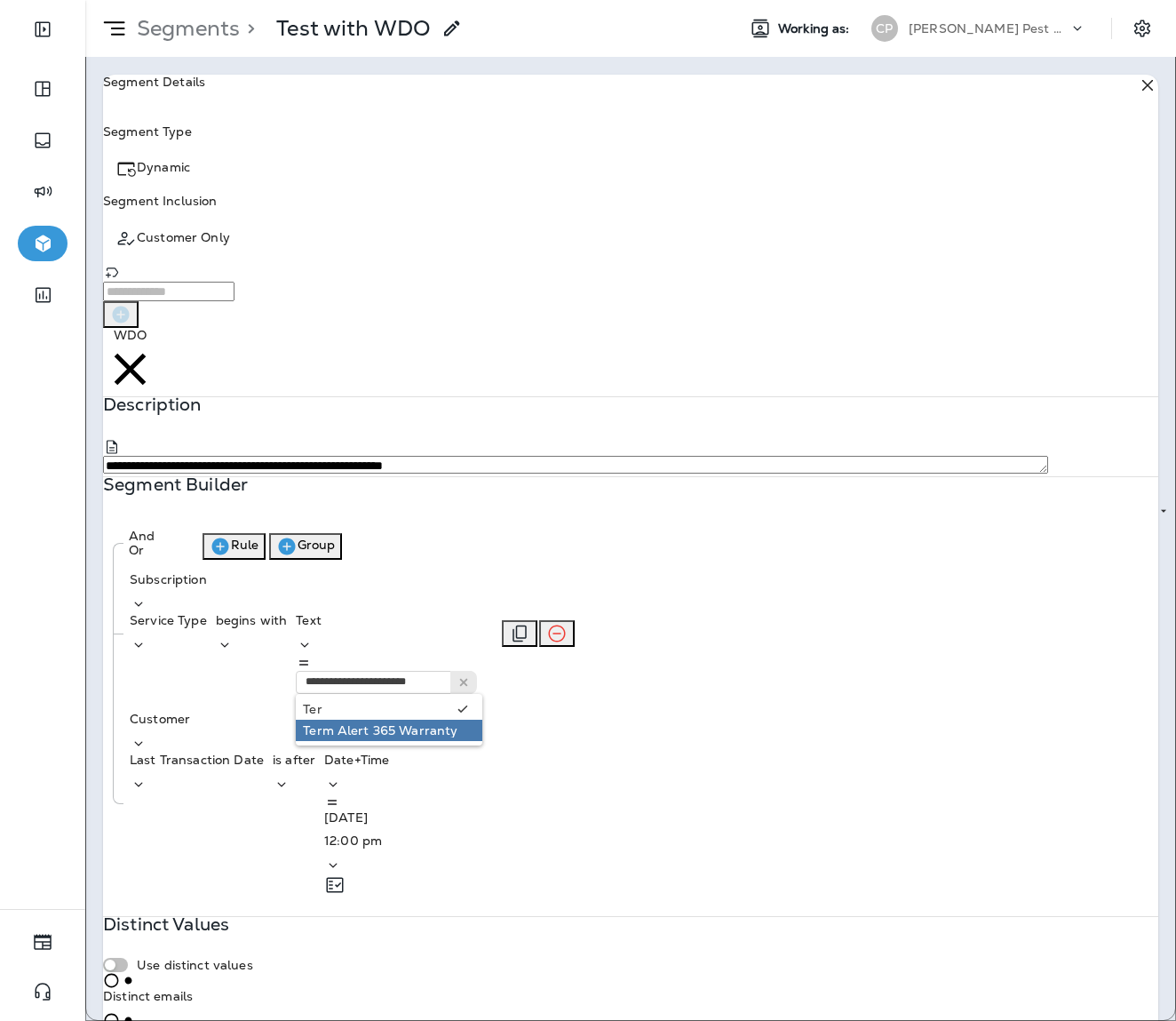 click on "**********" at bounding box center [630, 713] 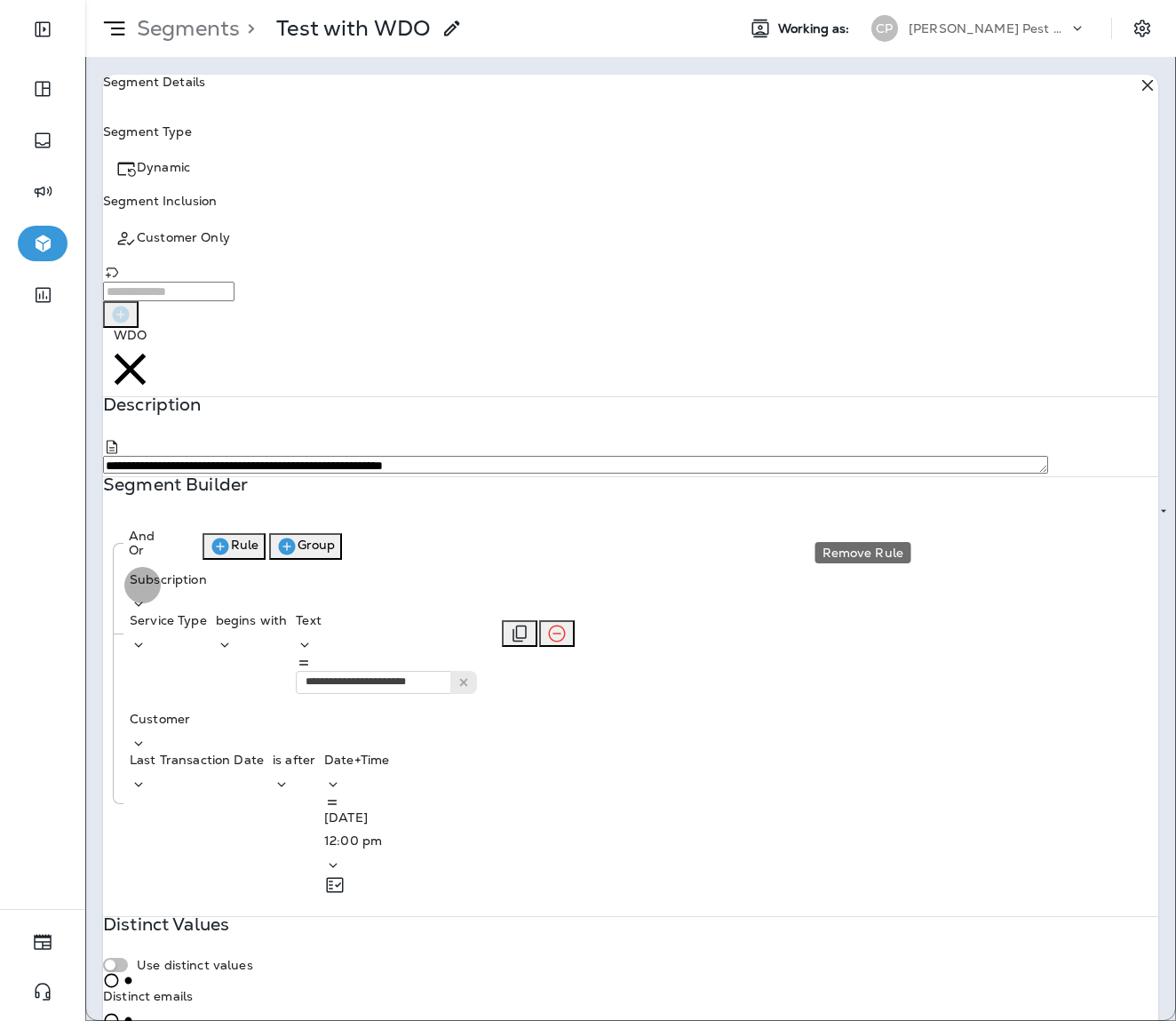 click 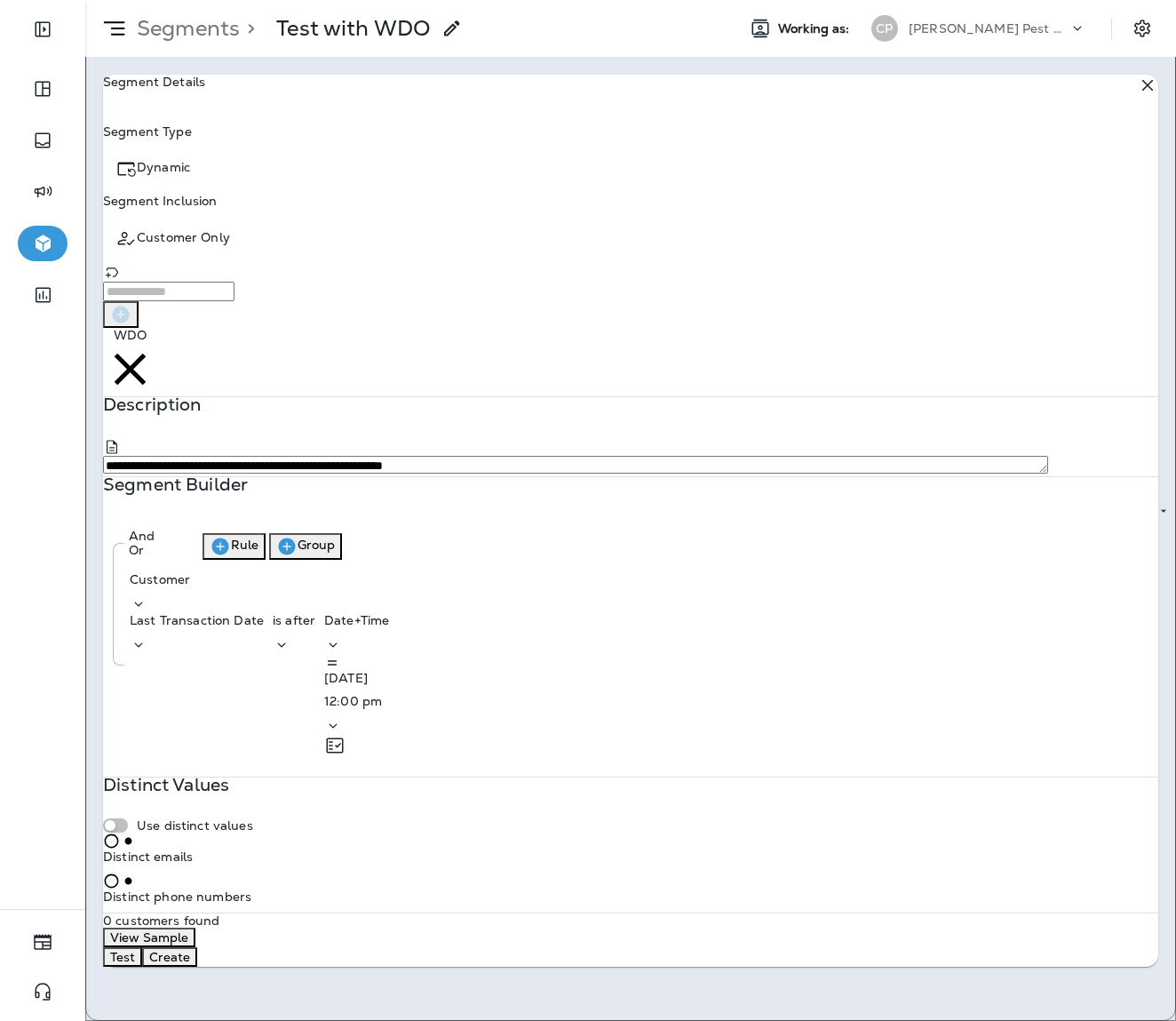 type 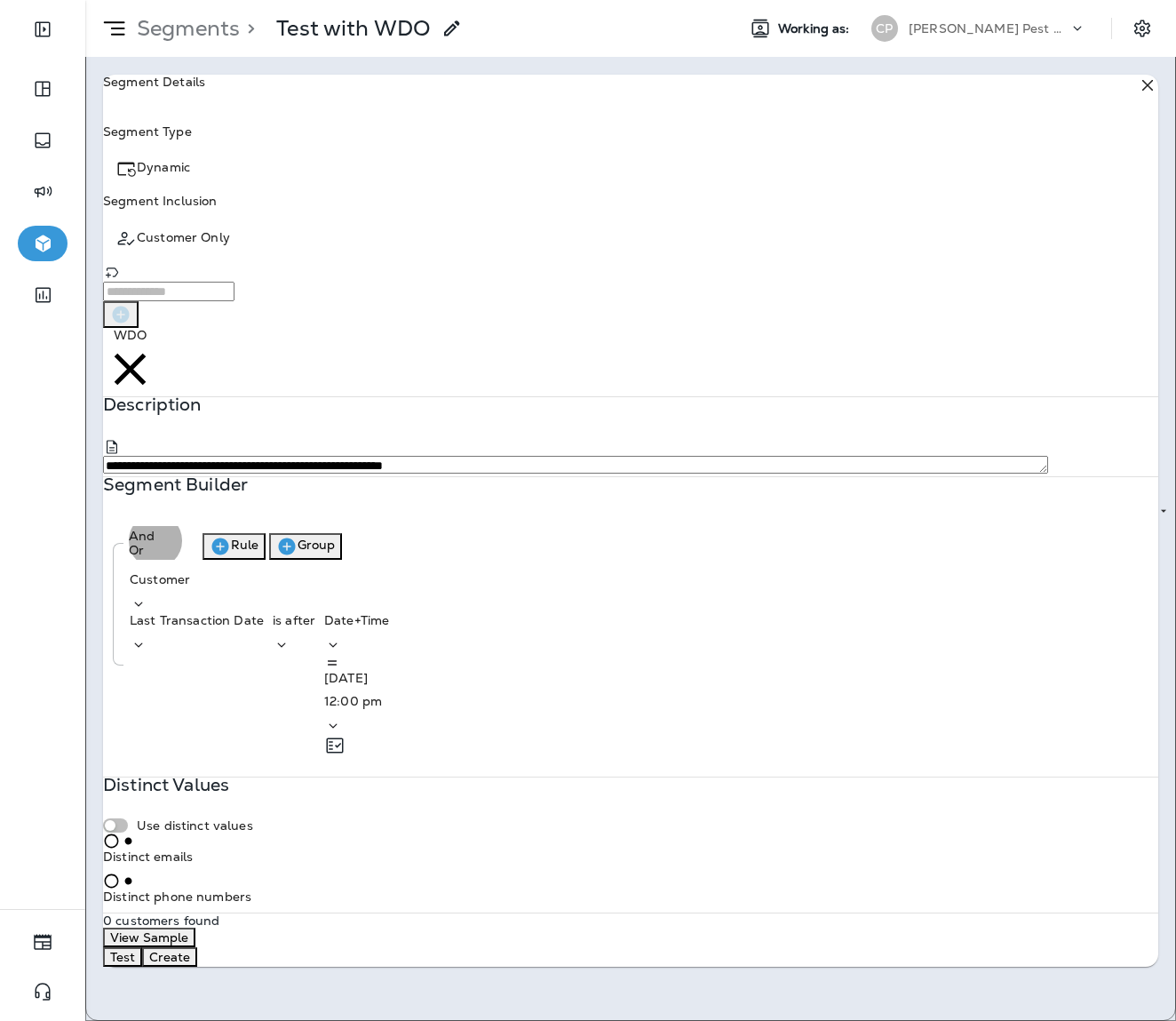 click 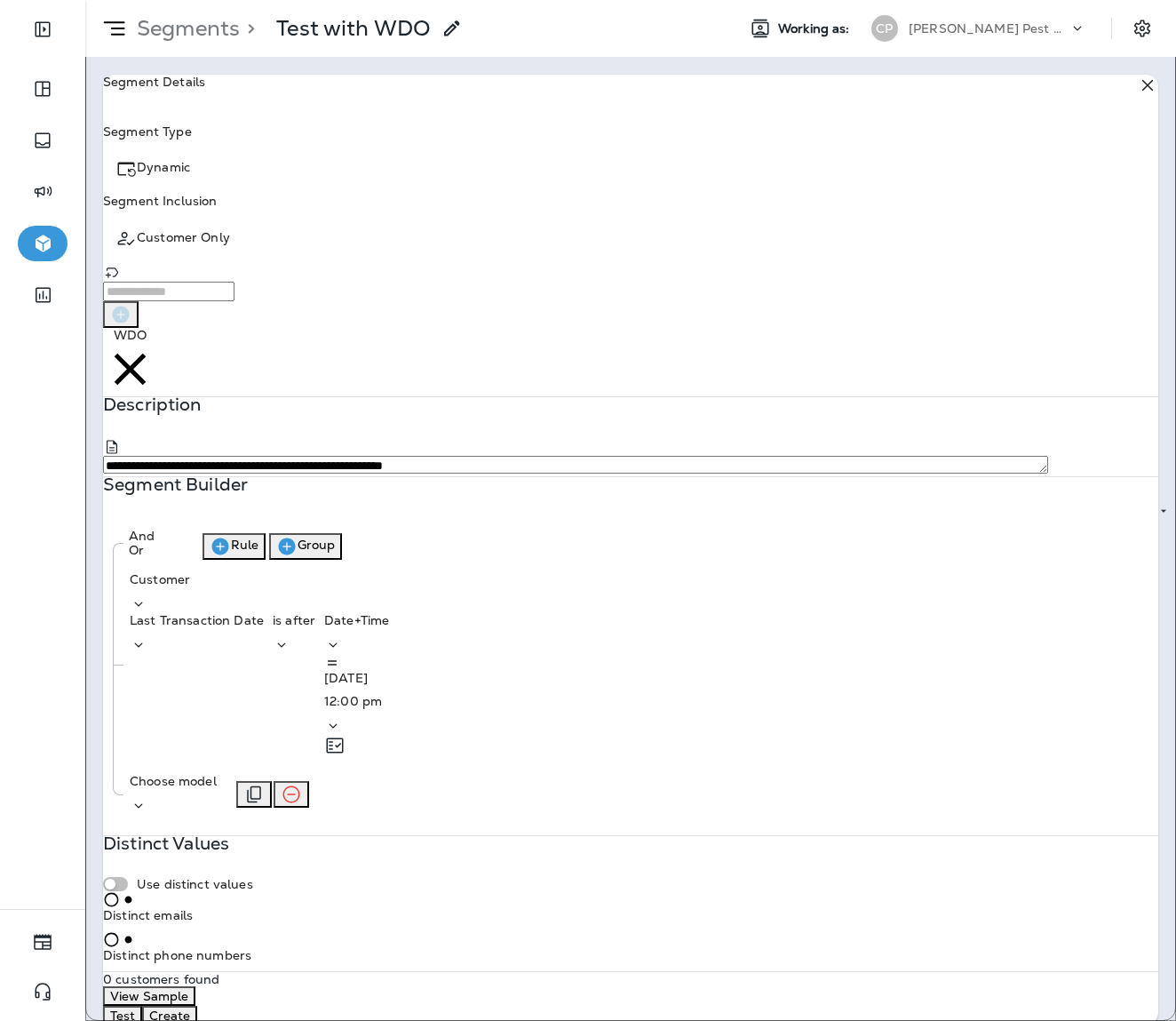 click on "Choose model" at bounding box center [173, 781] 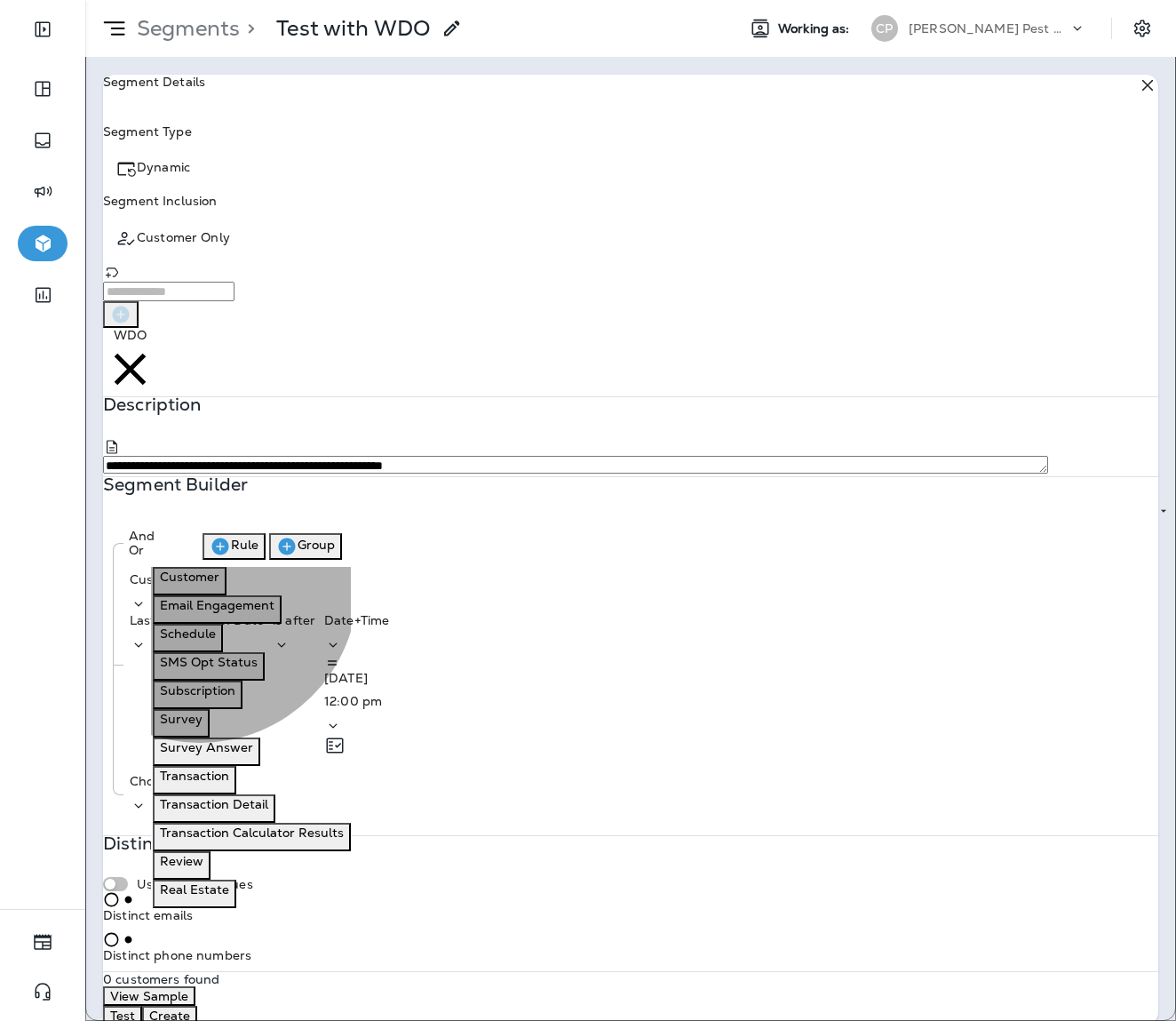 click on "Customer" at bounding box center (189, 577) 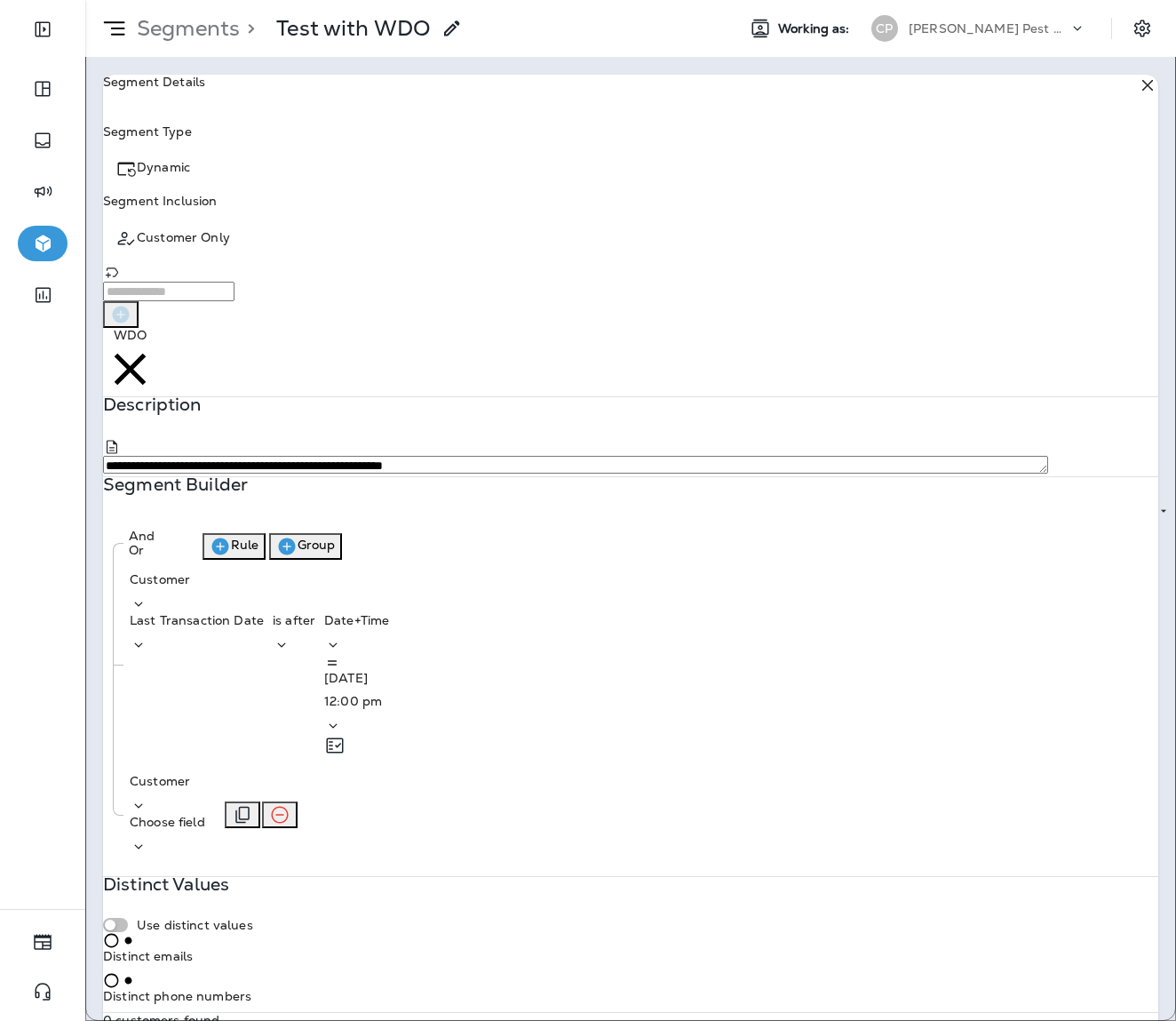 click on "Choose field" at bounding box center (167, 822) 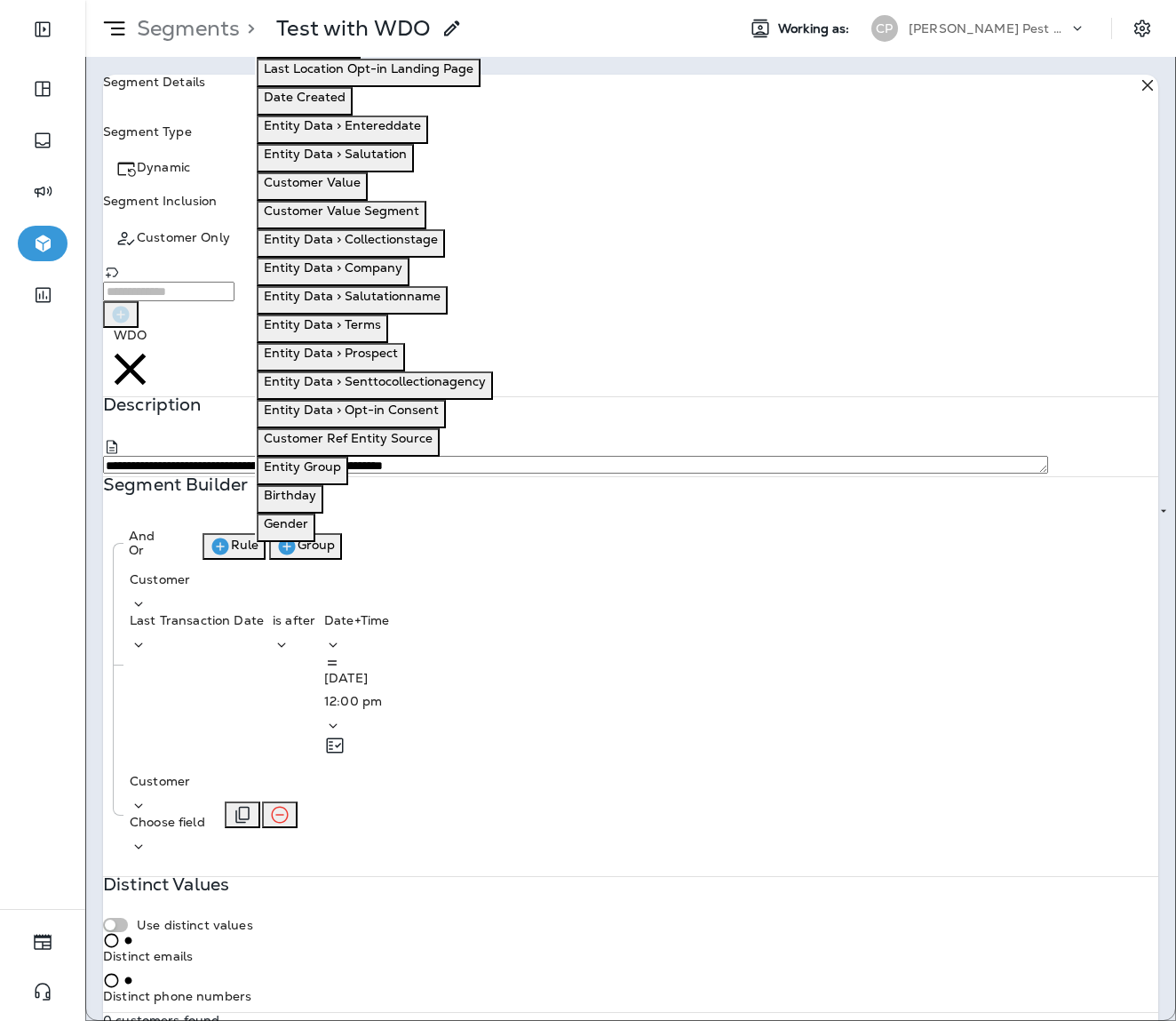 click 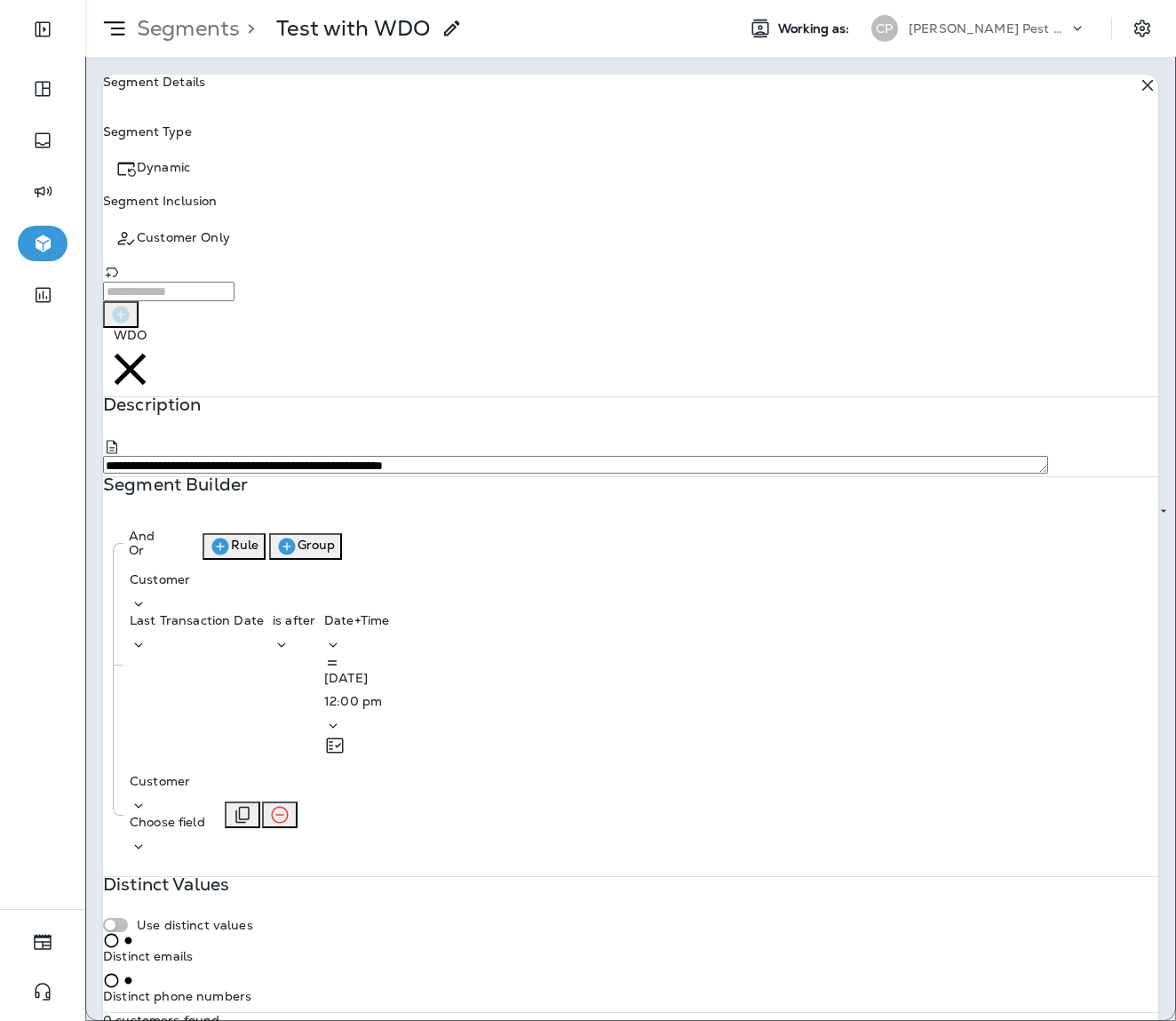 click 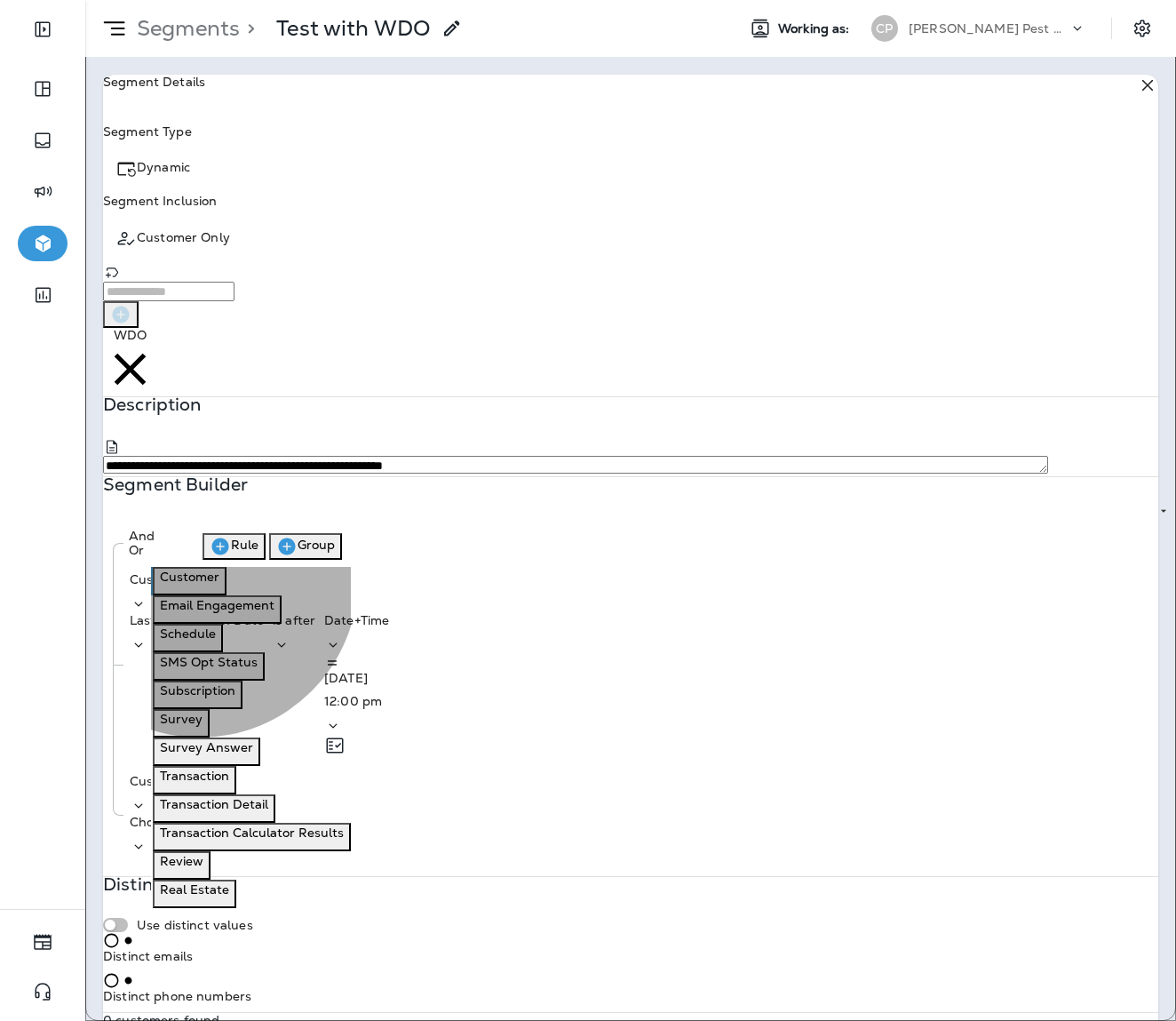 click on "Subscription" at bounding box center [197, 690] 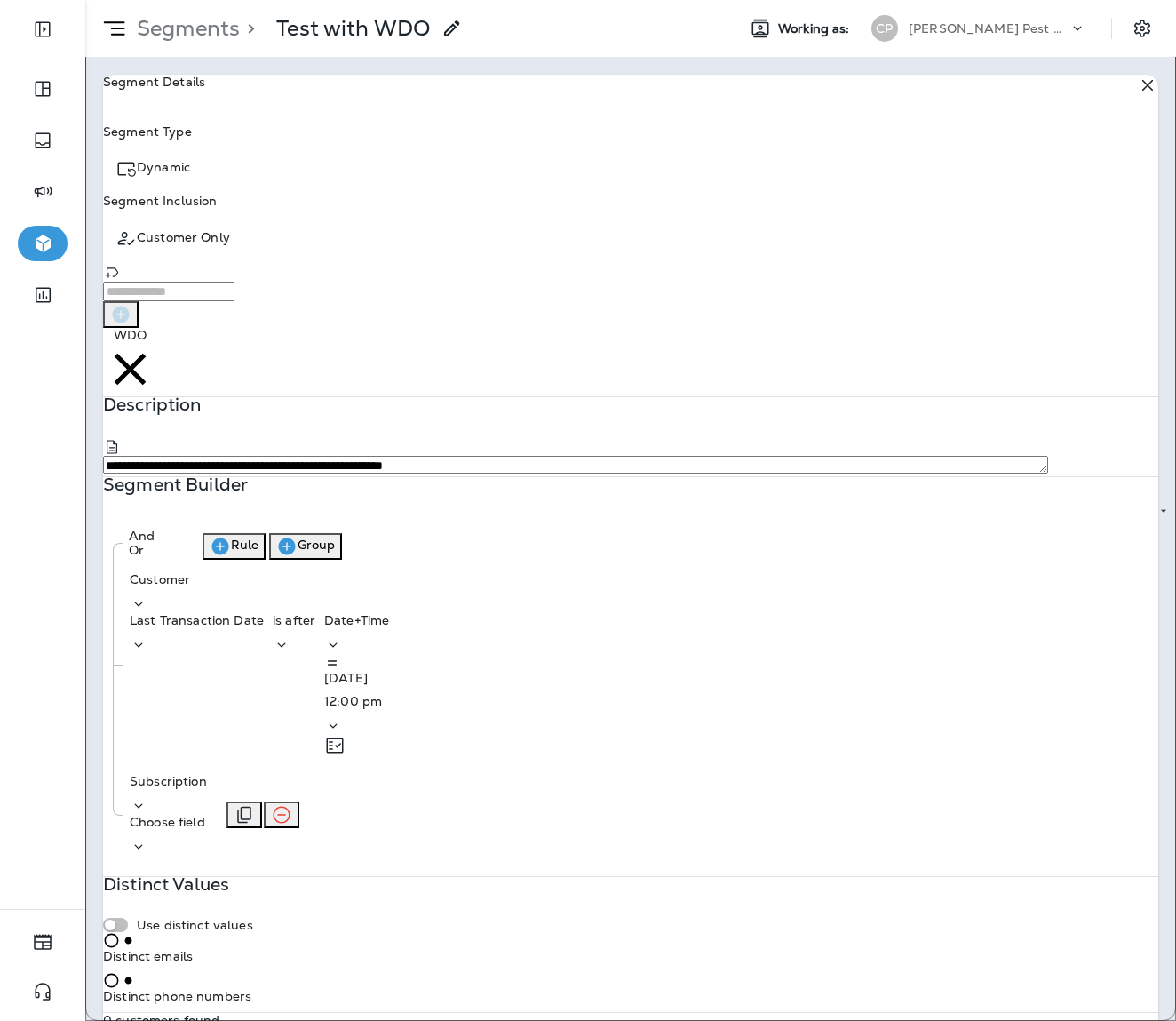 click on "Choose field" at bounding box center [167, 822] 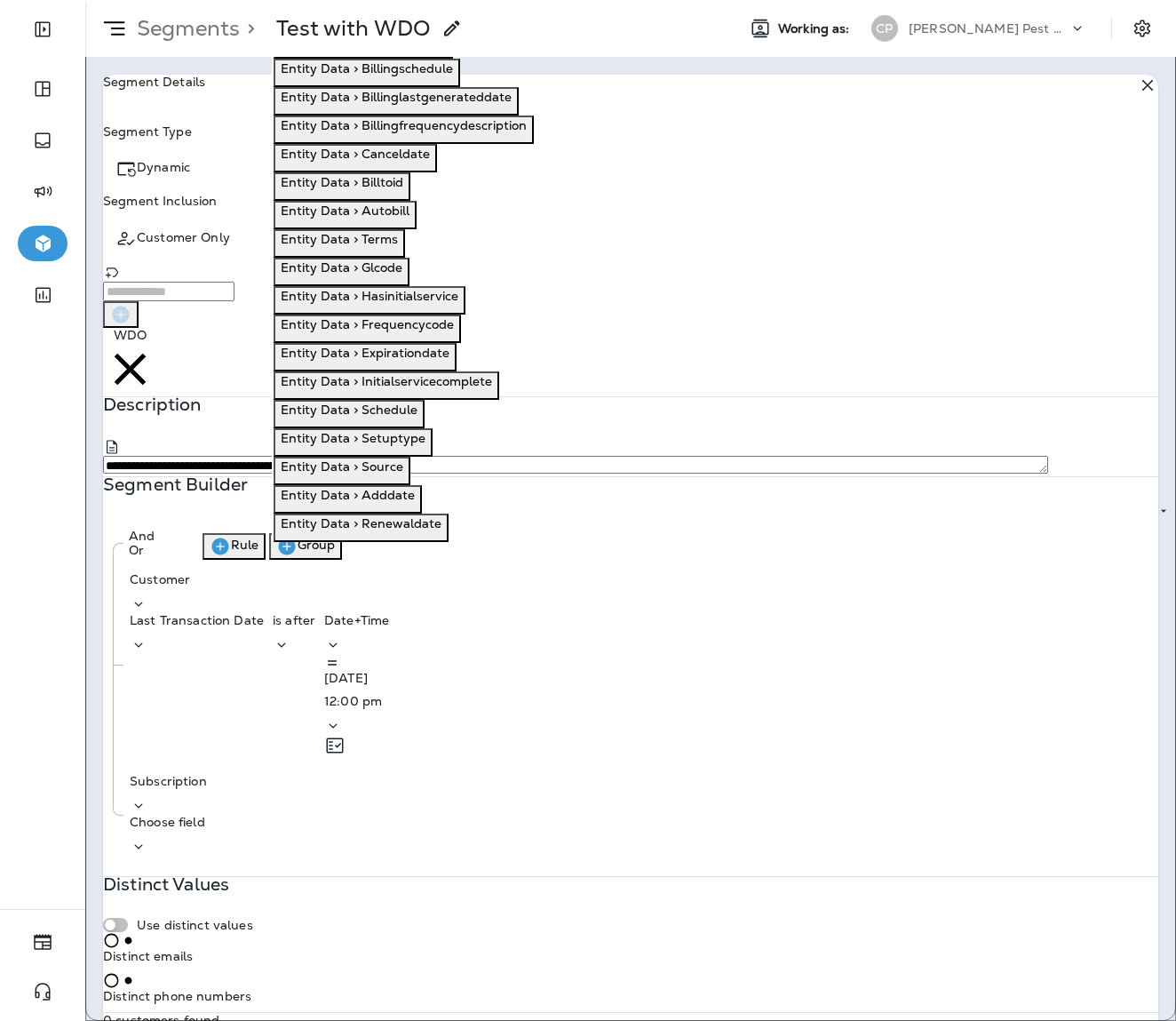 scroll, scrollTop: 0, scrollLeft: 0, axis: both 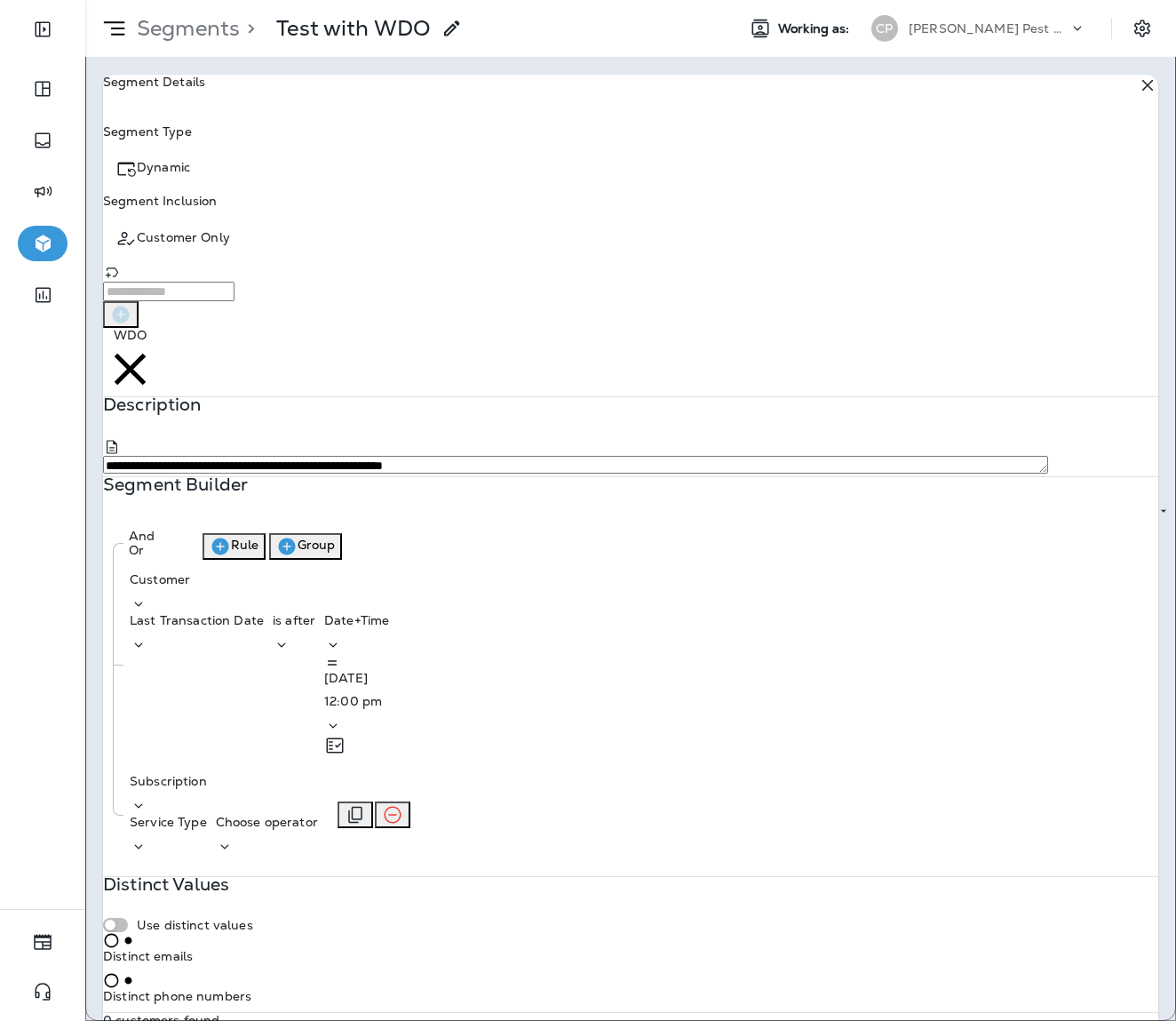 click on "Choose operator" at bounding box center [266, 822] 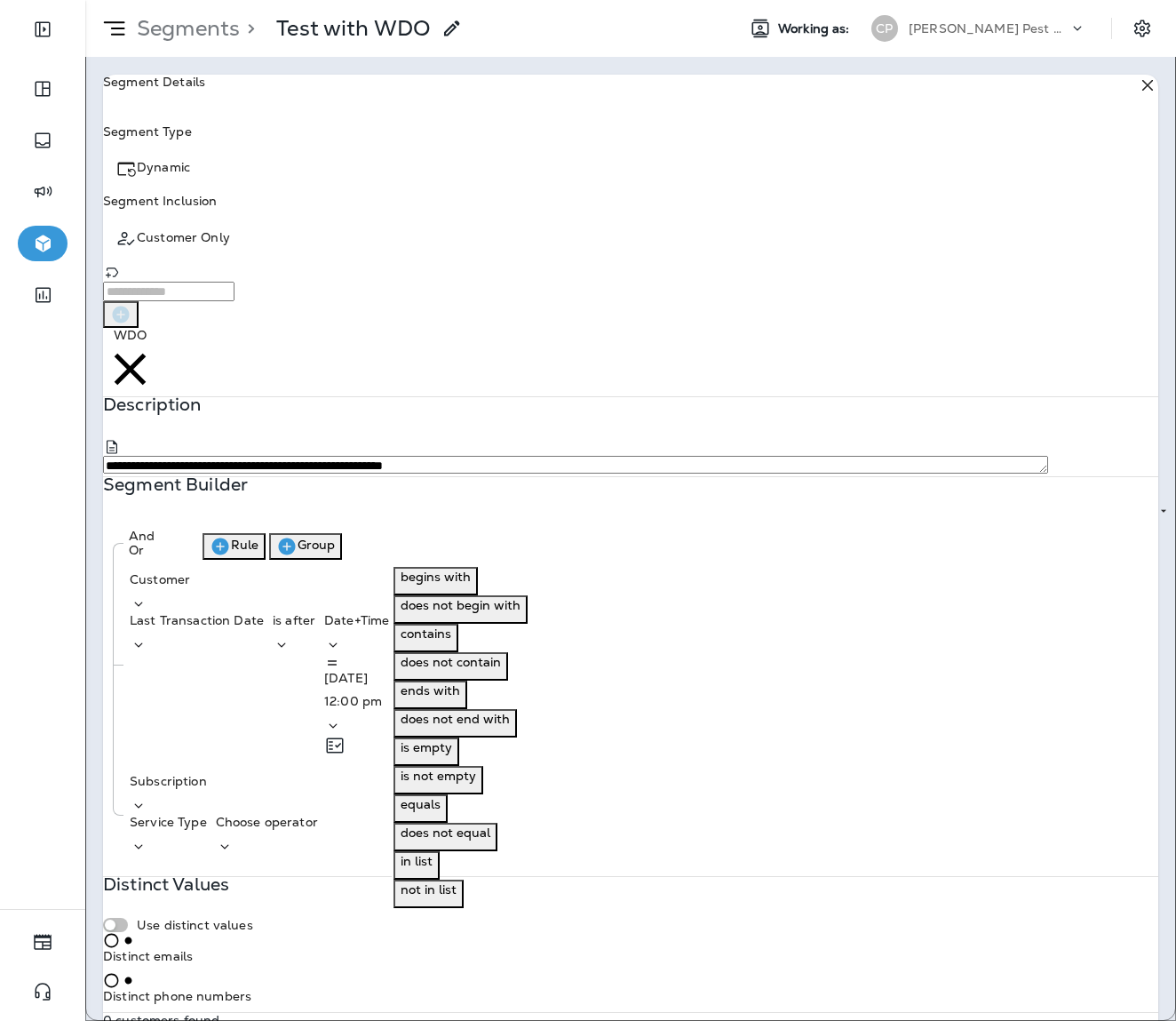 click on "begins with" at bounding box center [435, 577] 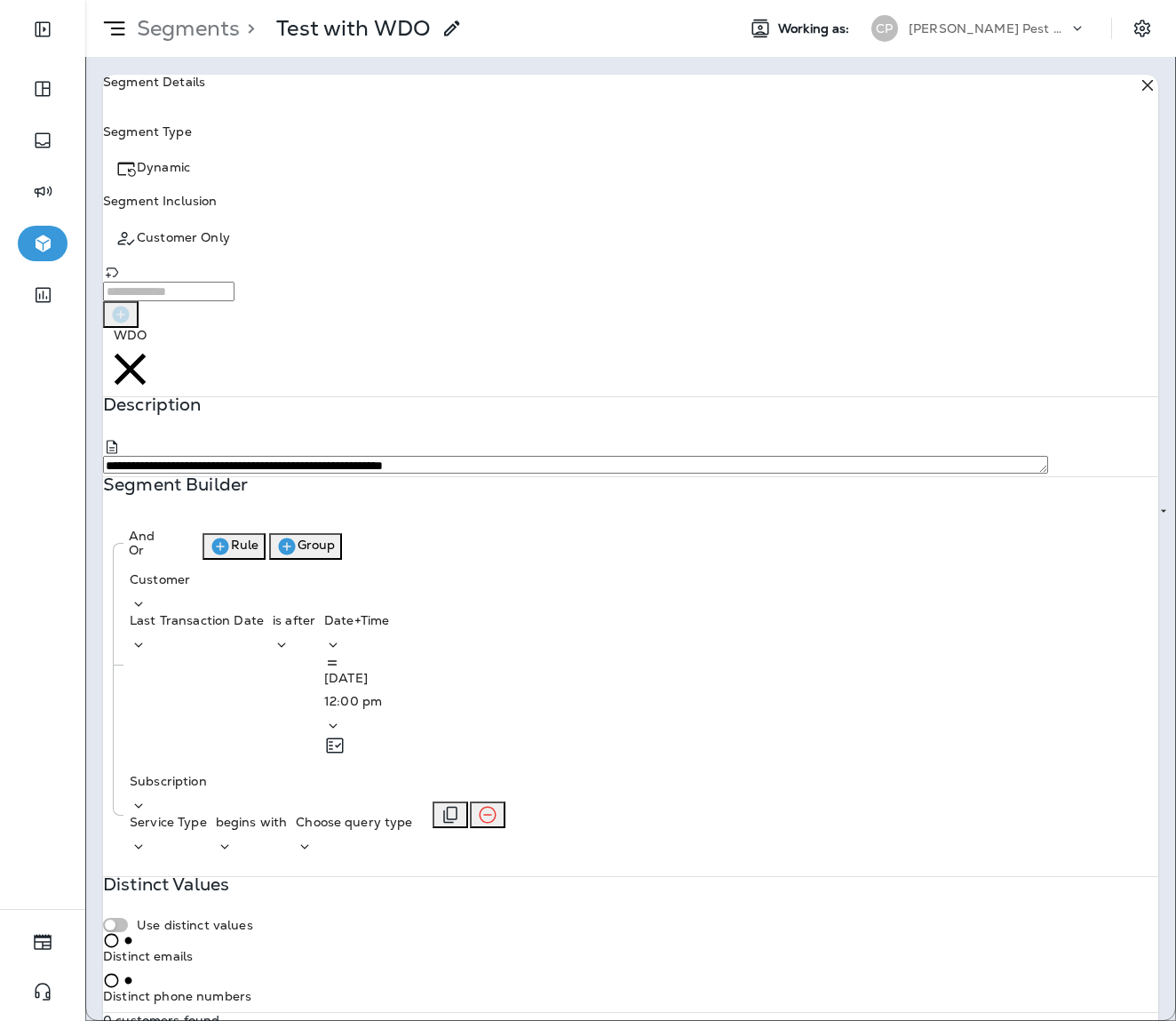 click on "Choose query type" at bounding box center [354, 835] 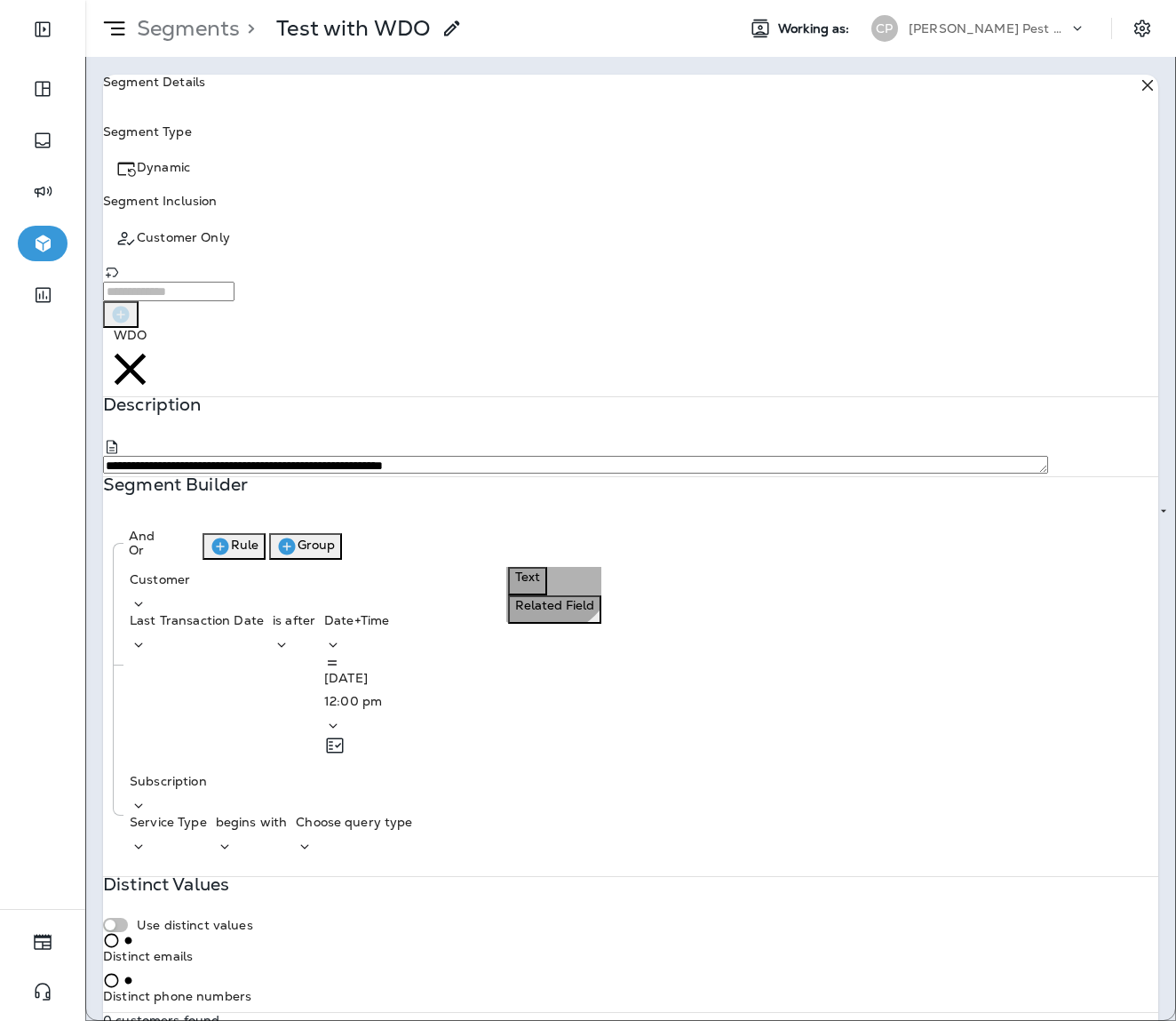 click on "Text" at bounding box center [528, 581] 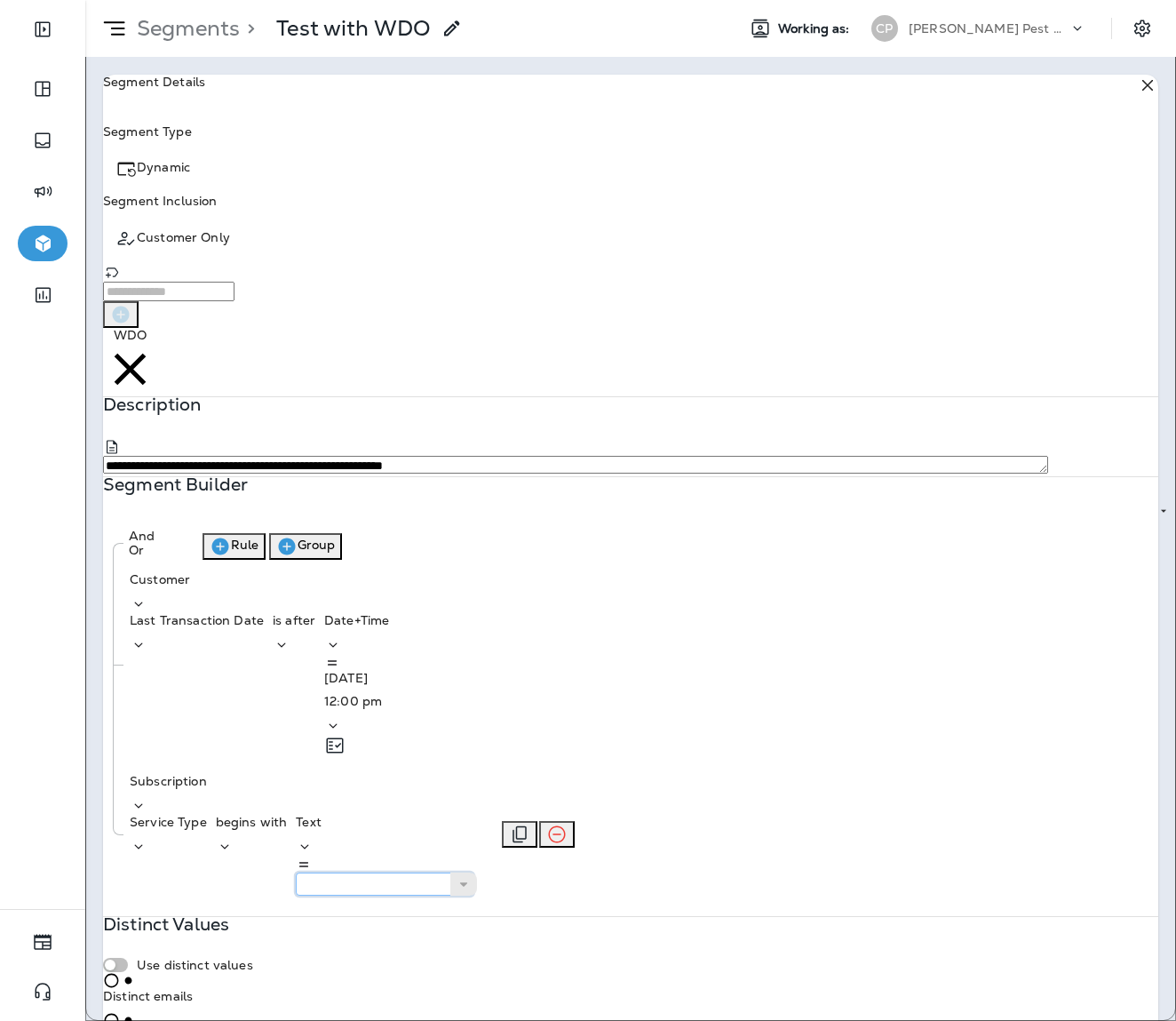 click at bounding box center (385, 884) 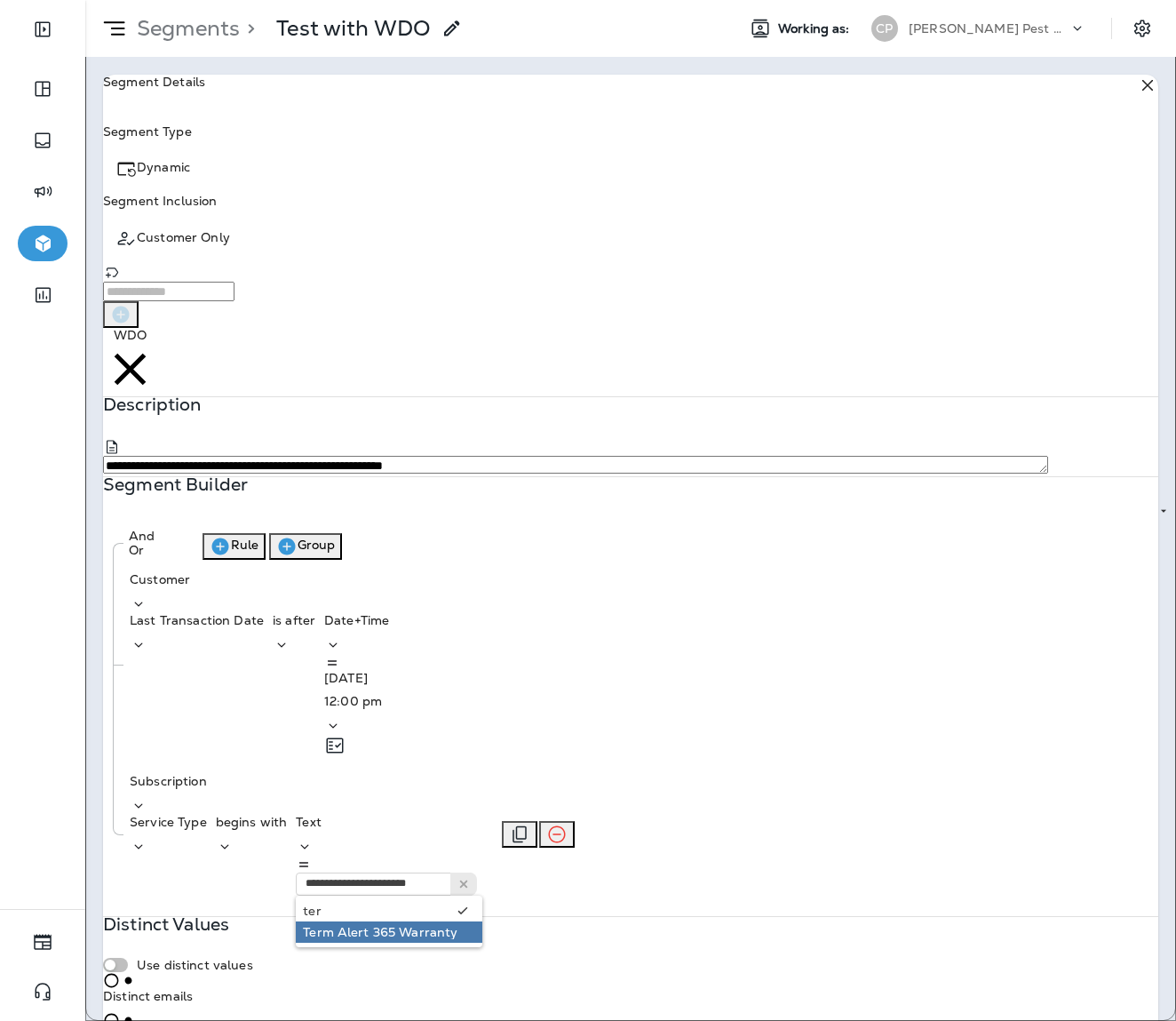 click on "**********" at bounding box center (631, 563) 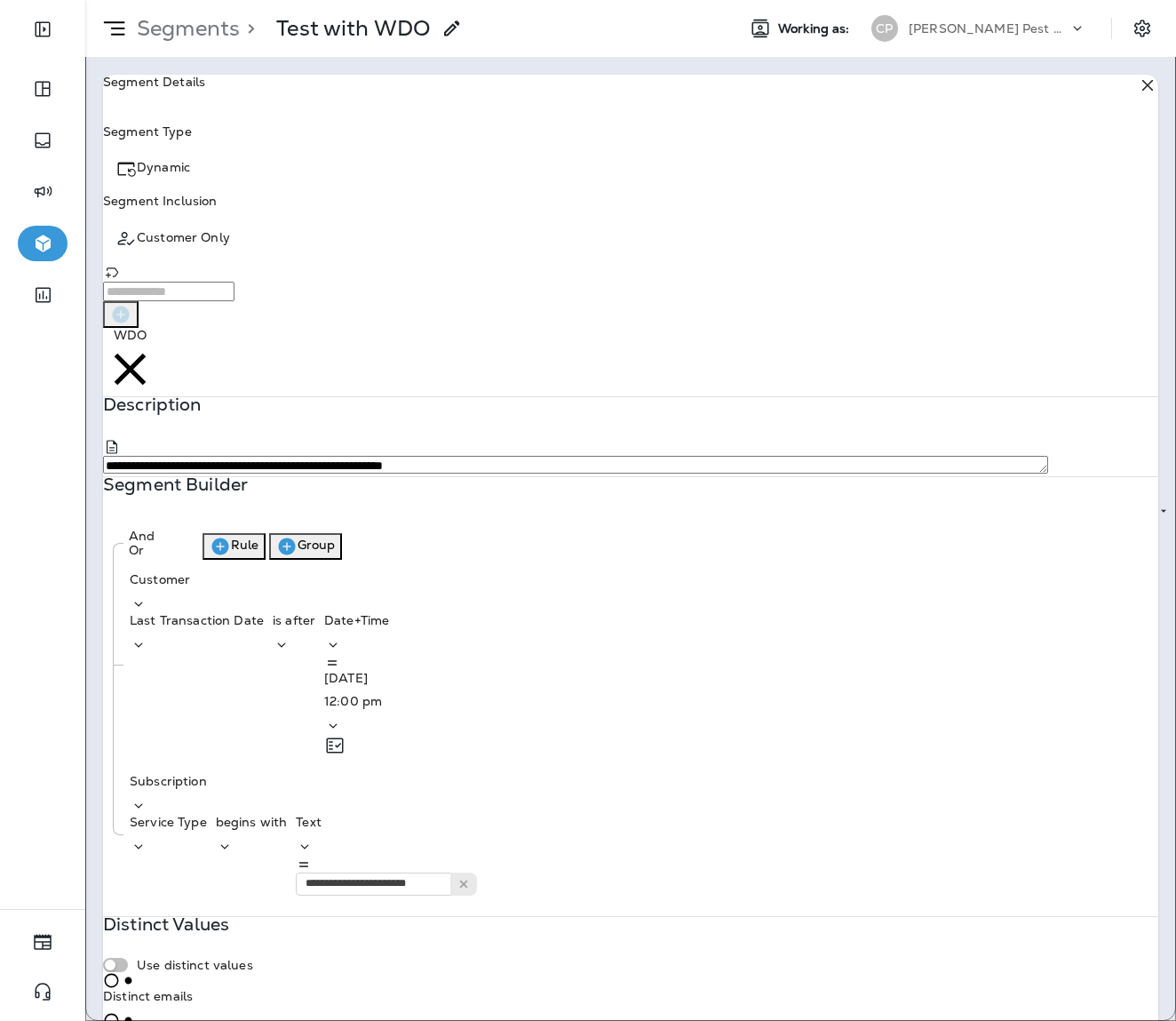 click on "**********" at bounding box center [630, 713] 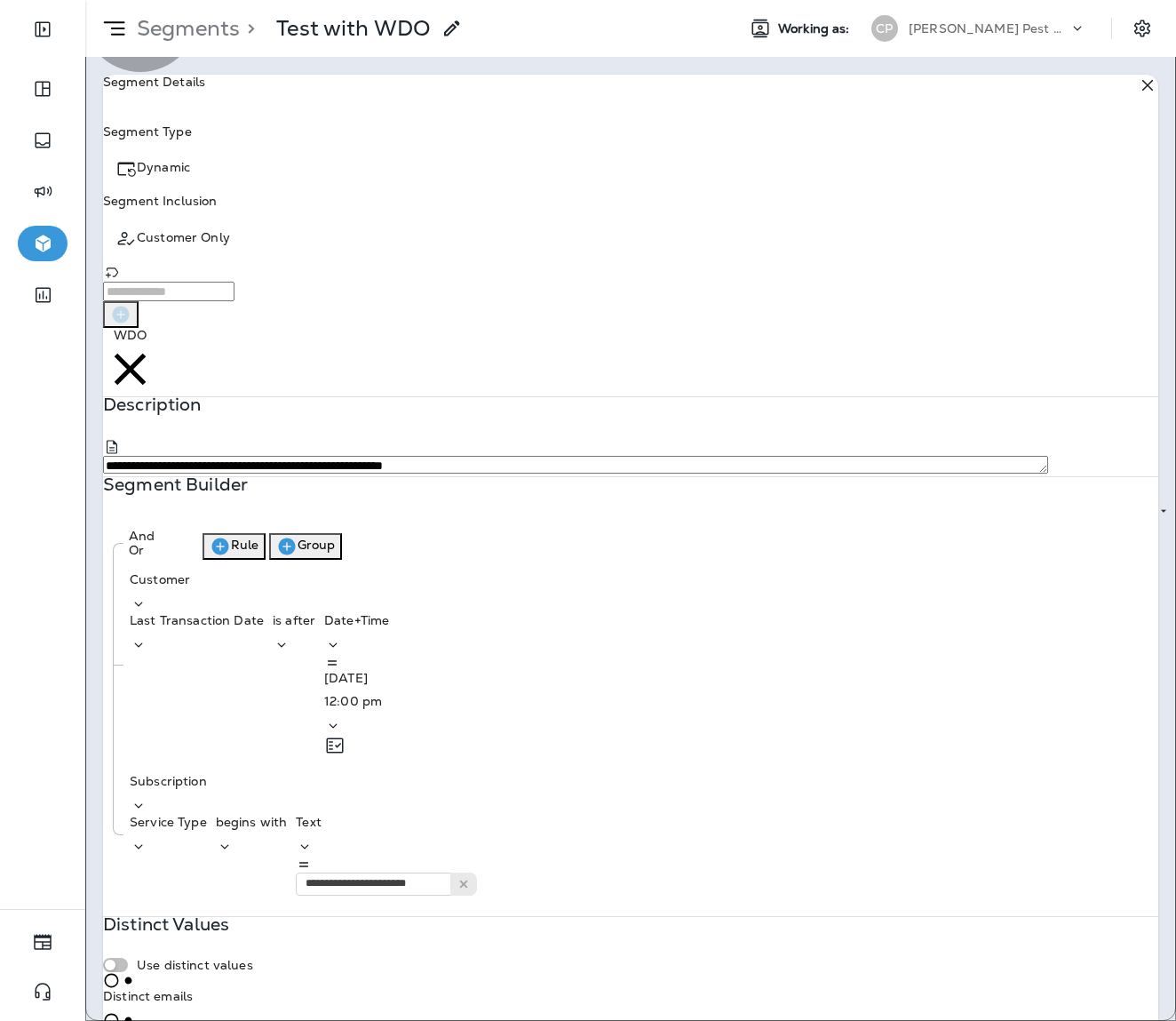 click on "Test" at bounding box center [123, 1097] 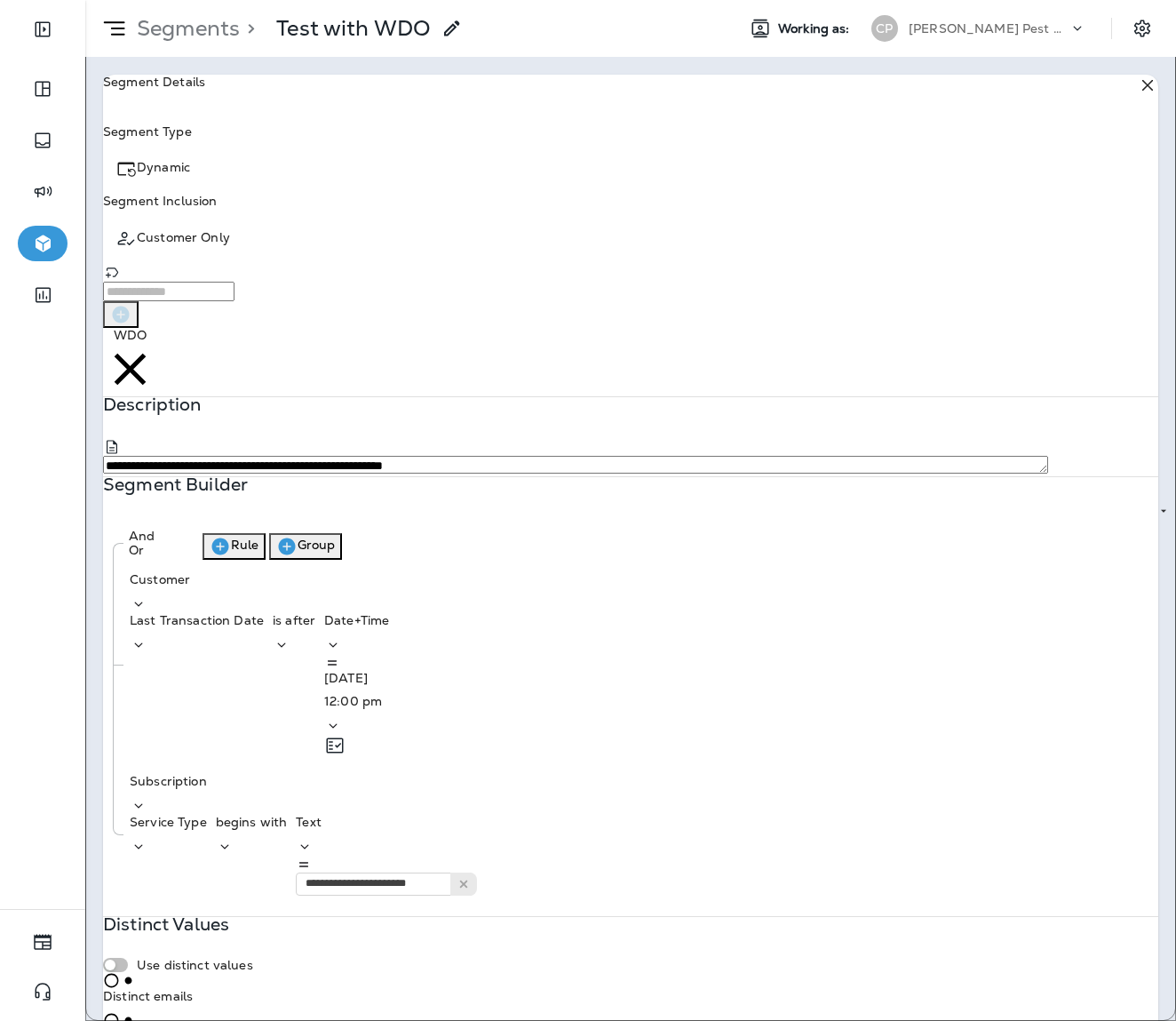 click on "Or" at bounding box center (141, 550) 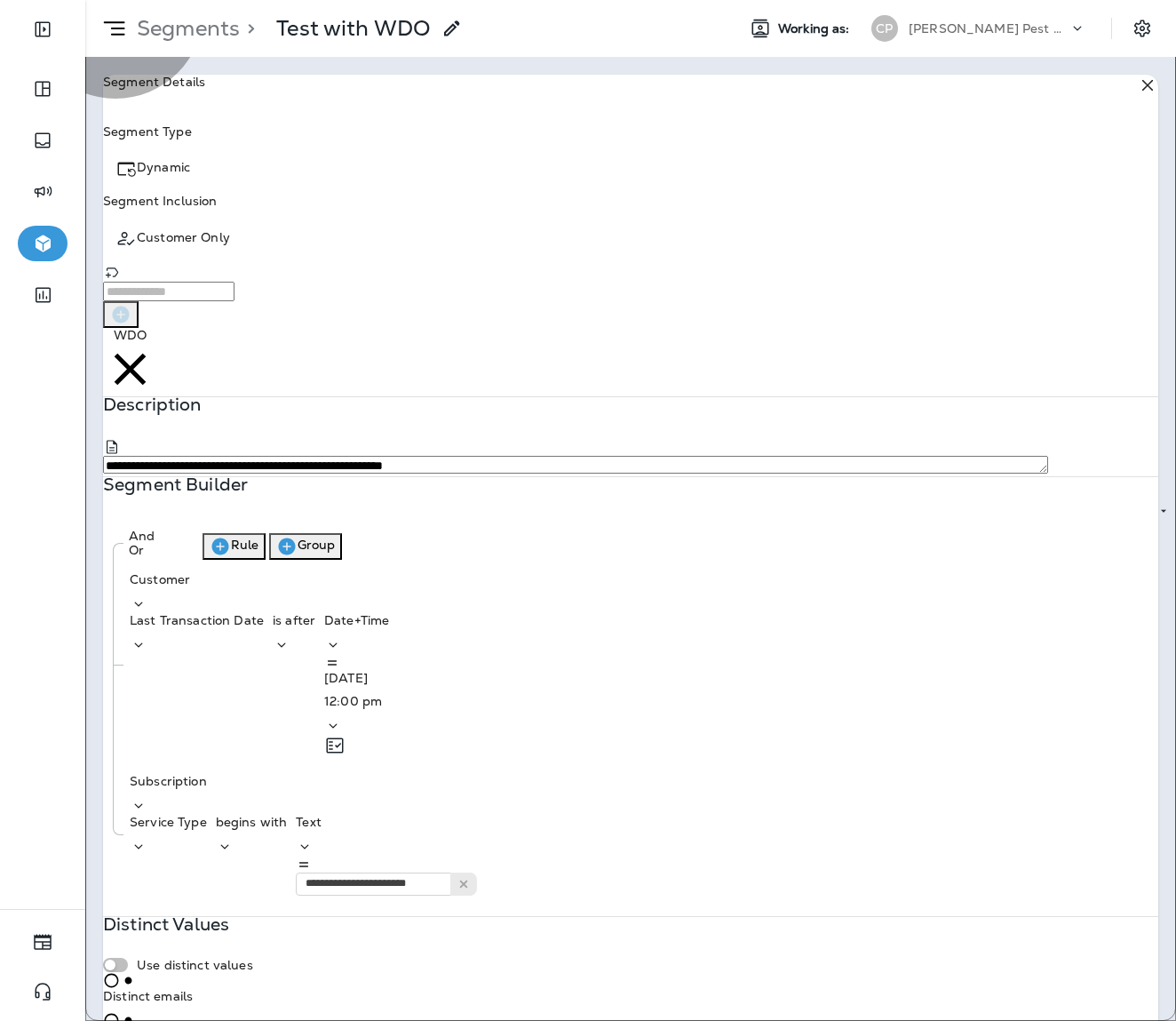 click on "View Sample" at bounding box center (149, 1077) 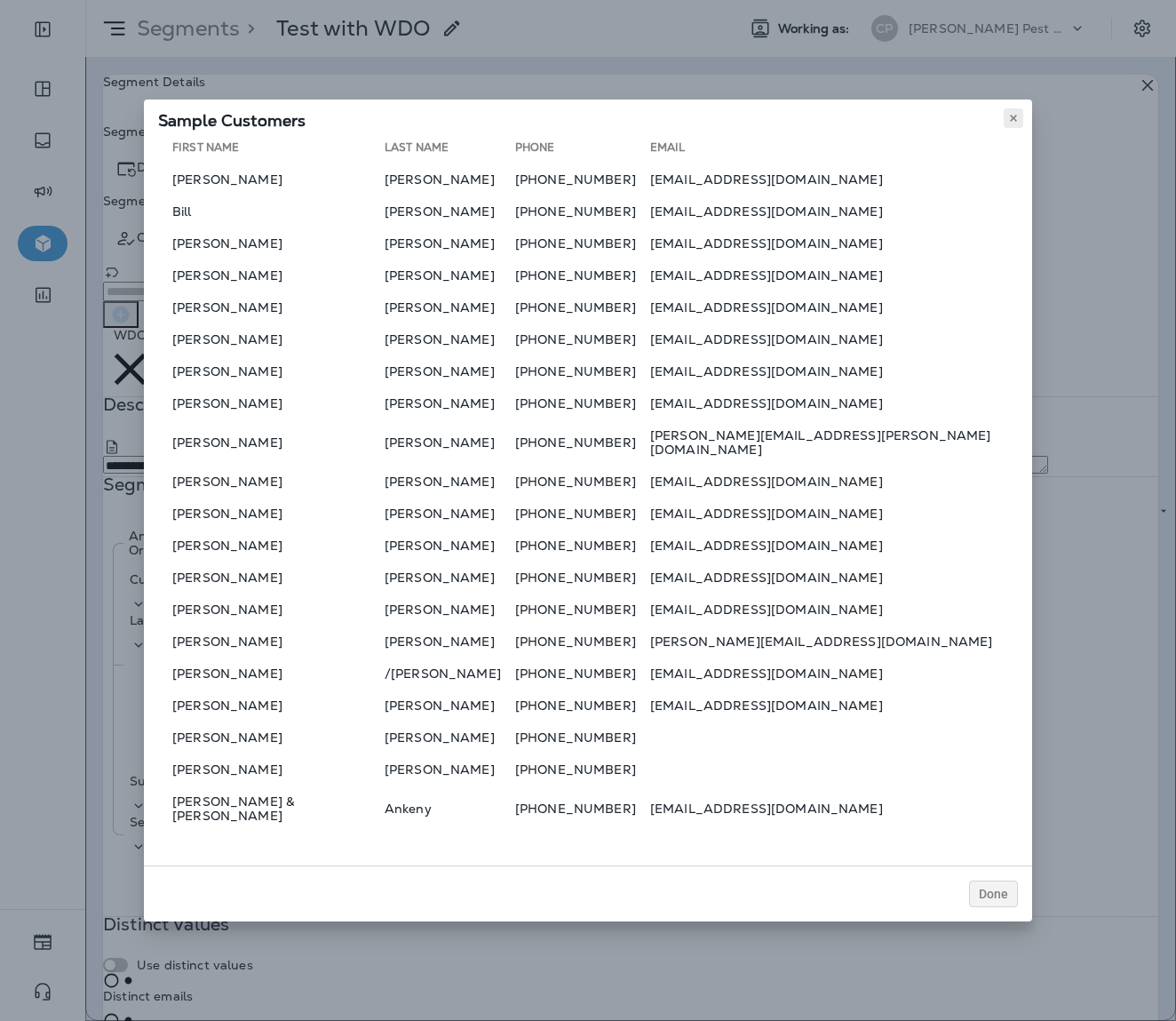 click 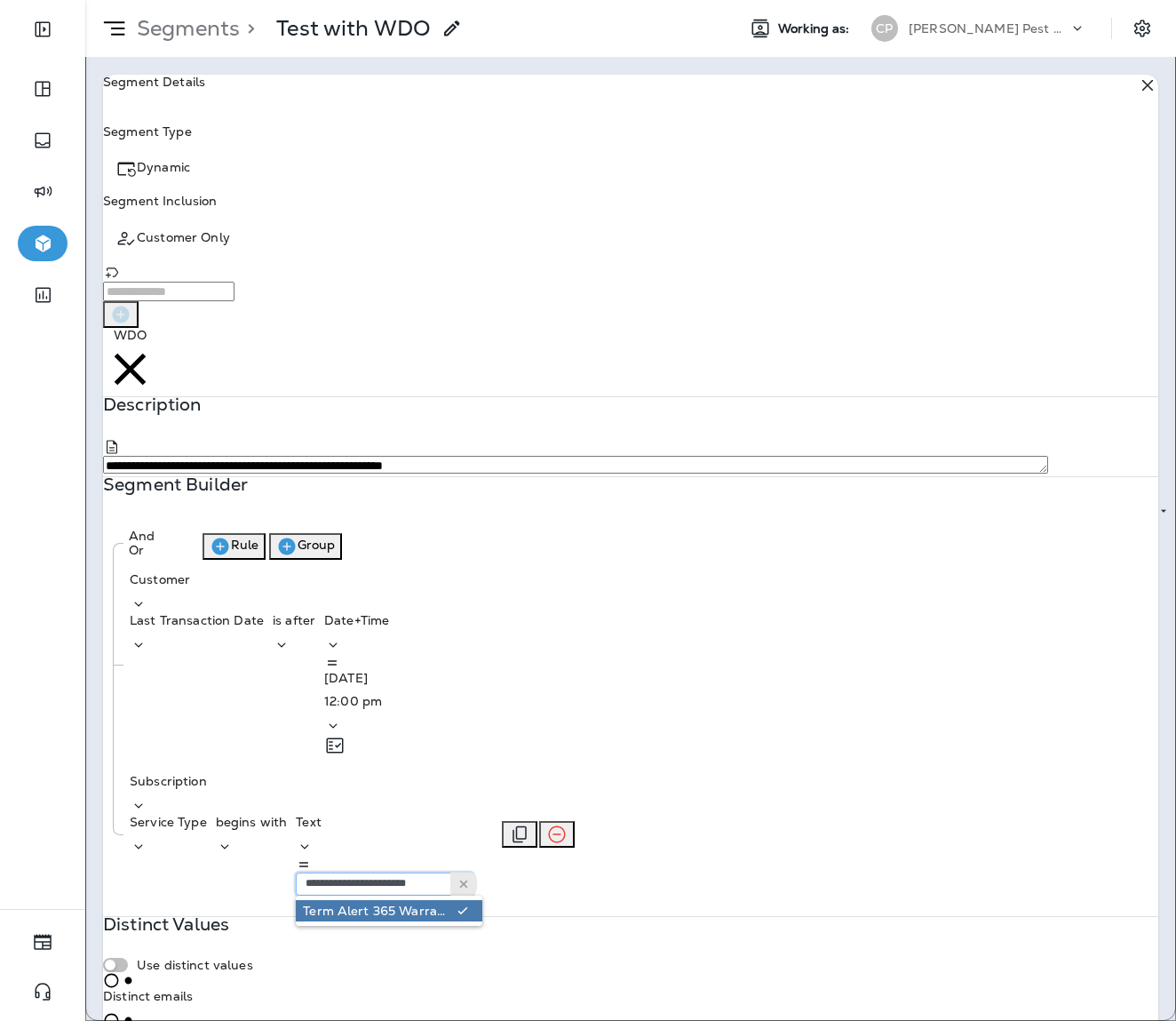 click on "**********" at bounding box center (385, 884) 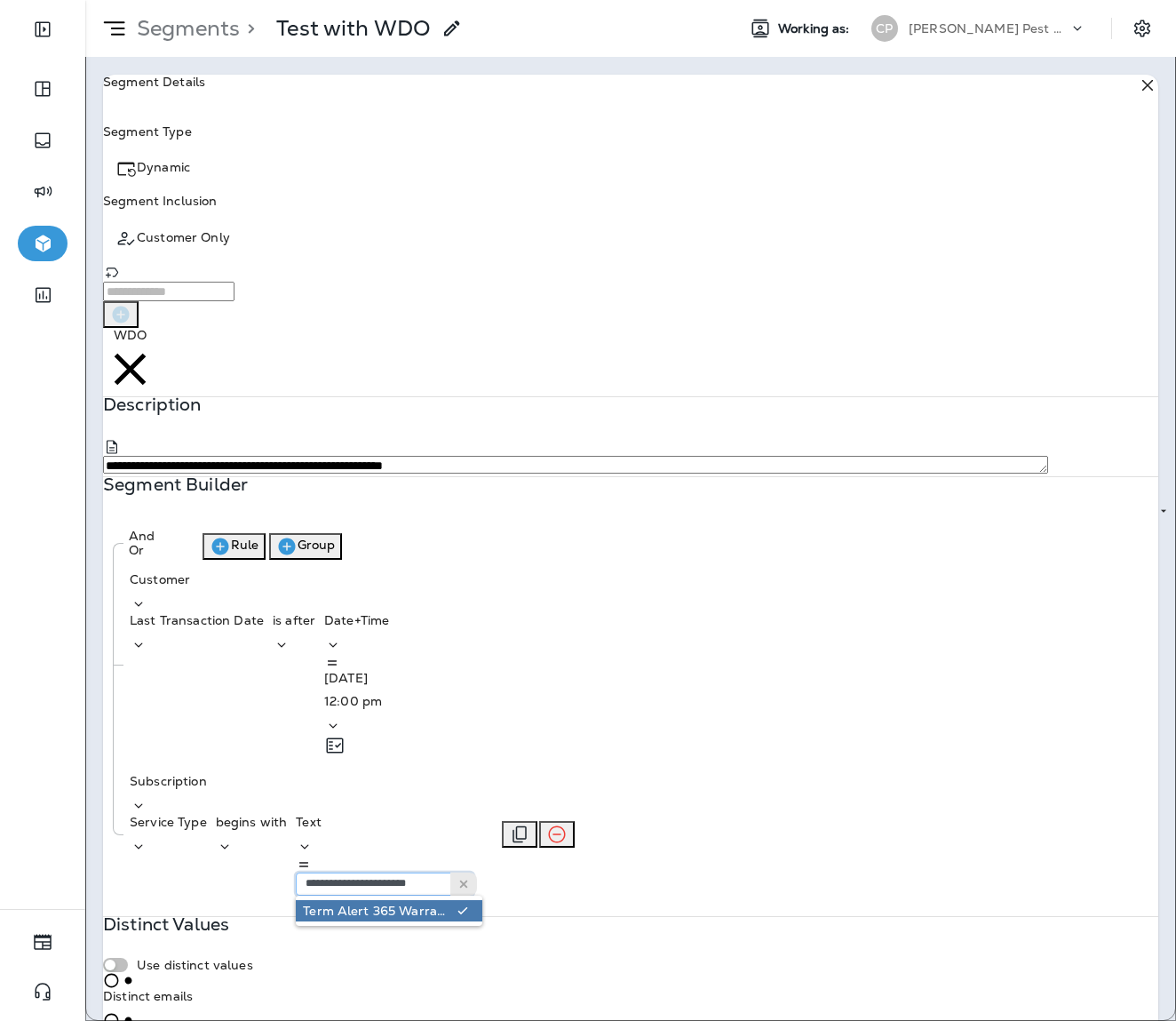 drag, startPoint x: 728, startPoint y: 553, endPoint x: 514, endPoint y: 556, distance: 214.02103 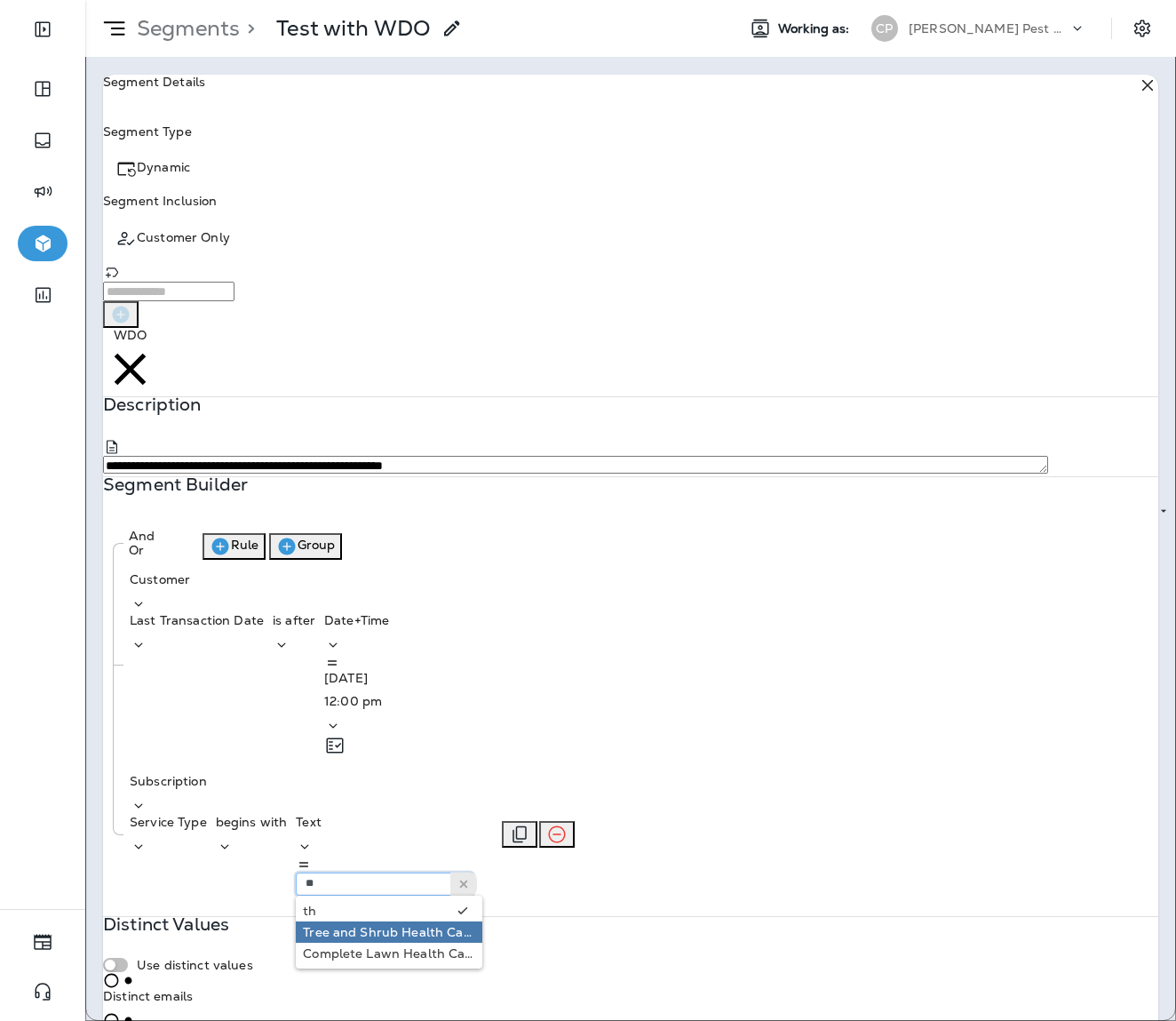 type on "*" 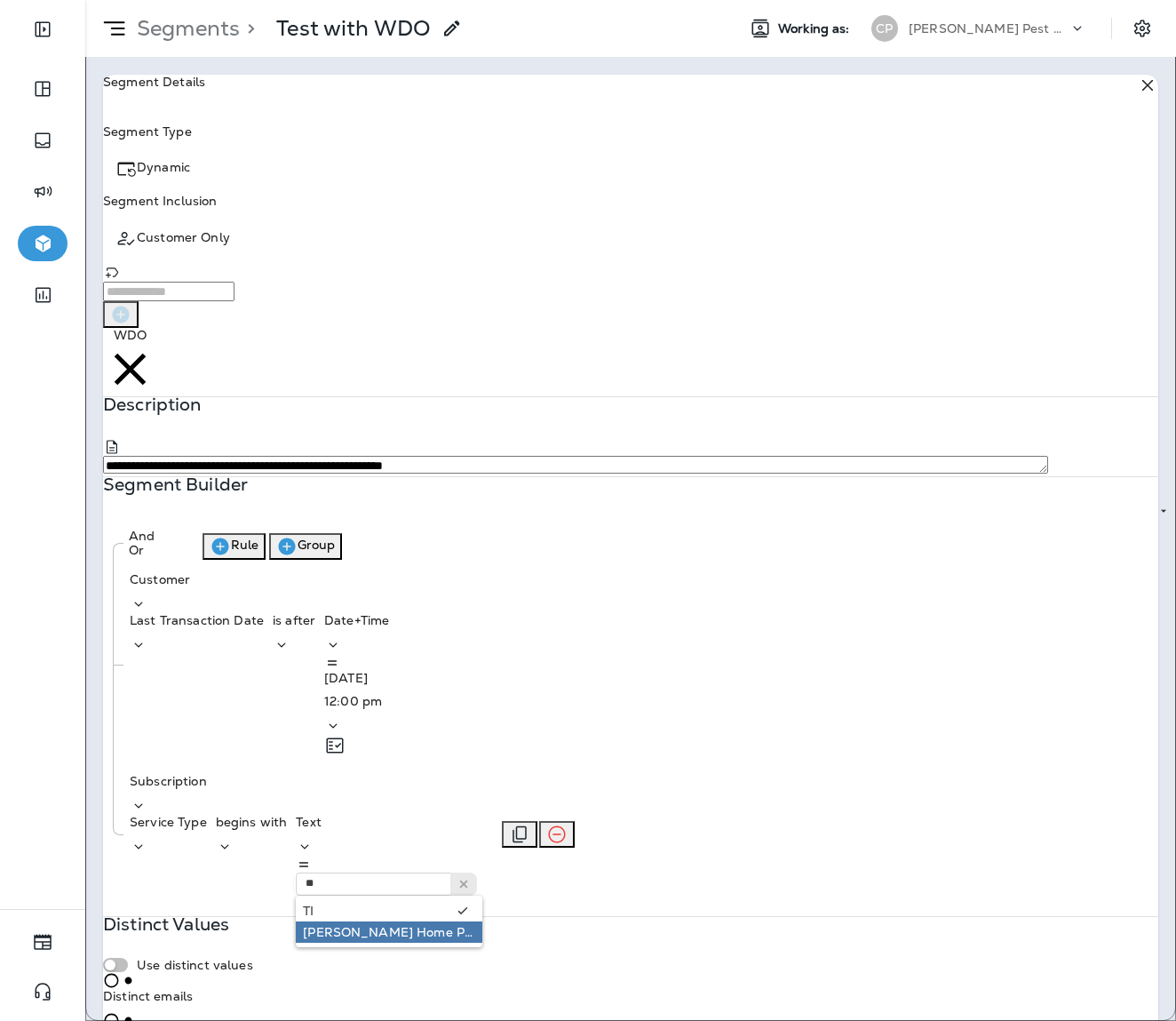 type on "**********" 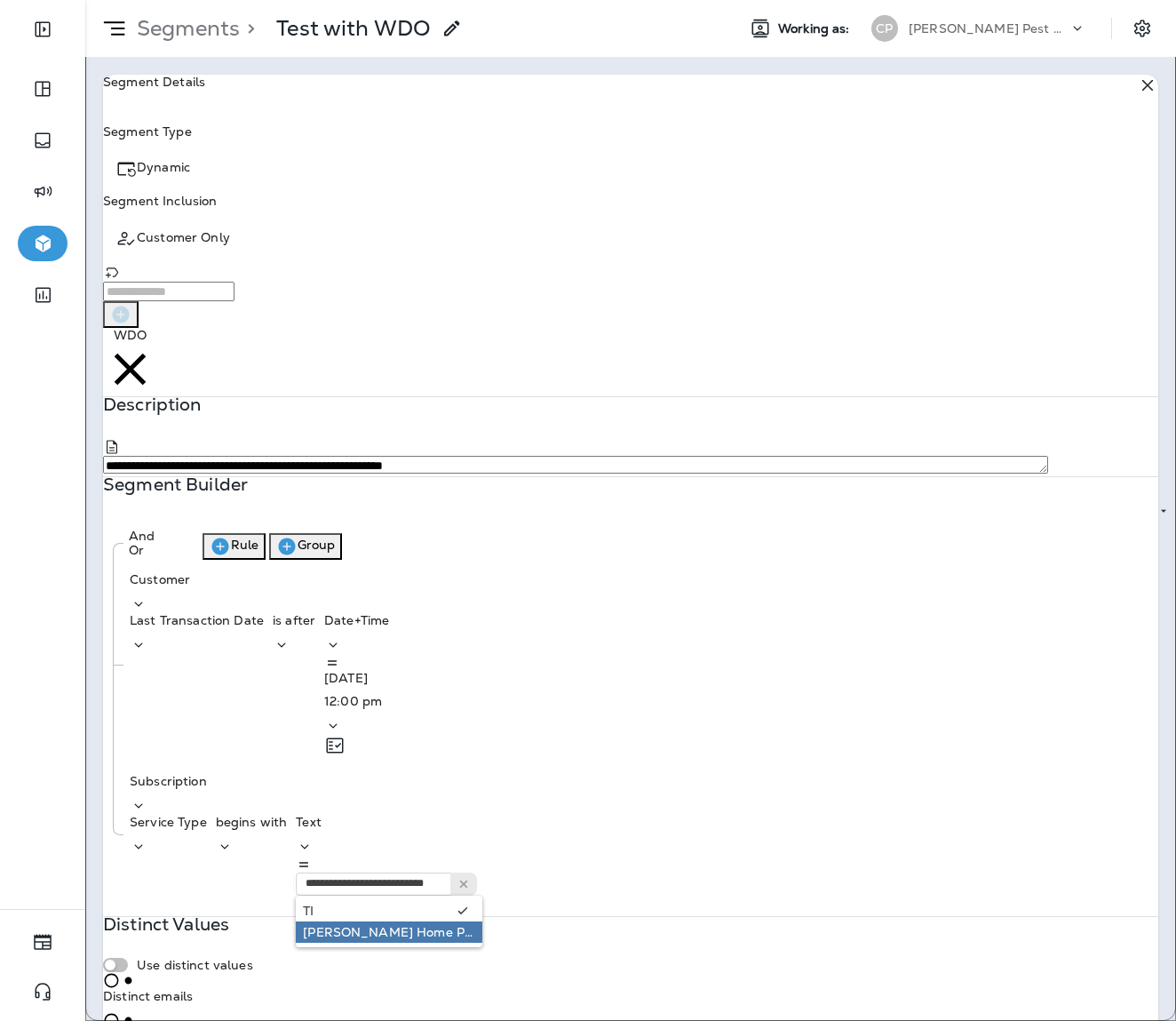 click on "**********" at bounding box center [631, 563] 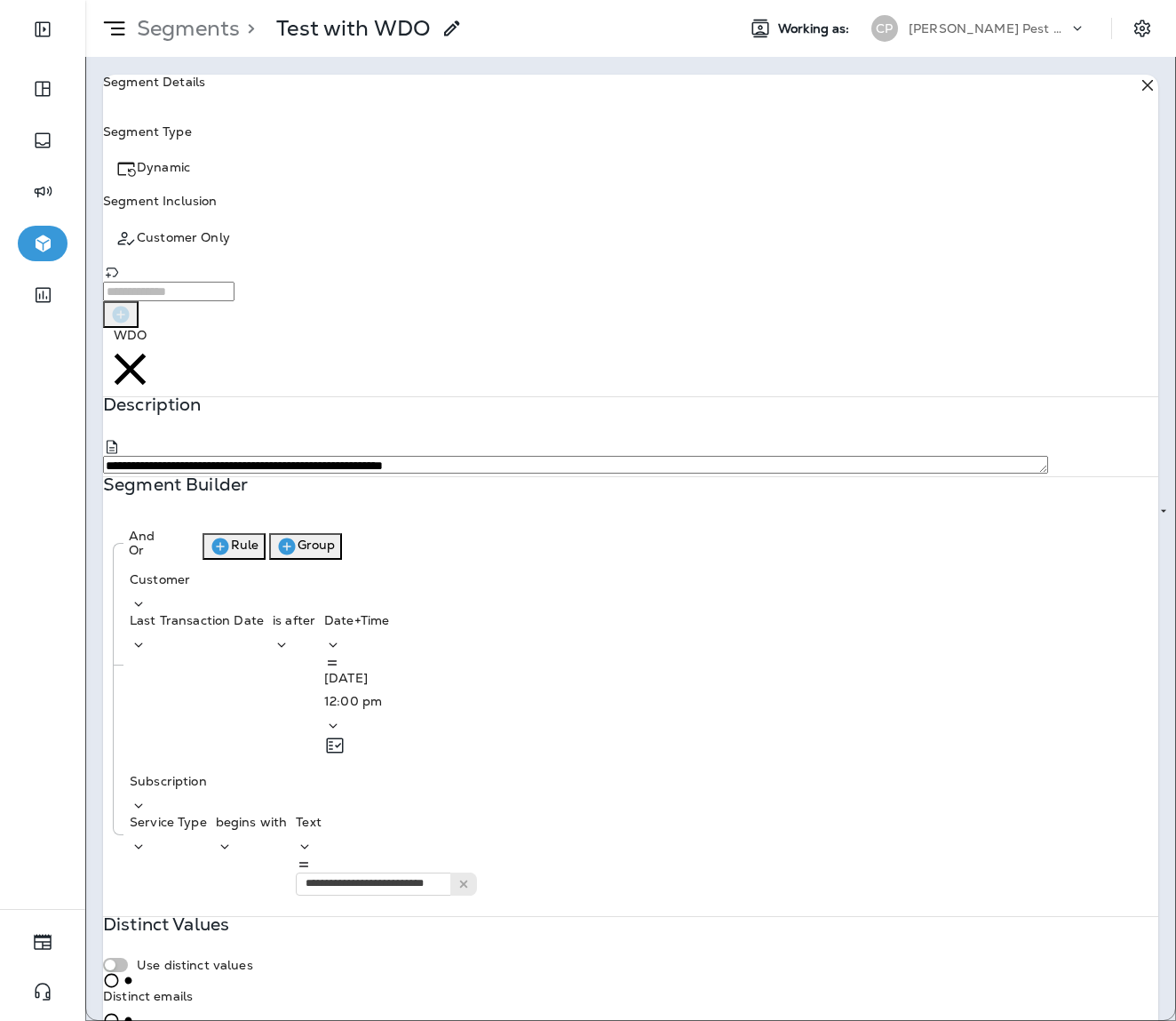 click on "Test" at bounding box center (123, 1097) 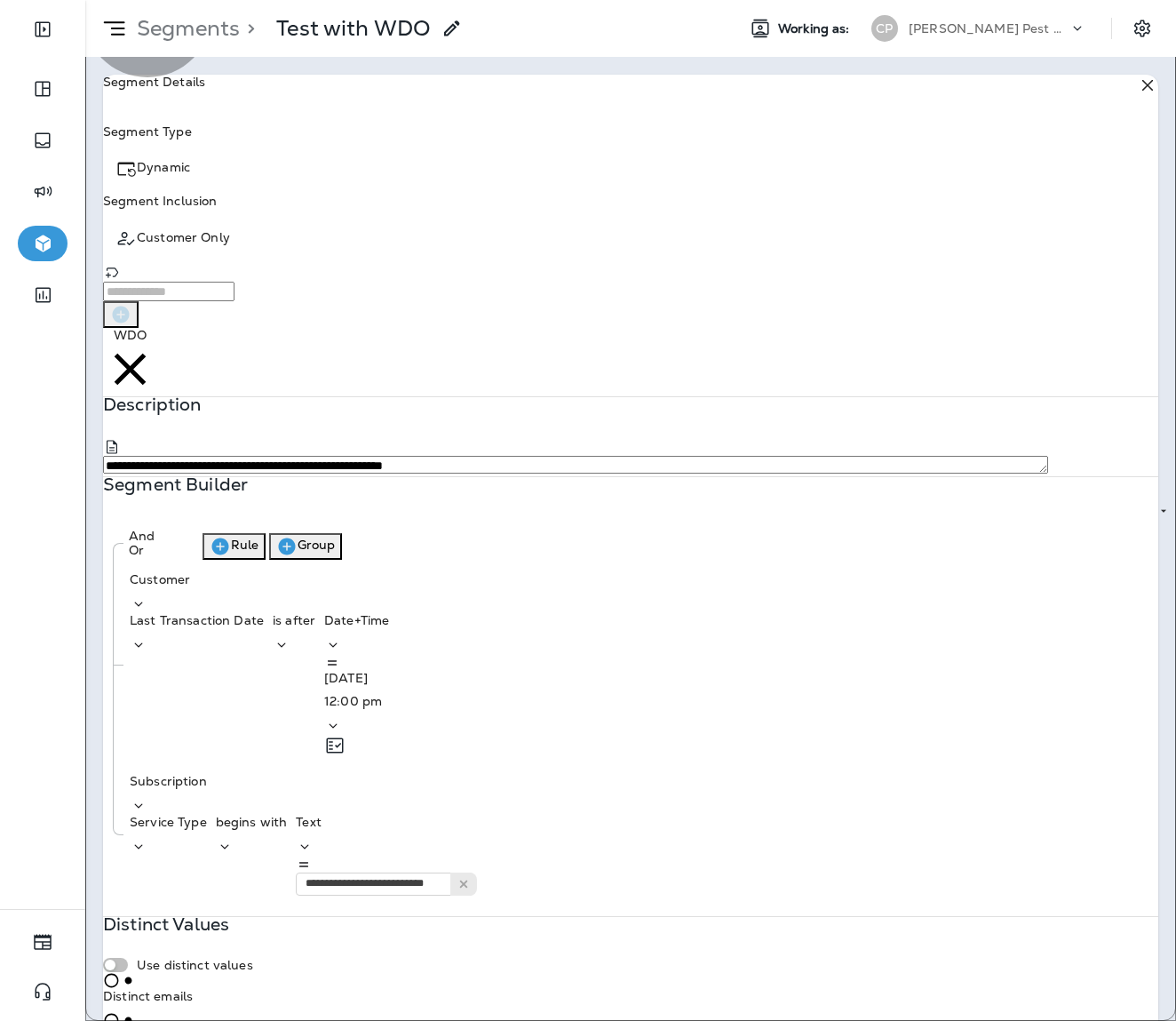 click on "View Sample" at bounding box center (149, 1077) 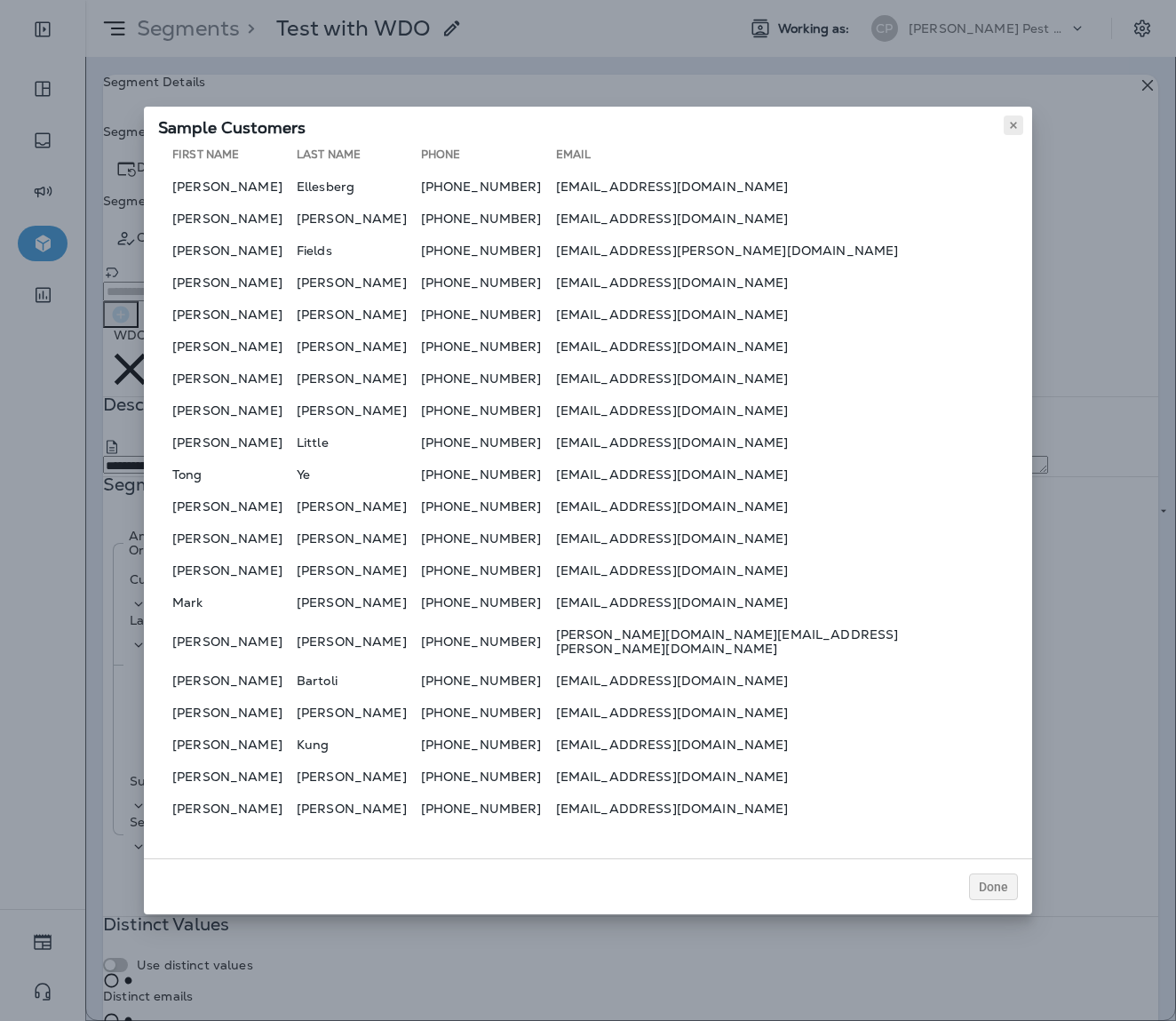 click at bounding box center (1013, 125) 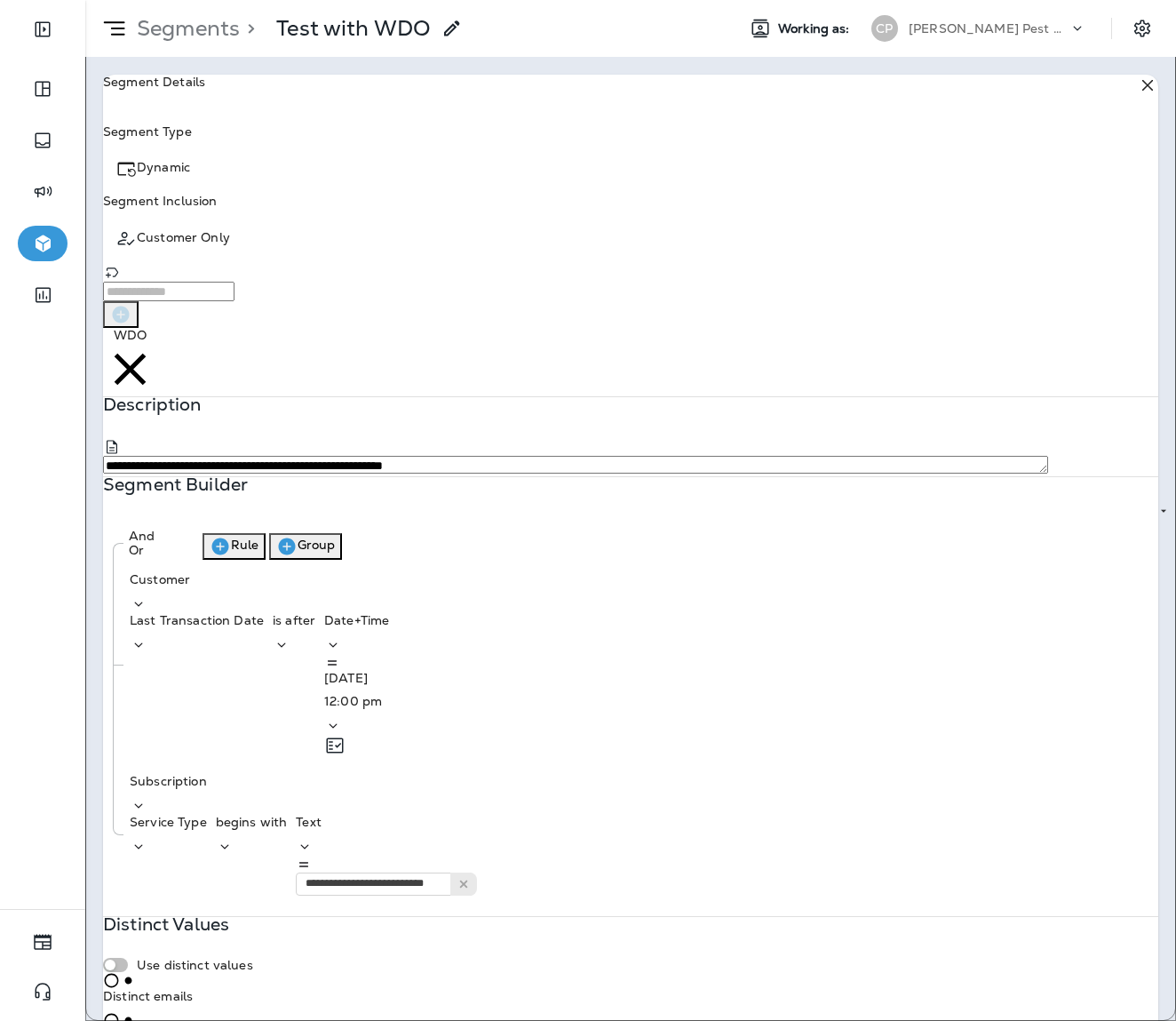 click on "Get Total" at bounding box center [229, 1077] 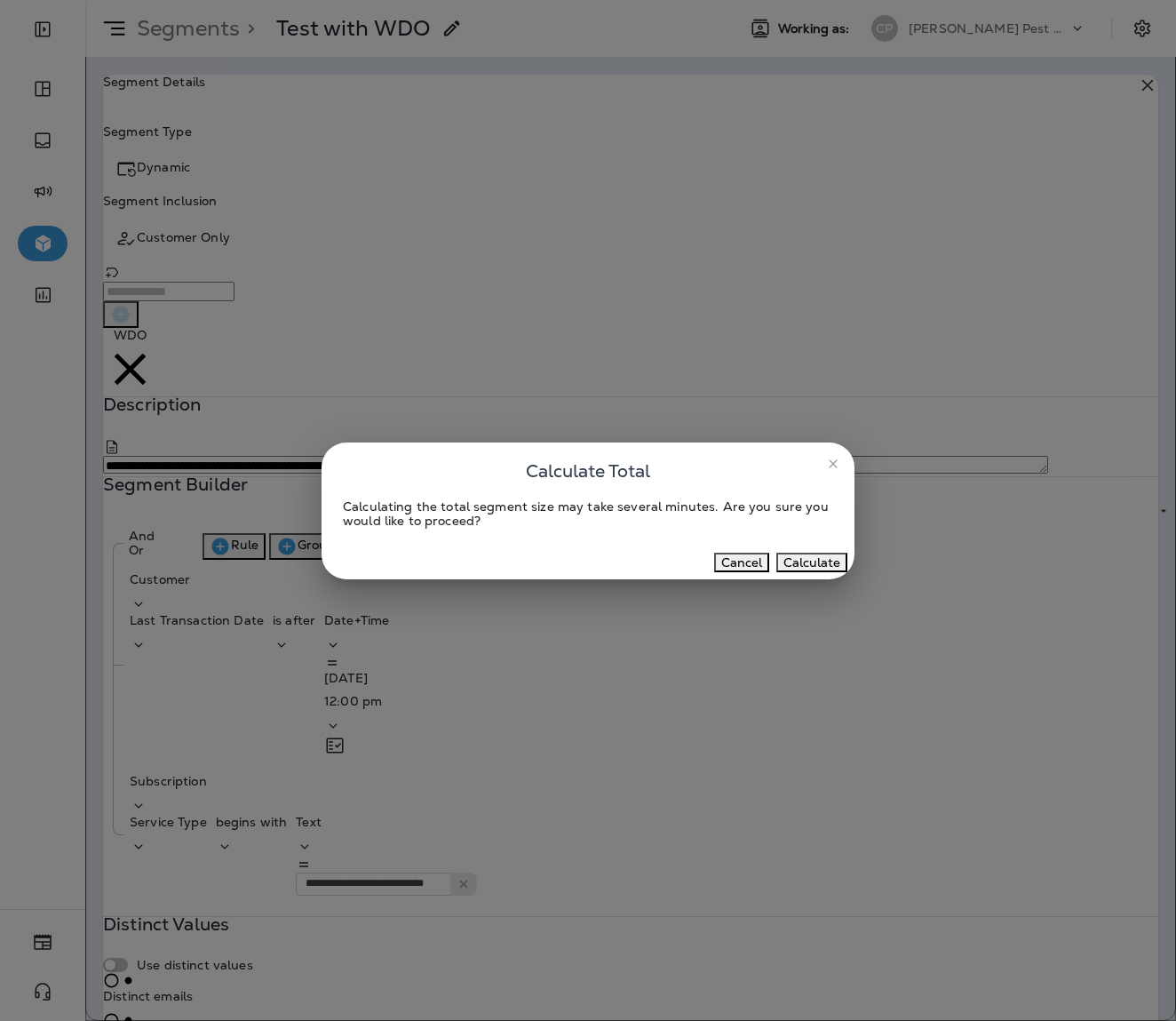click on "Calculate" at bounding box center (812, 562) 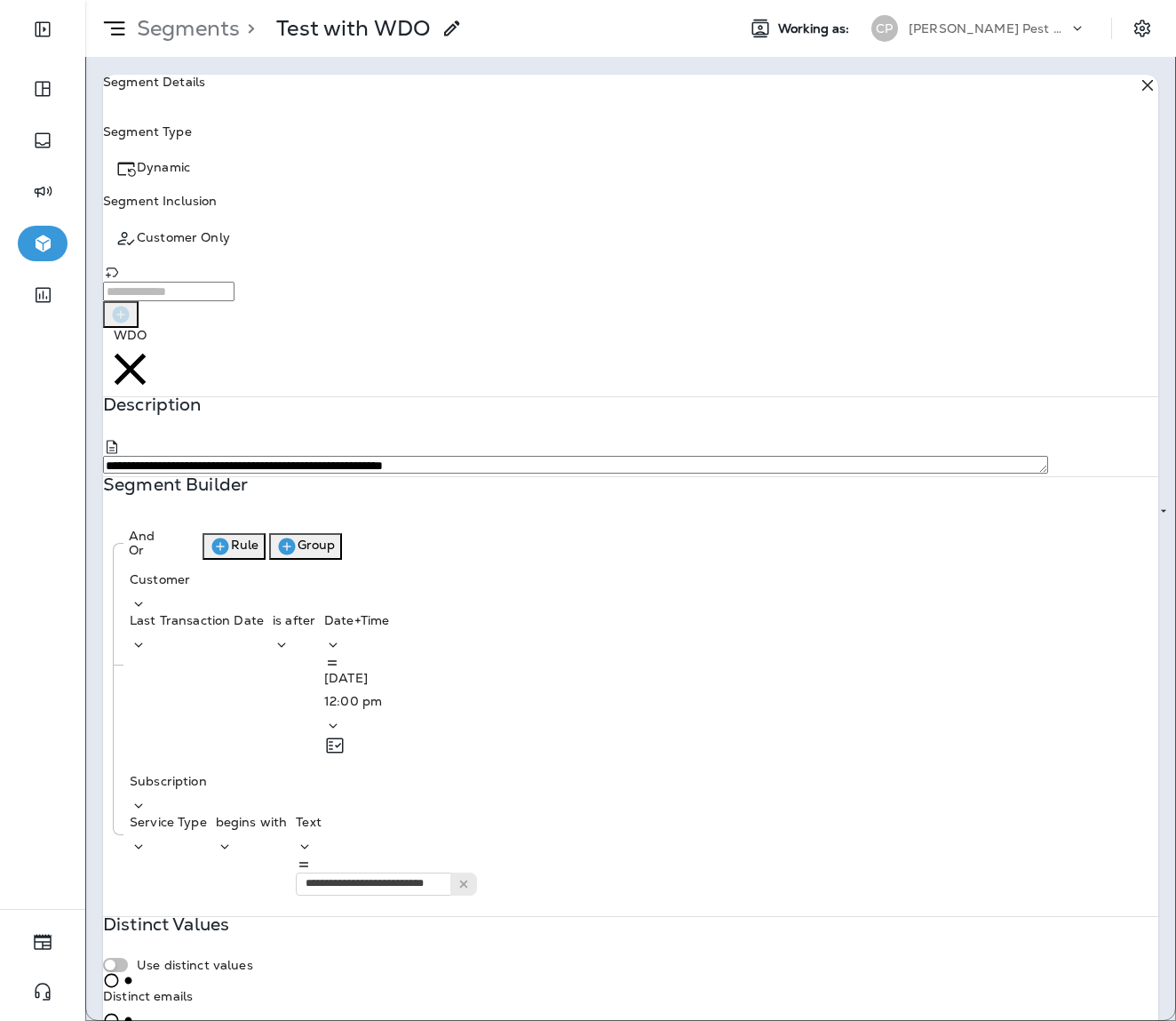 drag, startPoint x: 392, startPoint y: 469, endPoint x: 505, endPoint y: 413, distance: 126.11503 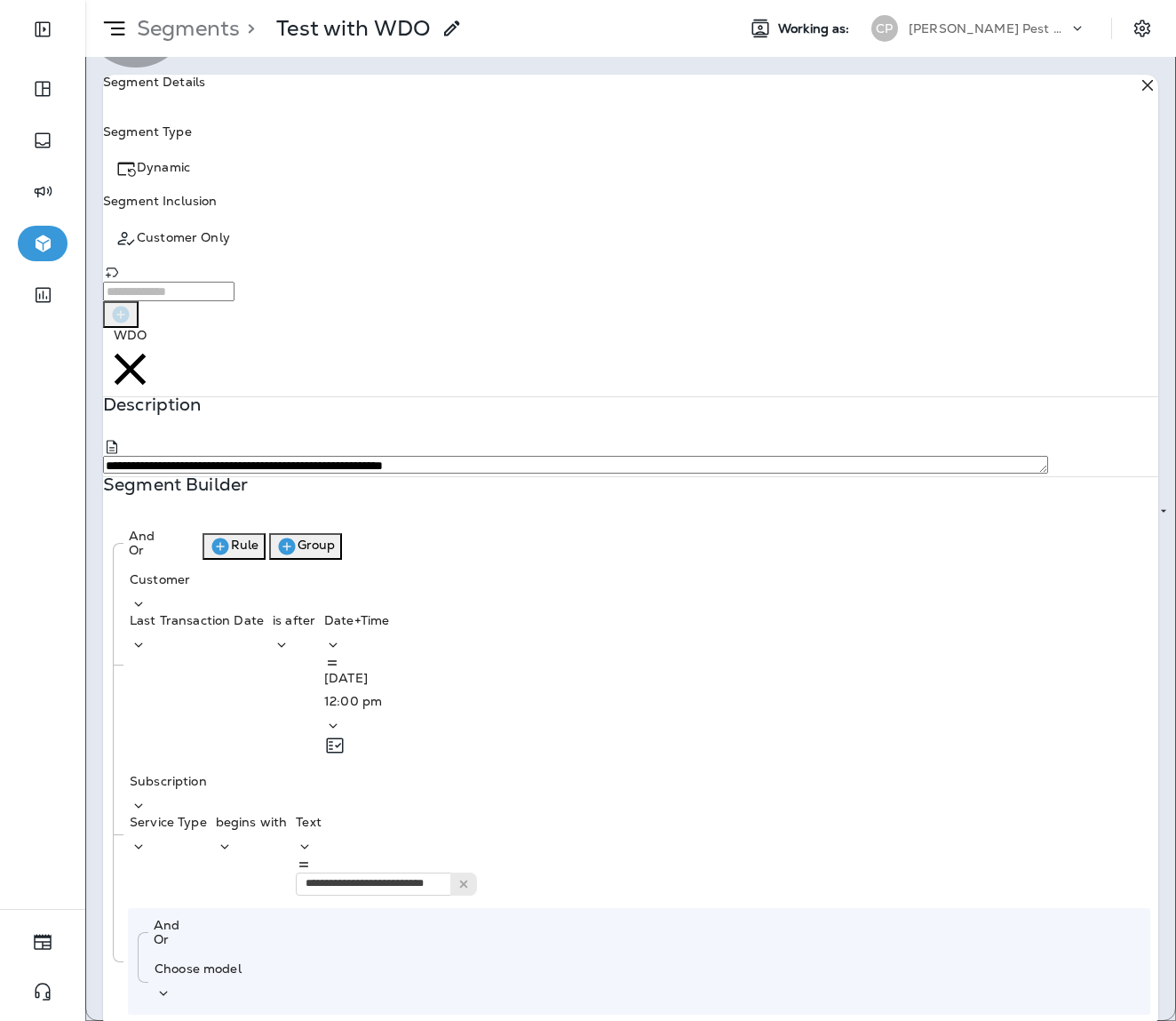 click on "Create" at bounding box center (170, 1210) 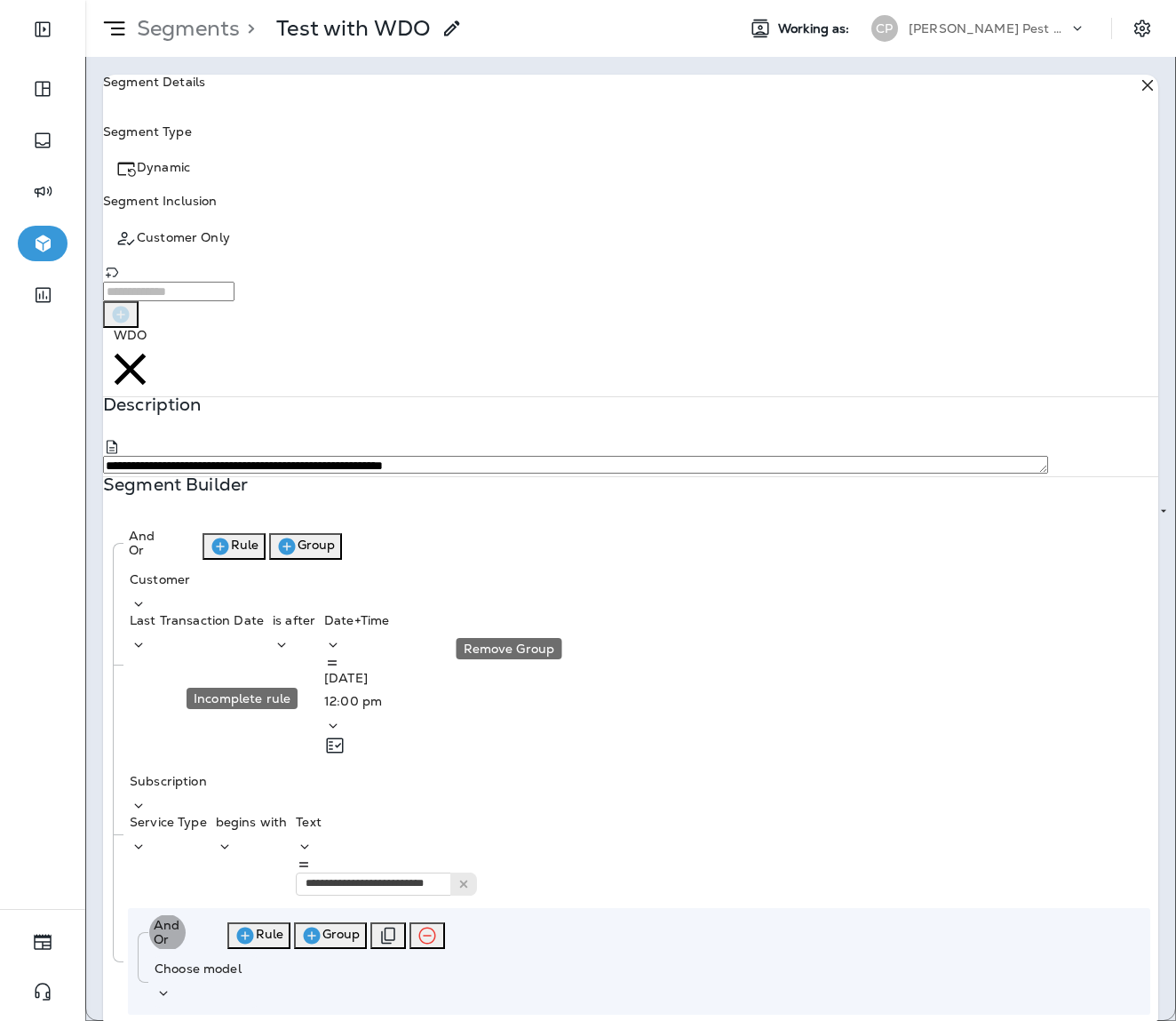 click 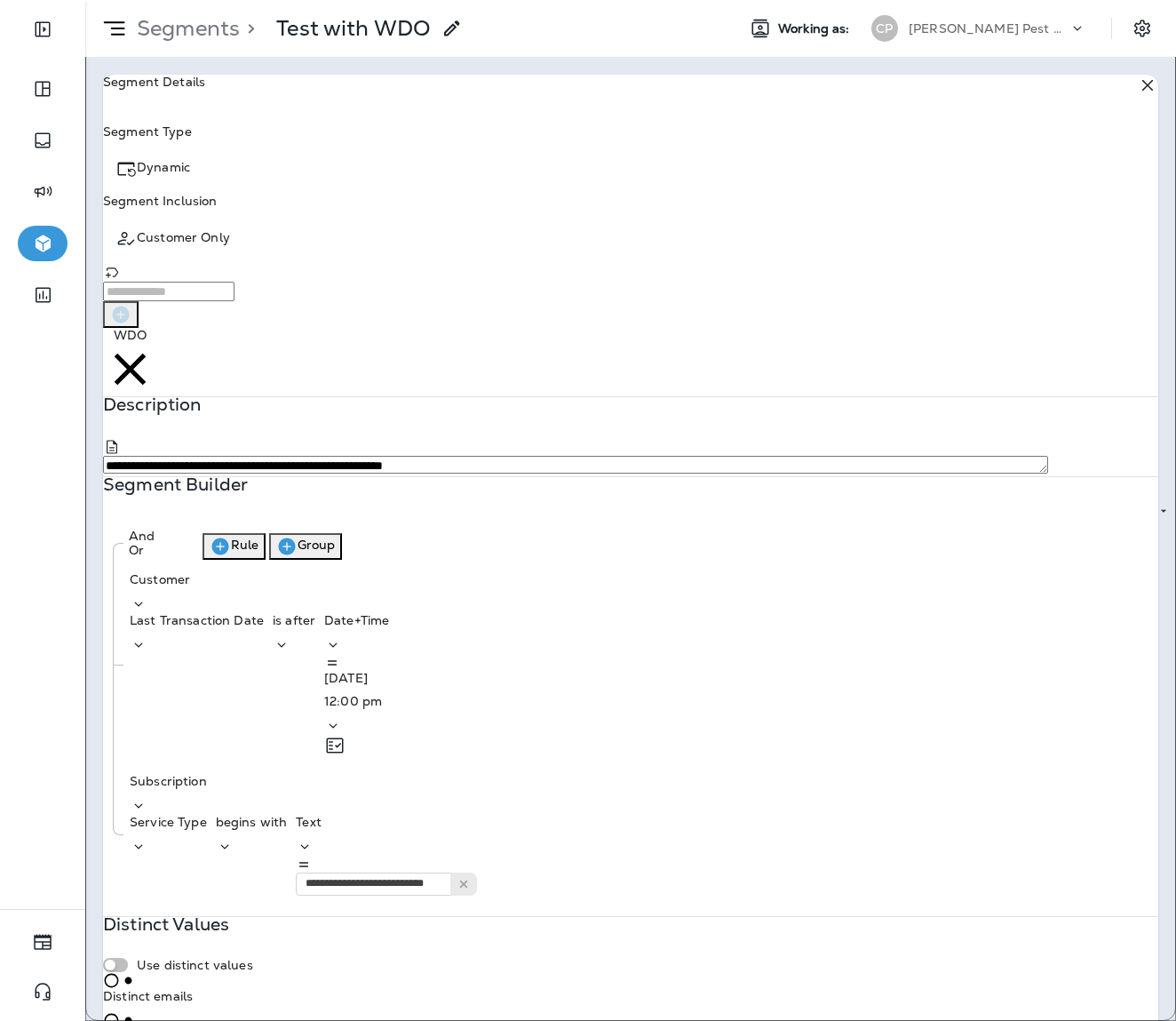 drag, startPoint x: 649, startPoint y: 316, endPoint x: 385, endPoint y: 319, distance: 264.01704 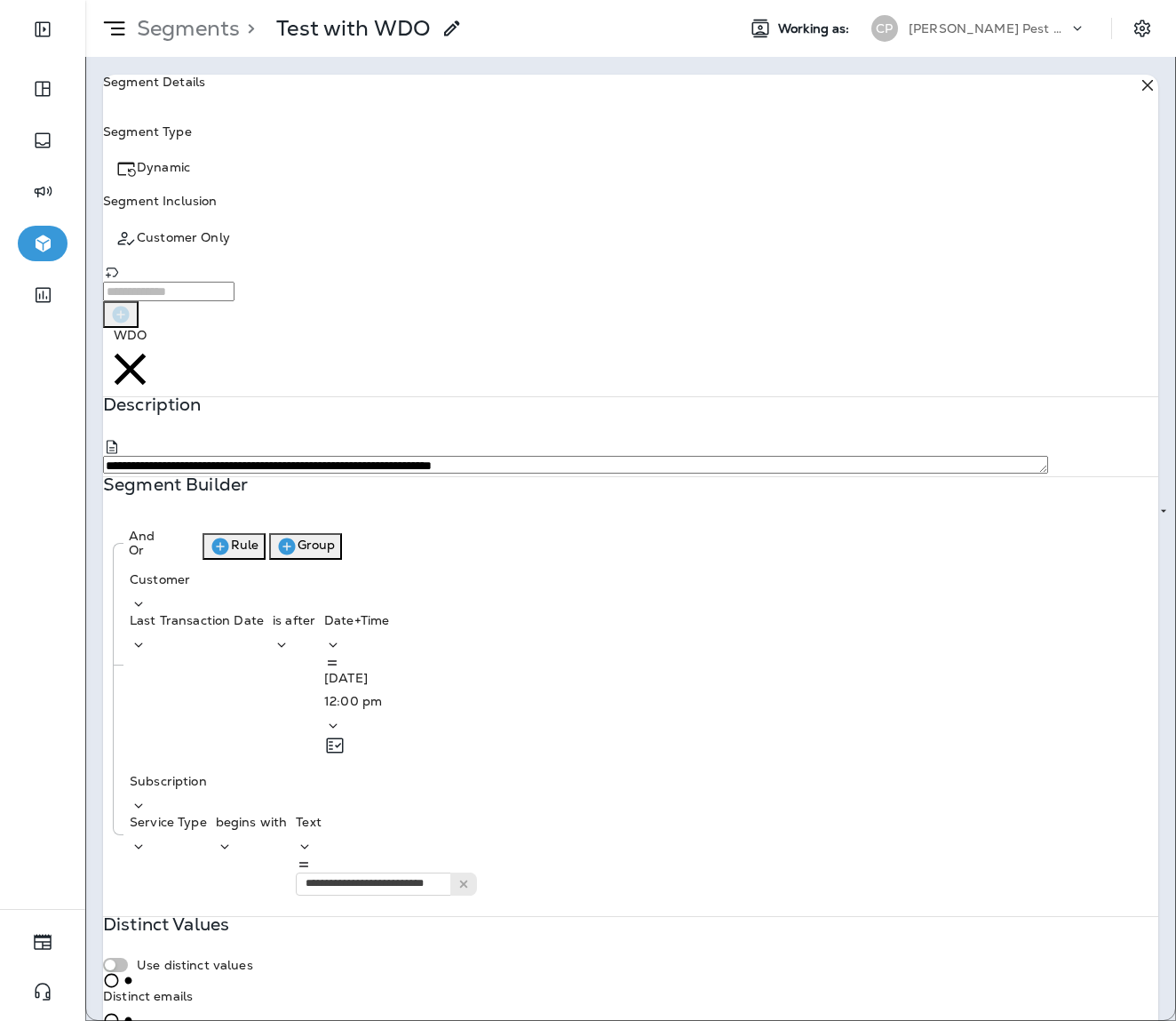 type on "**********" 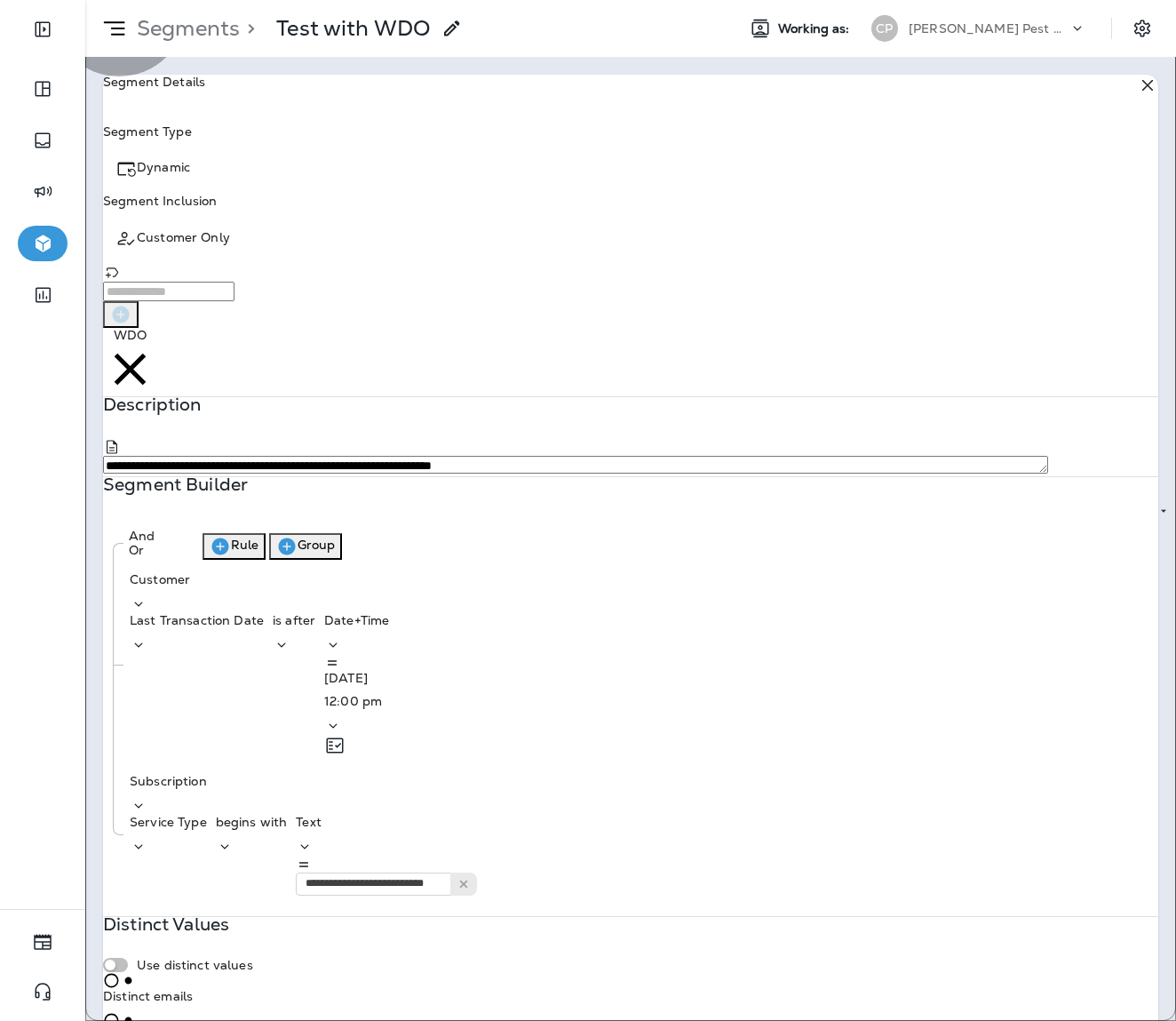 click on "Create" at bounding box center (170, 1097) 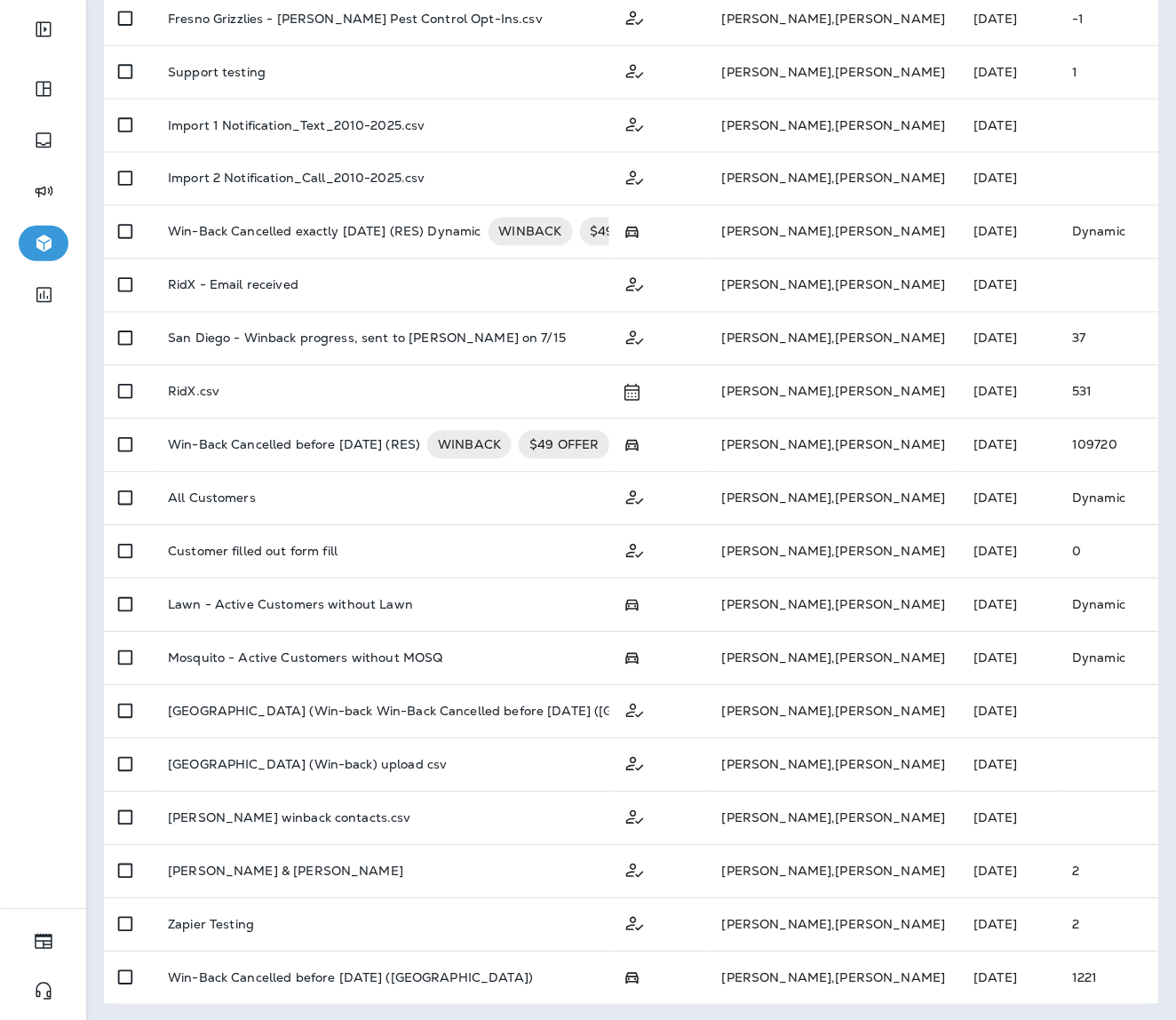 scroll, scrollTop: 346, scrollLeft: 0, axis: vertical 